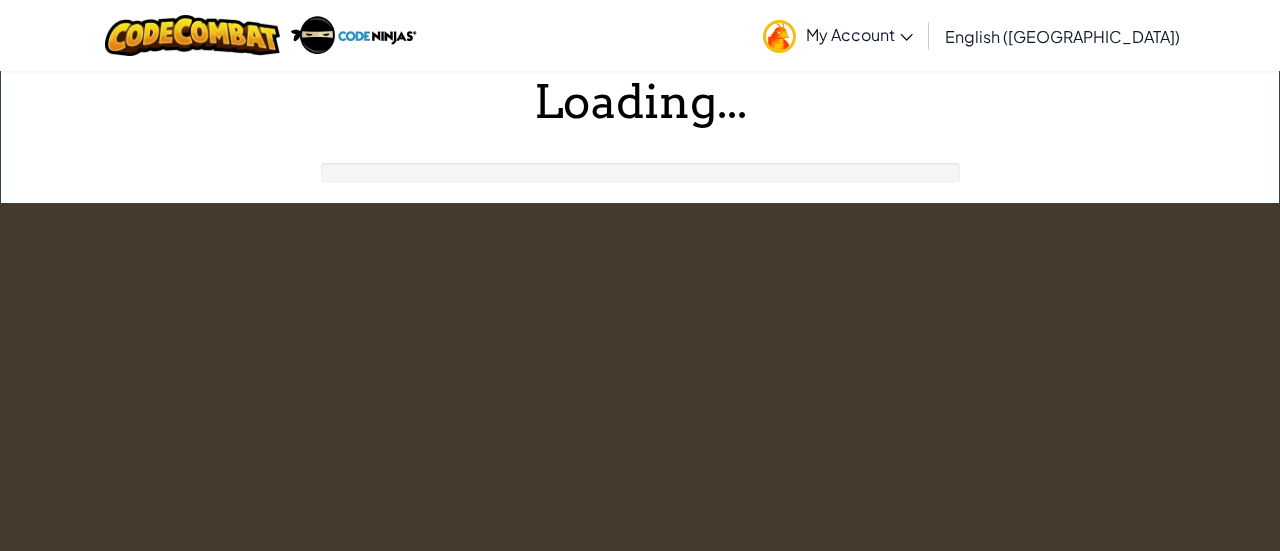 scroll, scrollTop: 0, scrollLeft: 0, axis: both 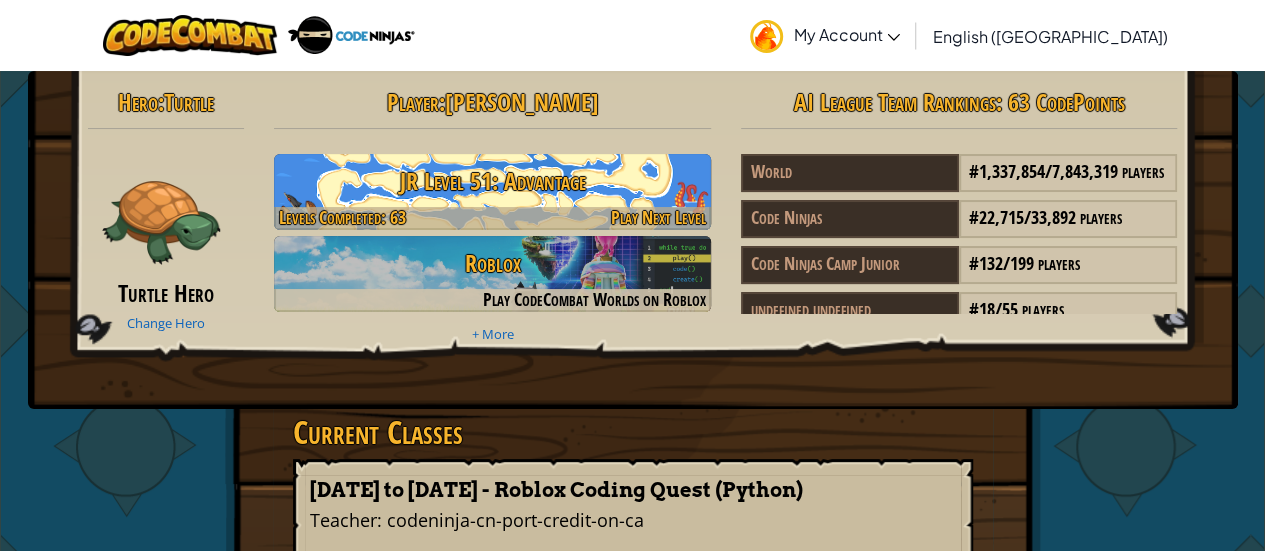 click on "JR Level 51: Advantage" at bounding box center [492, 181] 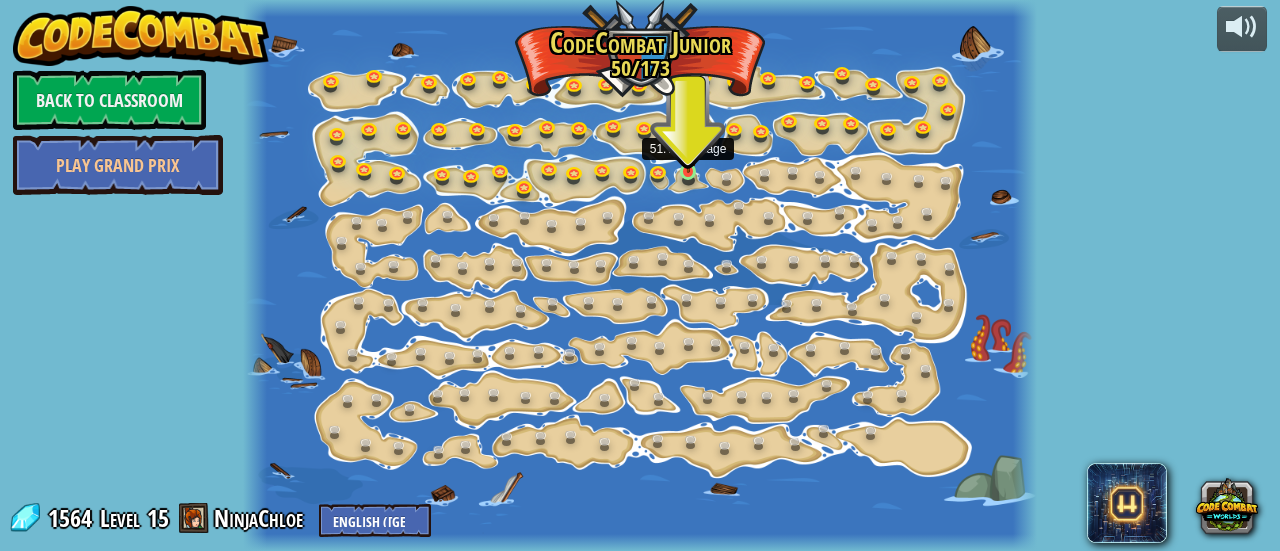 click at bounding box center (688, 154) 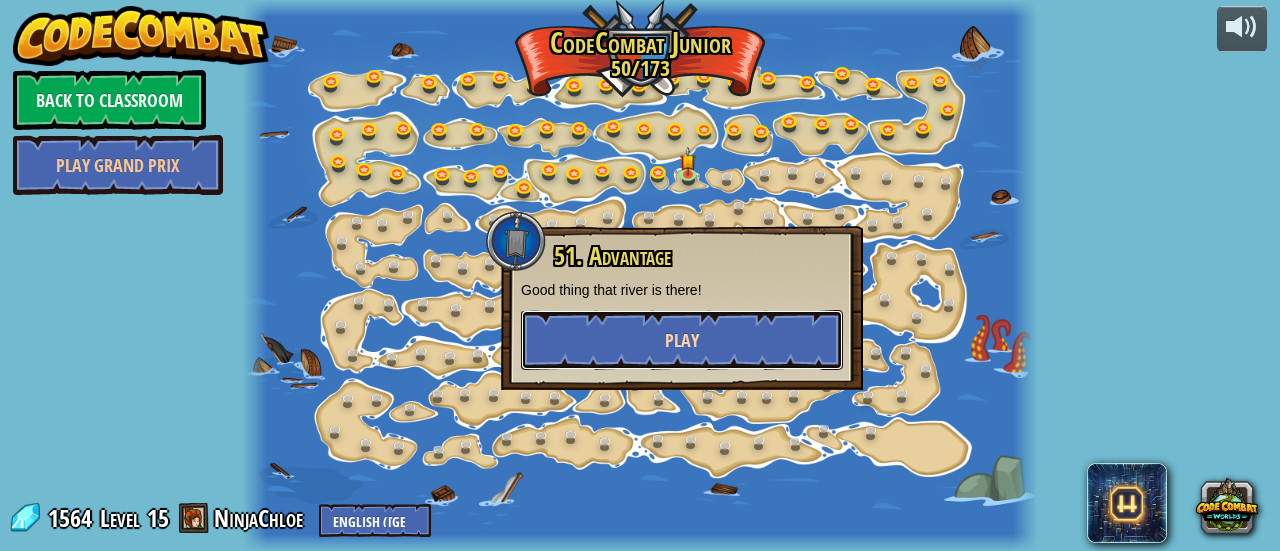 click on "Play" at bounding box center (682, 340) 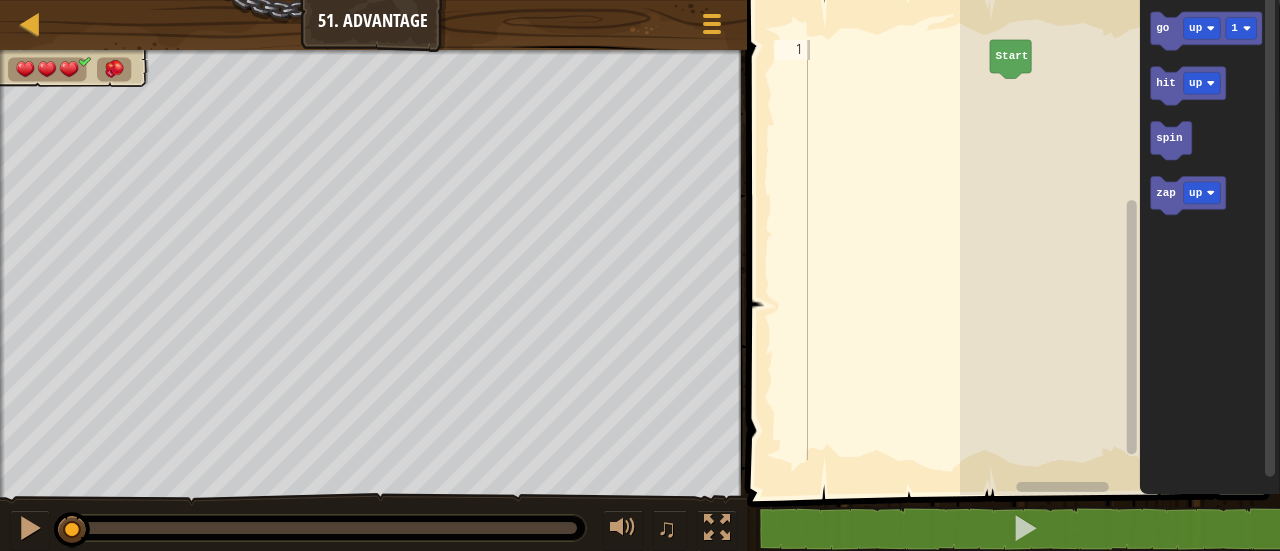 click on "Map Junior 51. Advantage Game Menu" at bounding box center [373, 25] 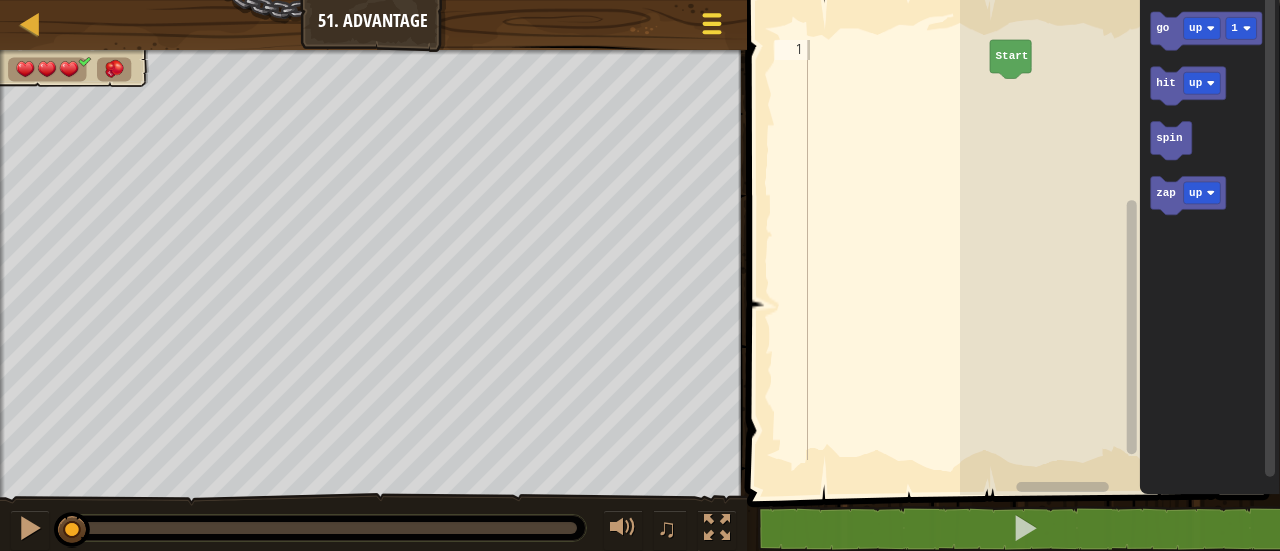 click at bounding box center [711, 23] 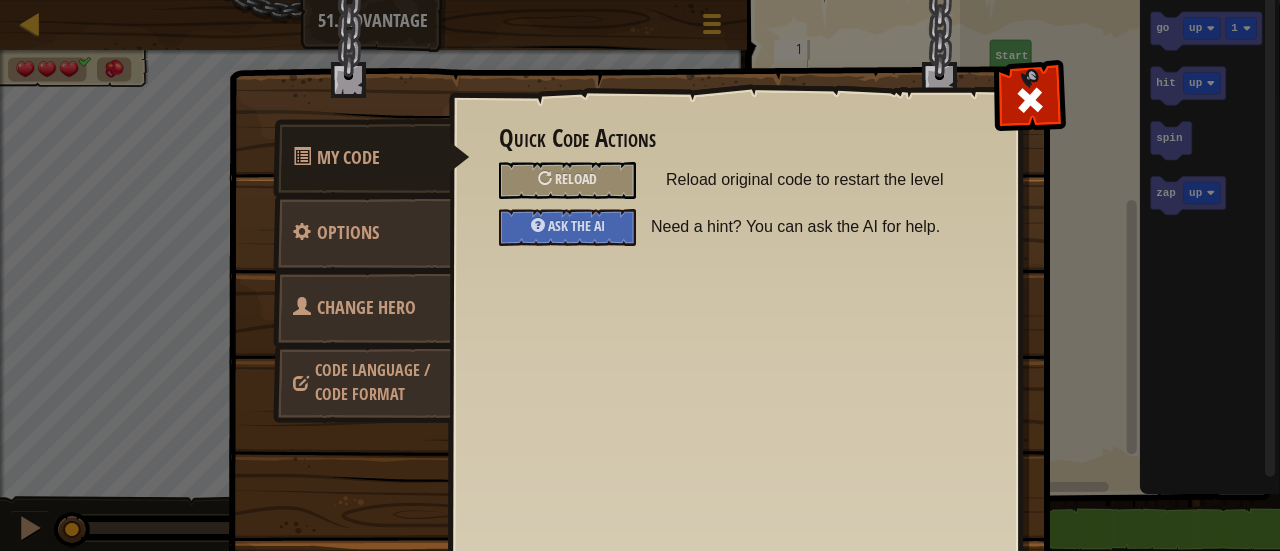 click on "Code Language / Code Format" at bounding box center (362, 382) 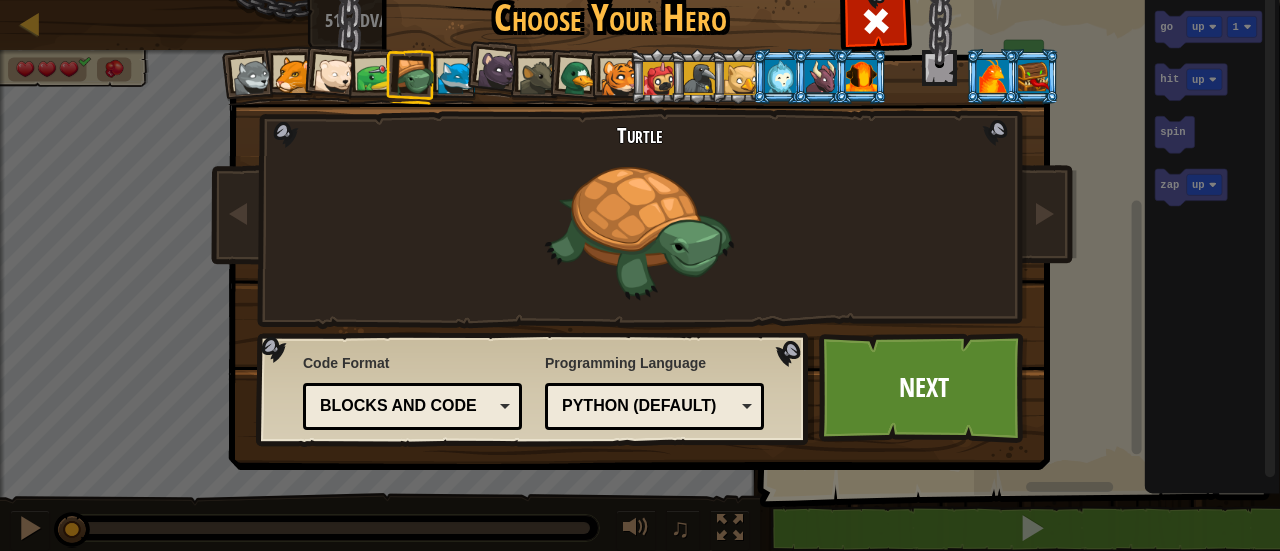 click at bounding box center [992, 76] 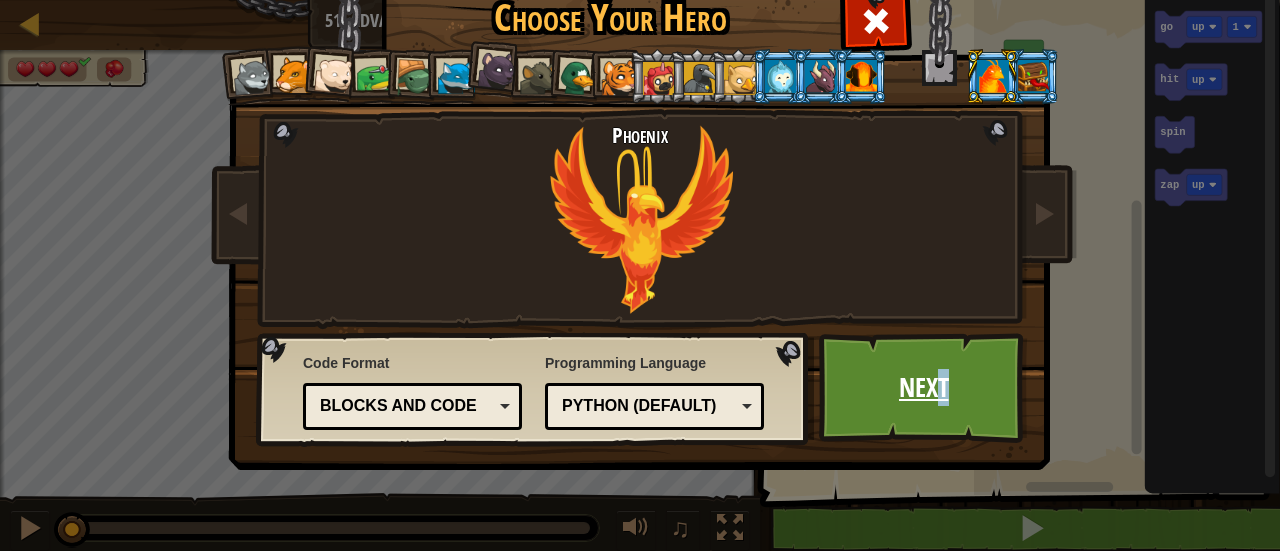 click on "Next" at bounding box center (923, 388) 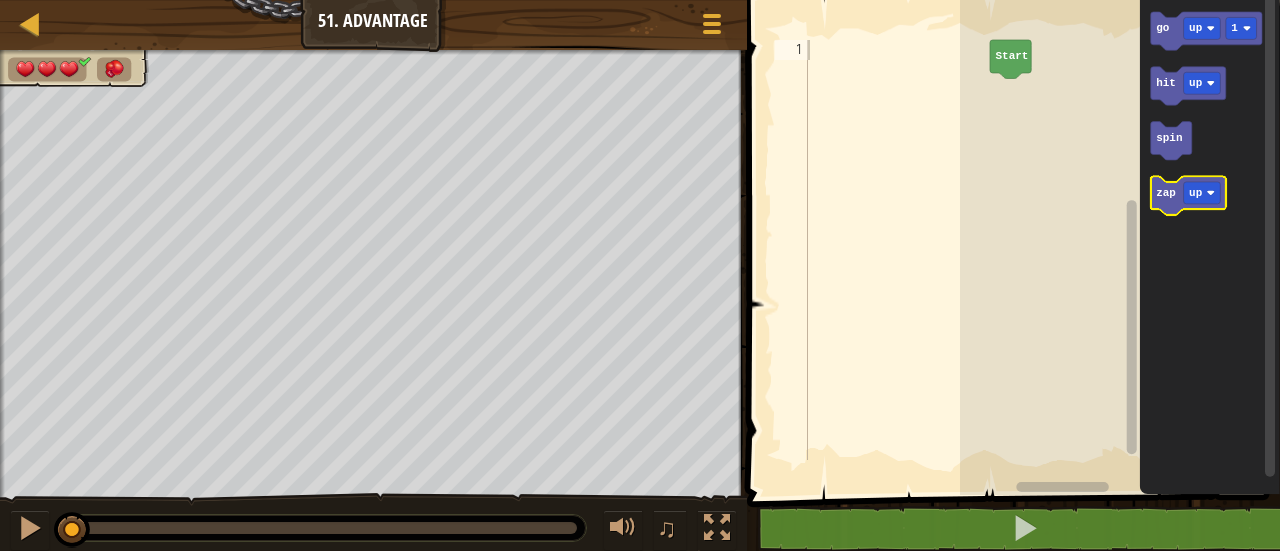 click 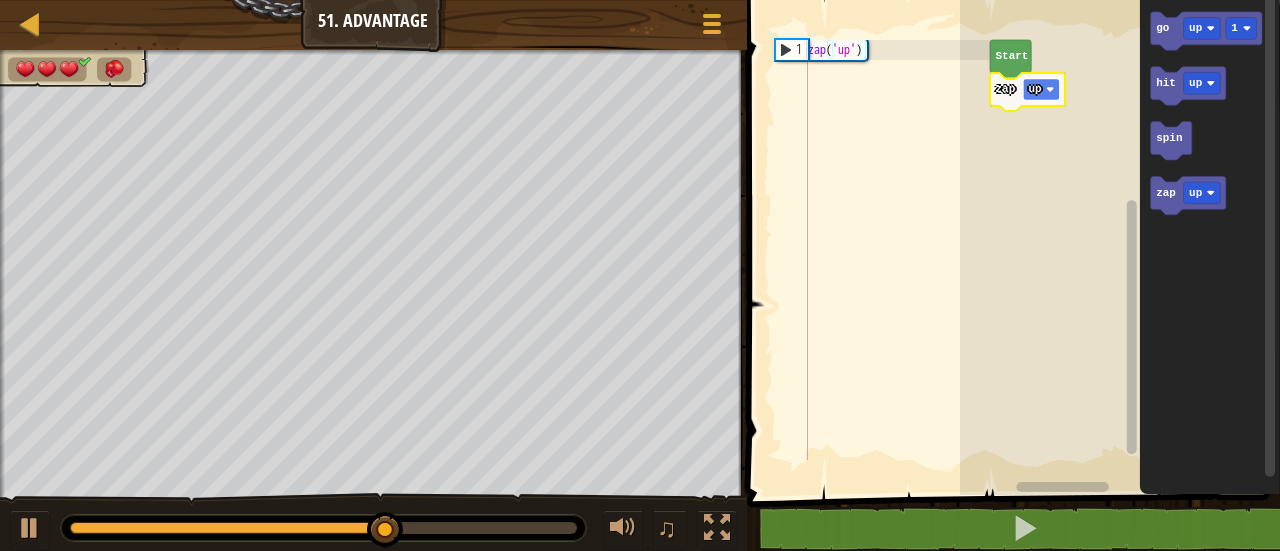 click on "up" 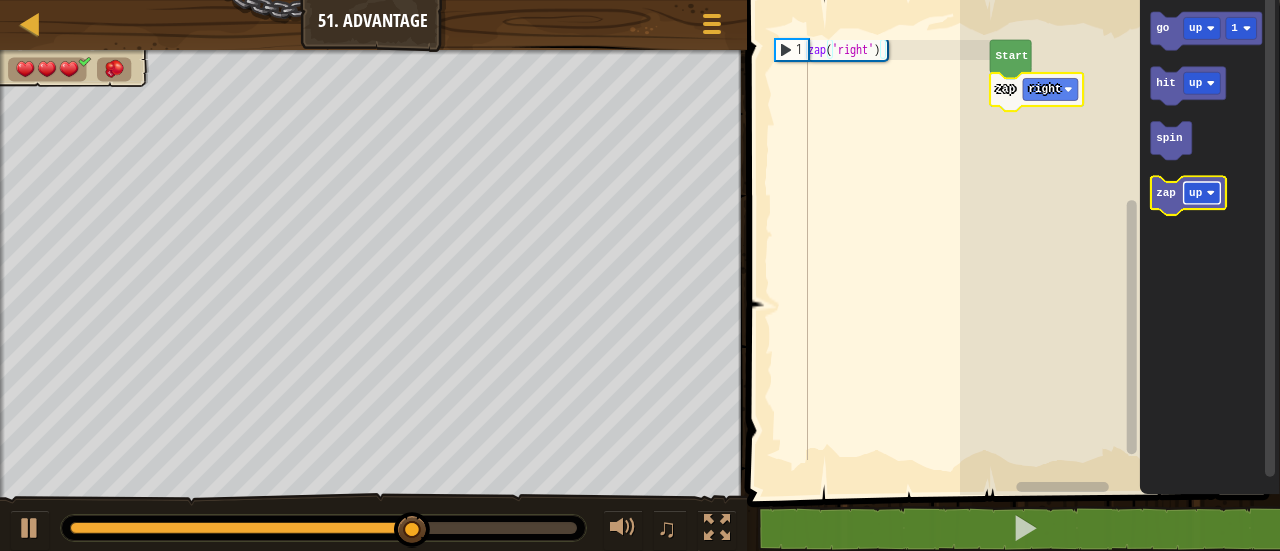 click on "up" 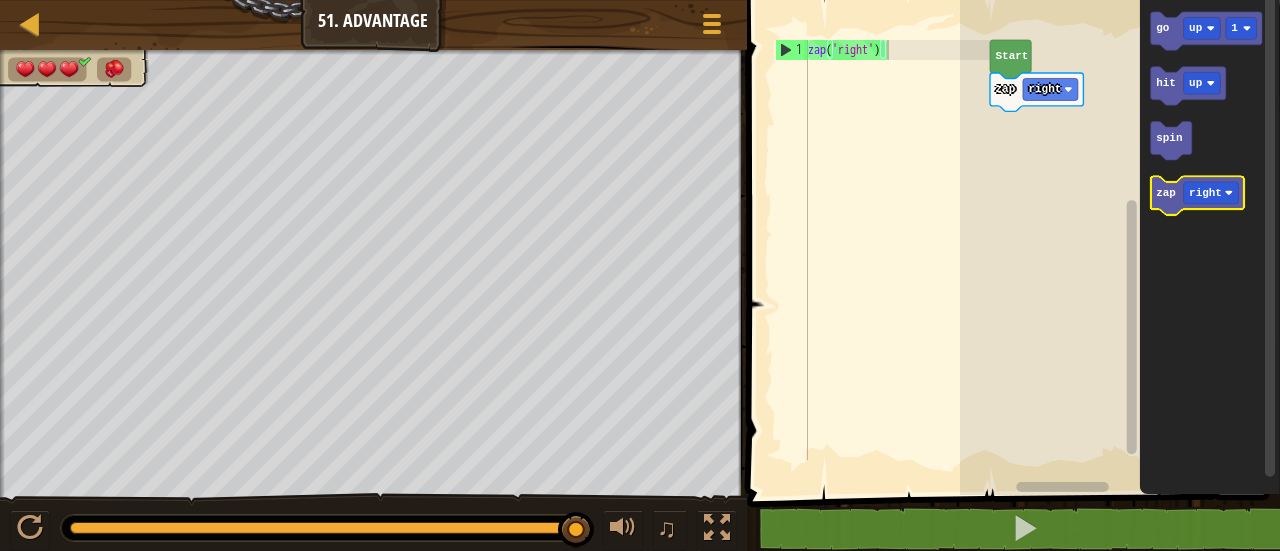 click on "zap" 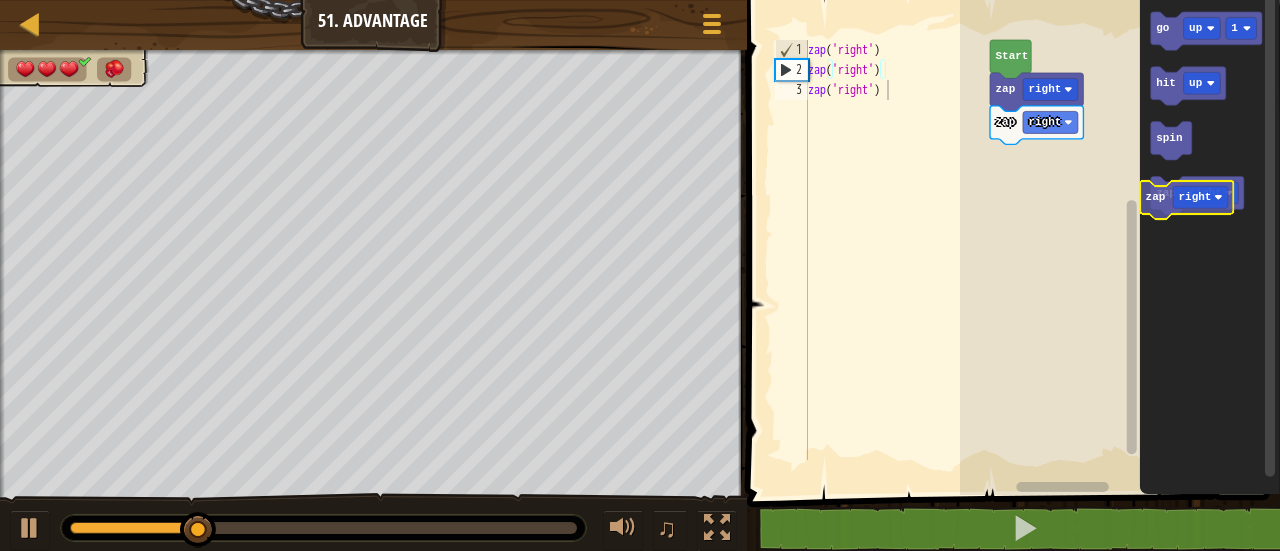 click on "zap right" 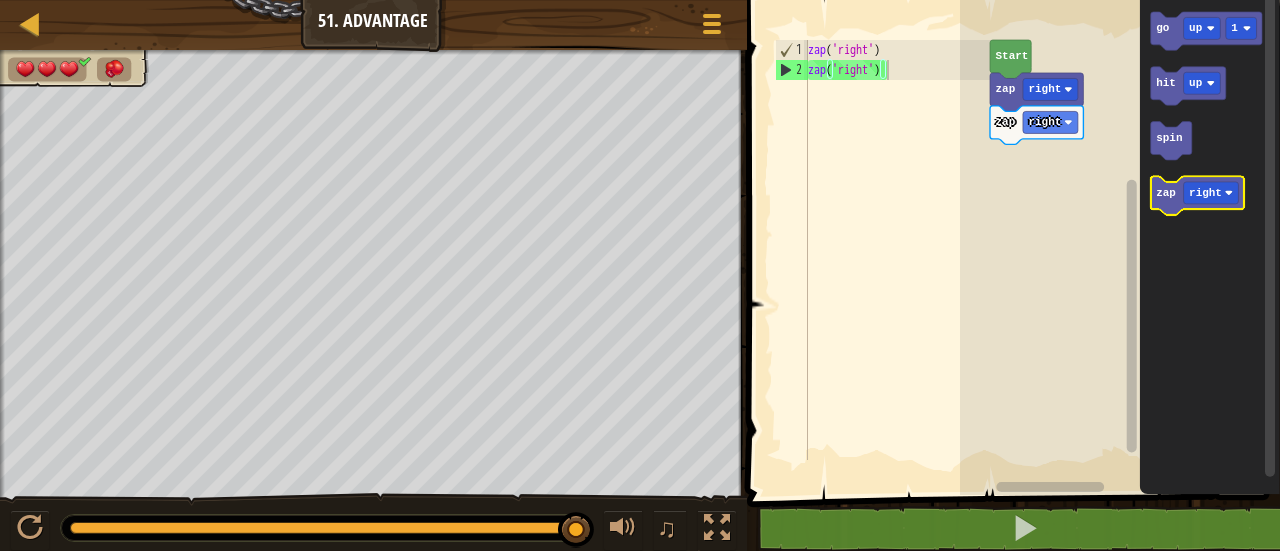 click 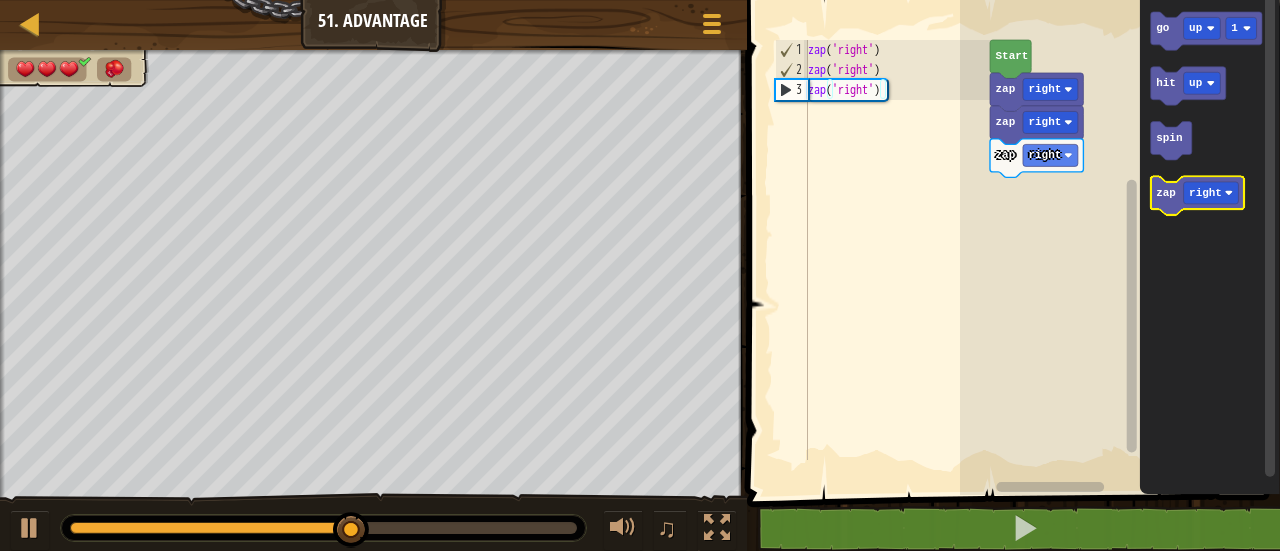 click 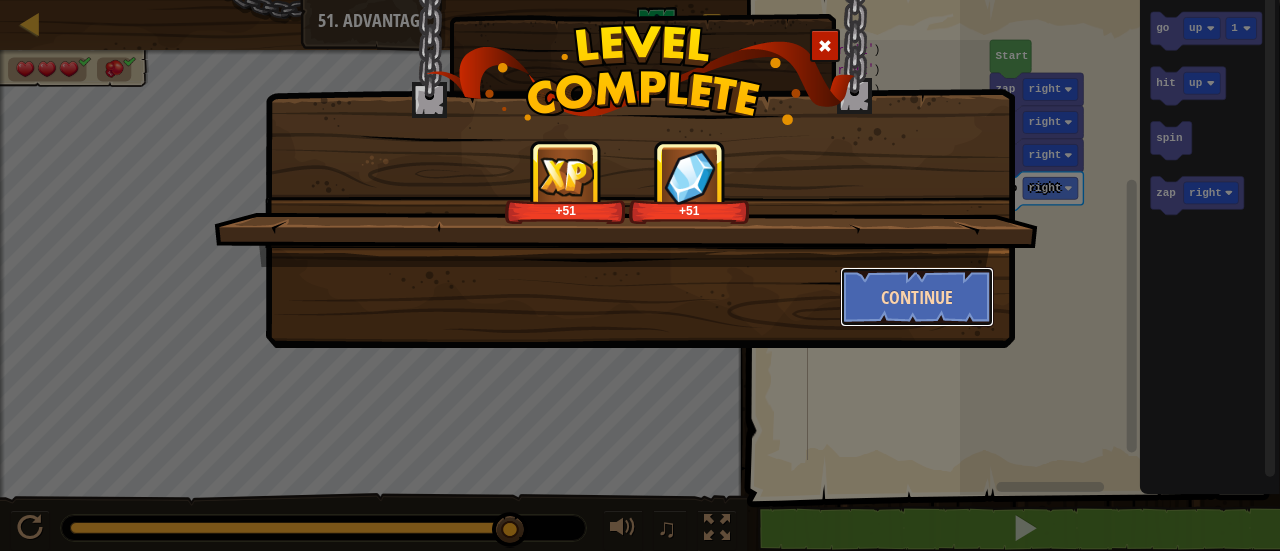click on "Continue" at bounding box center [917, 297] 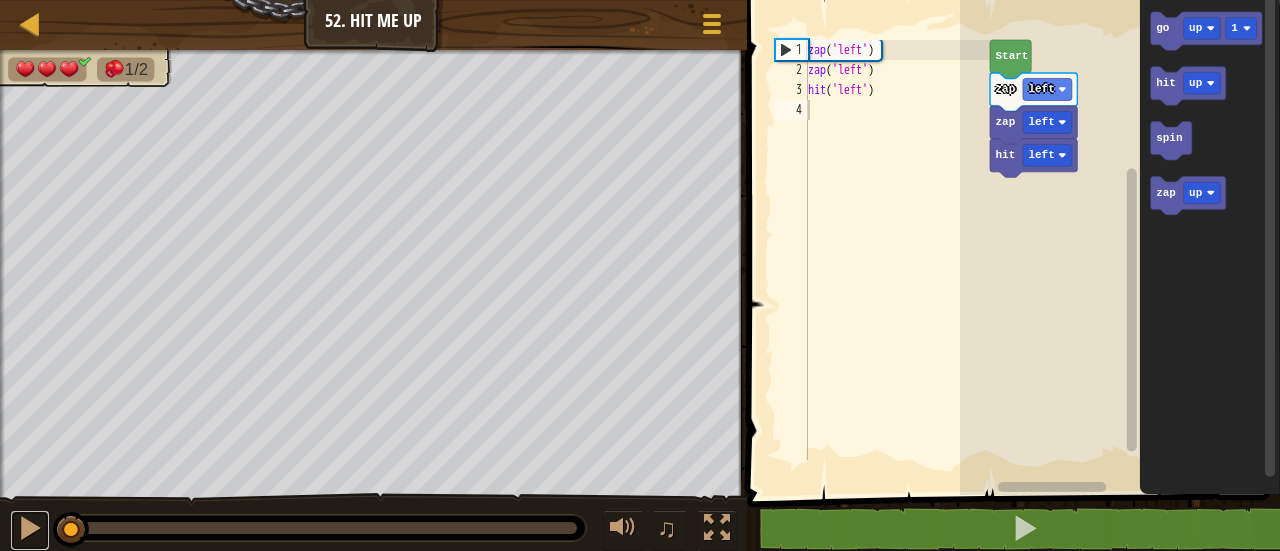 click on "Map Junior 52. Hit Me Up Game Menu 1     הההההההההההההההההההההההההההההההההההההההההההההההההההההההההההההההההההההההההההההההההההההההההההההההההההההההההההההההההההההההההההההההההההההההההההההההההההההההההההההההההההההההההההההההההההההההההההההההההההההההההההההההההההההההההההההההההההההההההההההההההההההההההההההההה XXXXXXXXXXXXXXXXXXXXXXXXXXXXXXXXXXXXXXXXXXXXXXXXXXXXXXXXXXXXXXXXXXXXXXXXXXXXXXXXXXXXXXXXXXXXXXXXXXXXXXXXXXXXXXXXXXXXXXXXXXXXXXXXXXXXXXXXXXXXXXXXXXXXXXXXXXXXXXXXXXXXXXXXXXXXXXXXXXXXXXXXXXXXXXXXXXXXXXXXXXXXXXXXXXXXXXXXXXXXXXXXXXXXXXXXXXXXXXXXXXXXXXXXXXXXXXXX Solution × Blocks 1 2 3 4 zap ( 'left' ) zap ( 'left' ) hit ( 'left' )     hit left zap left zap left Start go up 1 hit up spin zap up Code Saved Programming language : Python Statement   /  Call   /  go hit" at bounding box center [640, 0] 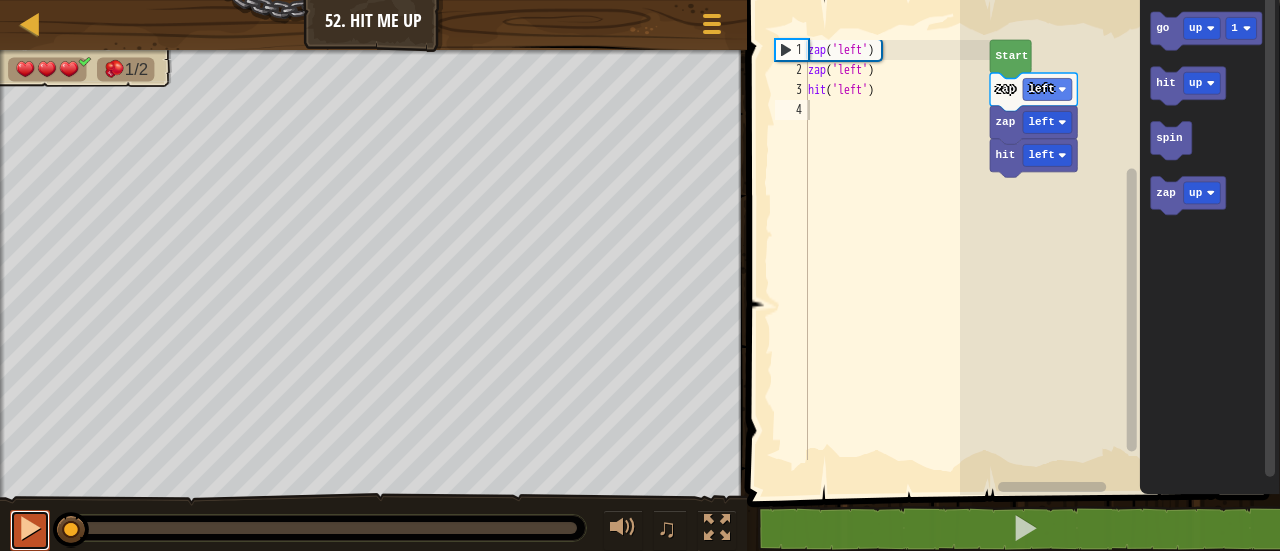 click at bounding box center [30, 530] 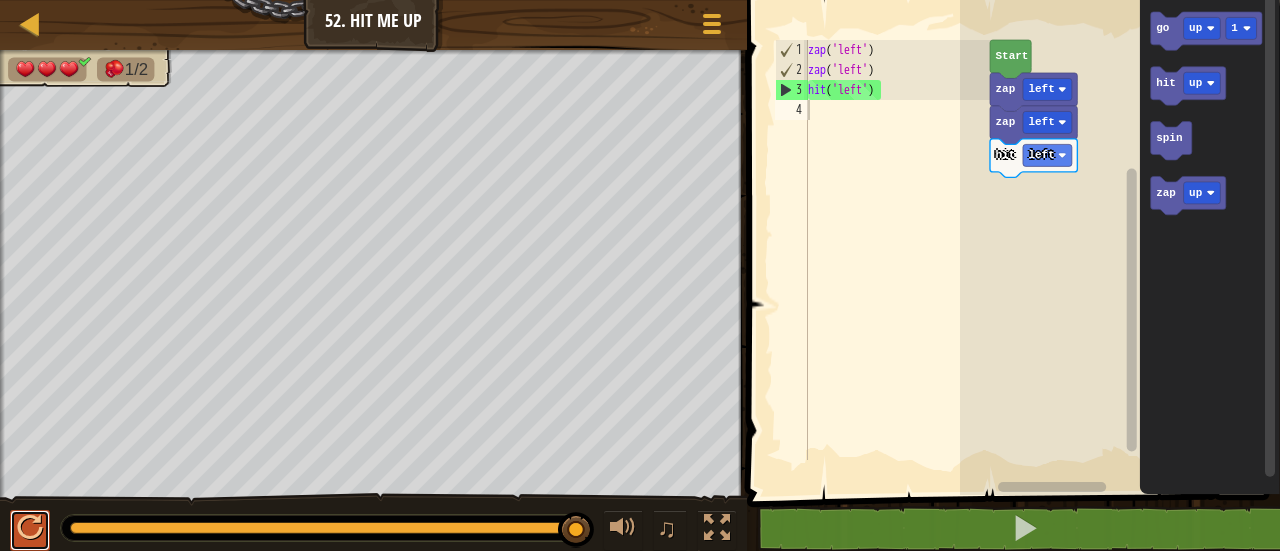 click at bounding box center [30, 528] 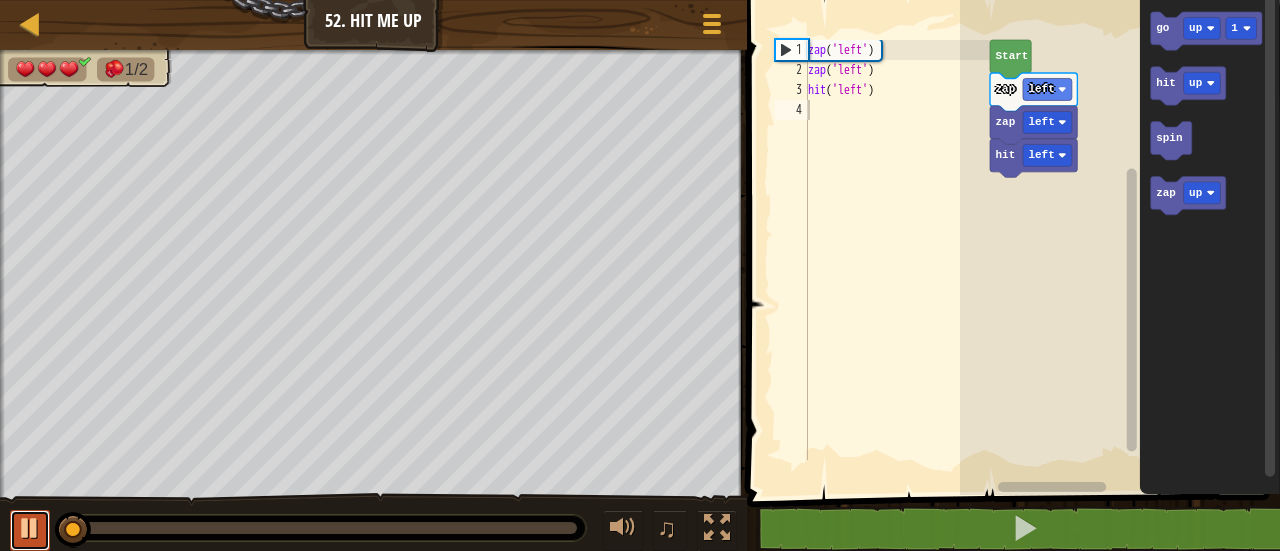 click at bounding box center [30, 528] 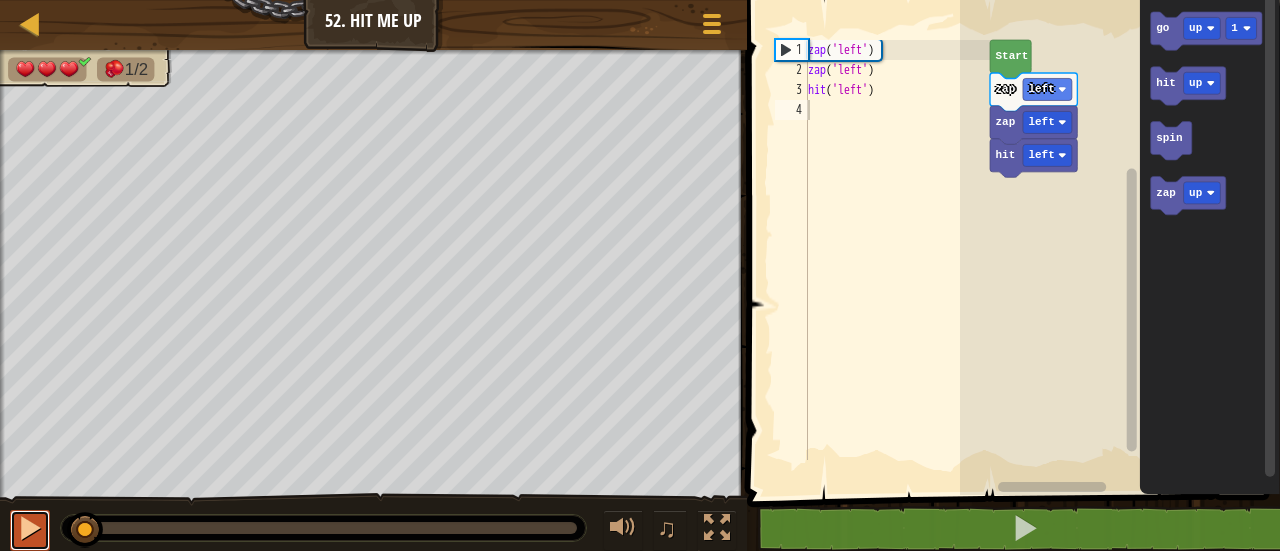 click at bounding box center (30, 530) 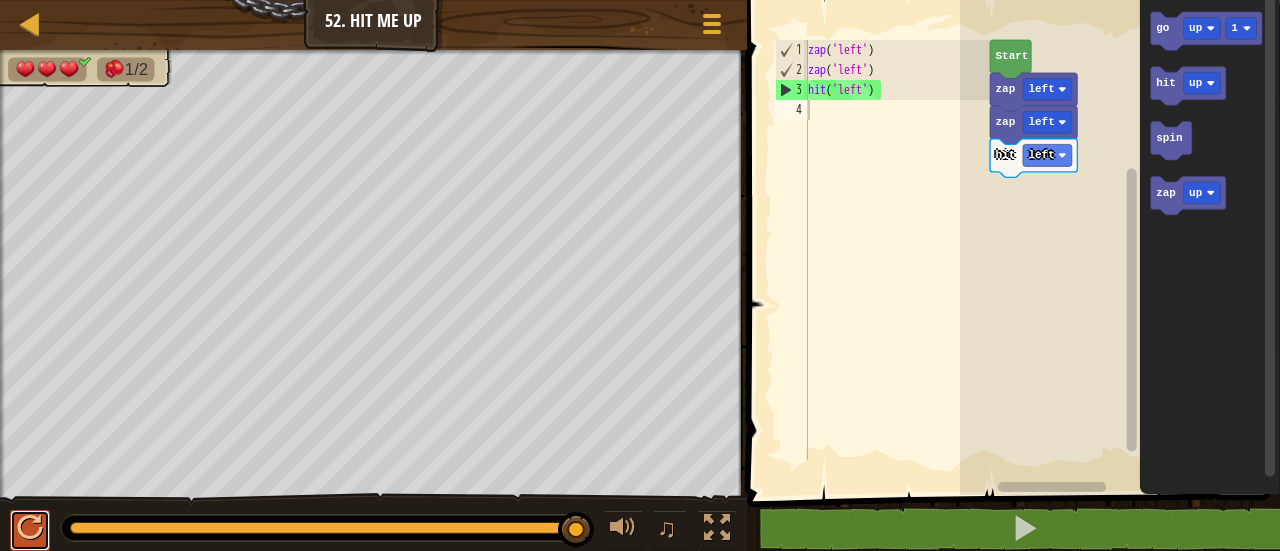 click at bounding box center [30, 528] 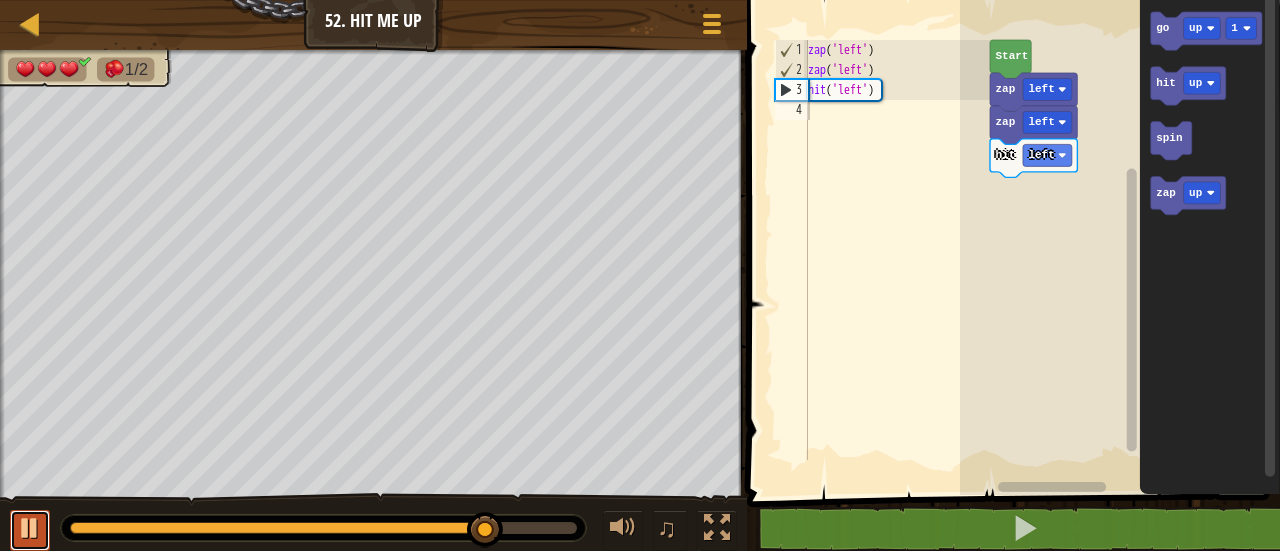 click at bounding box center [30, 528] 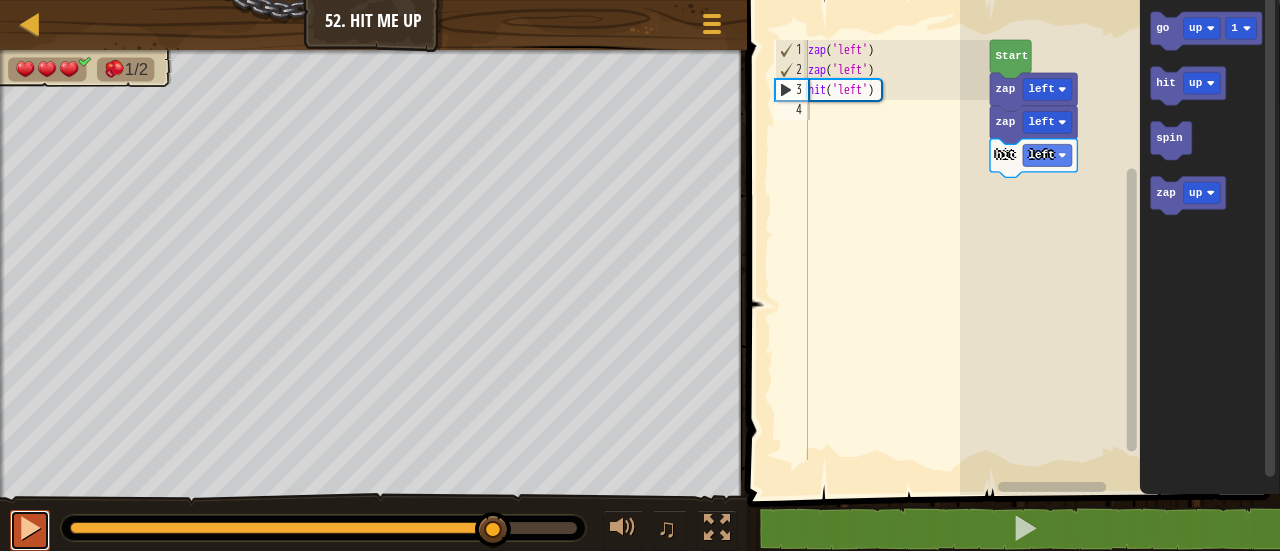 click at bounding box center (30, 528) 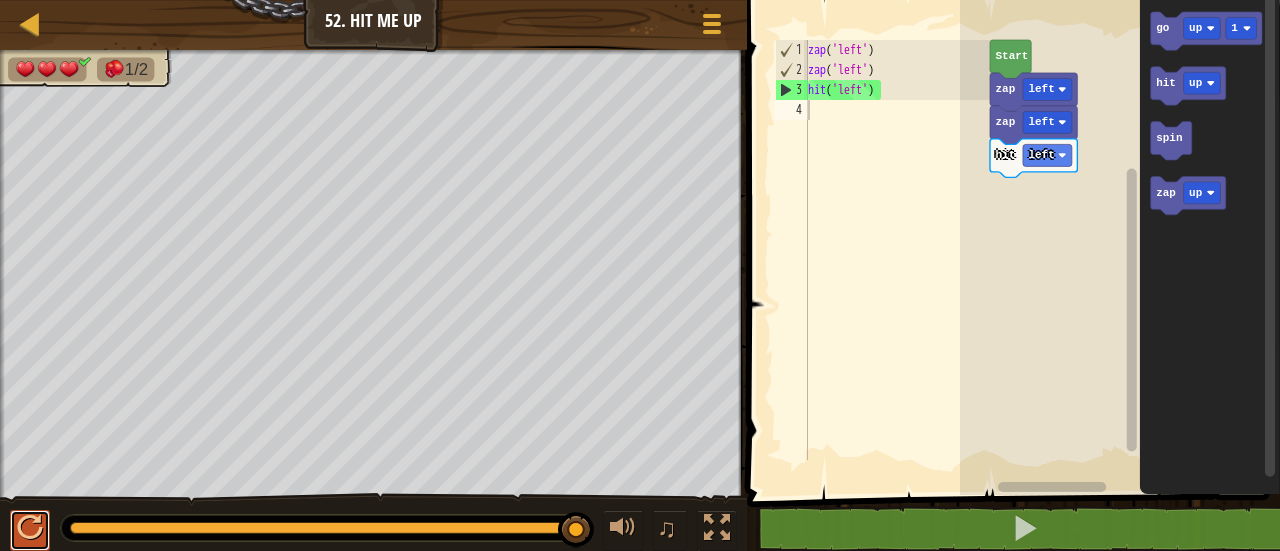 click at bounding box center (30, 528) 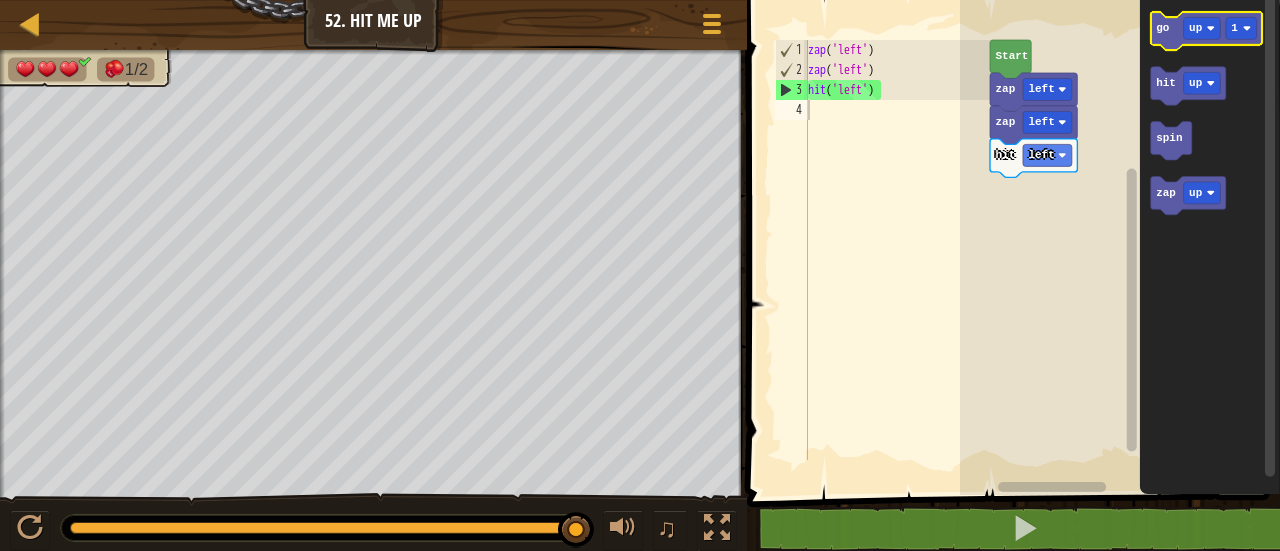 click 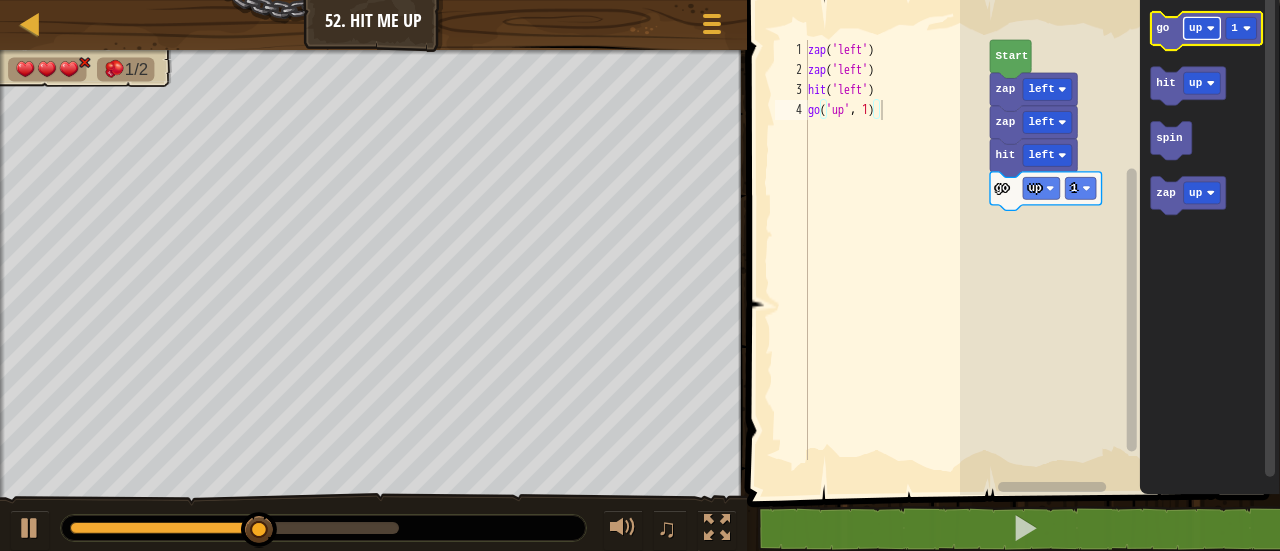 click 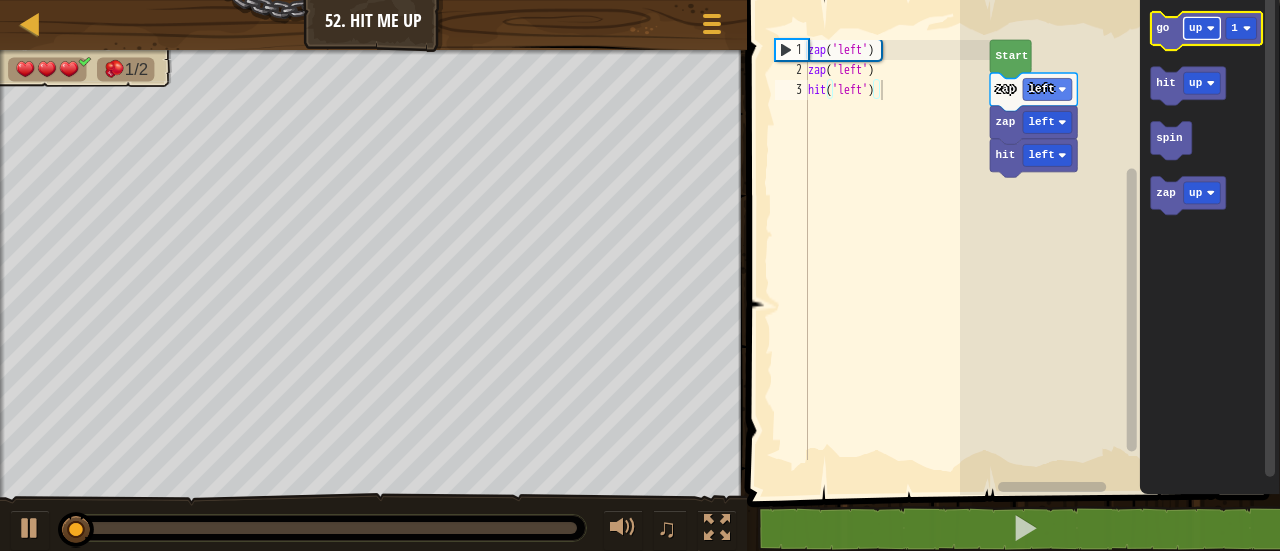 click 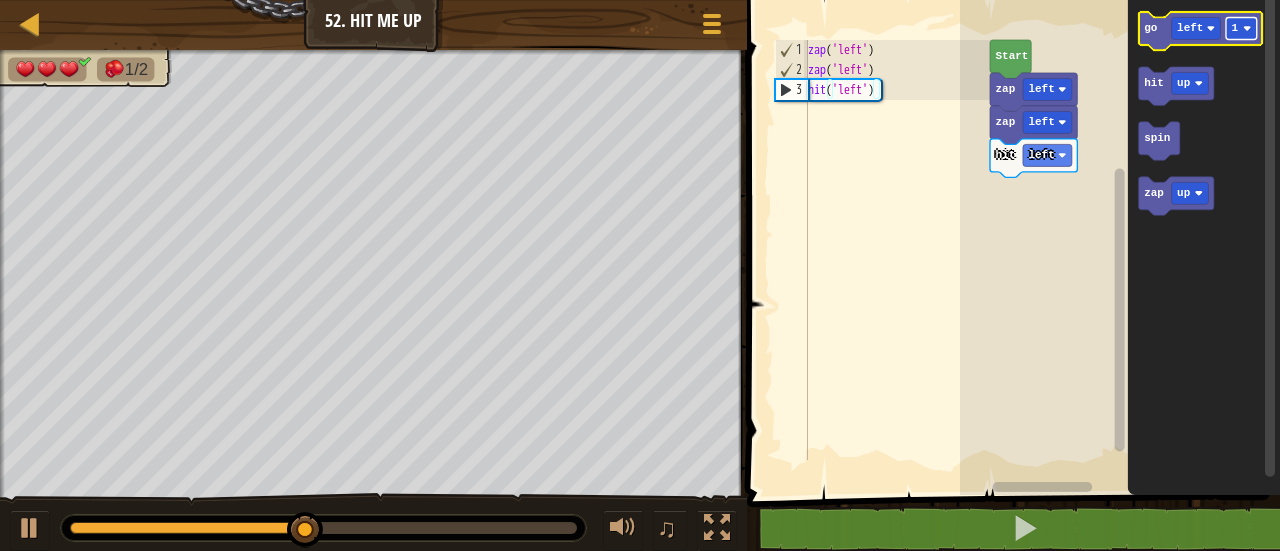 click 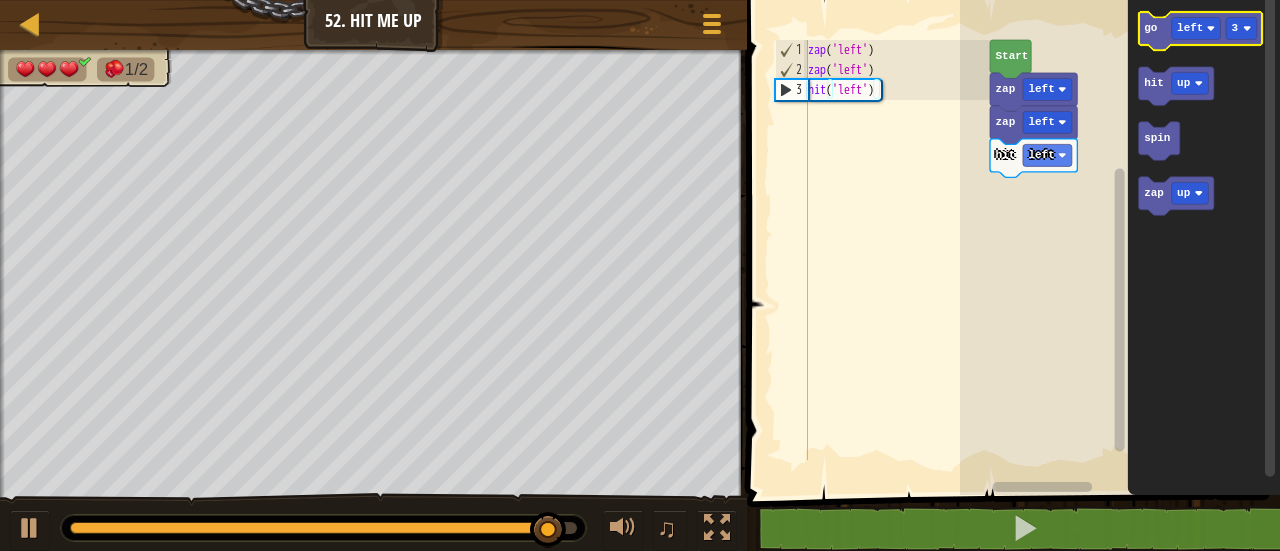 click 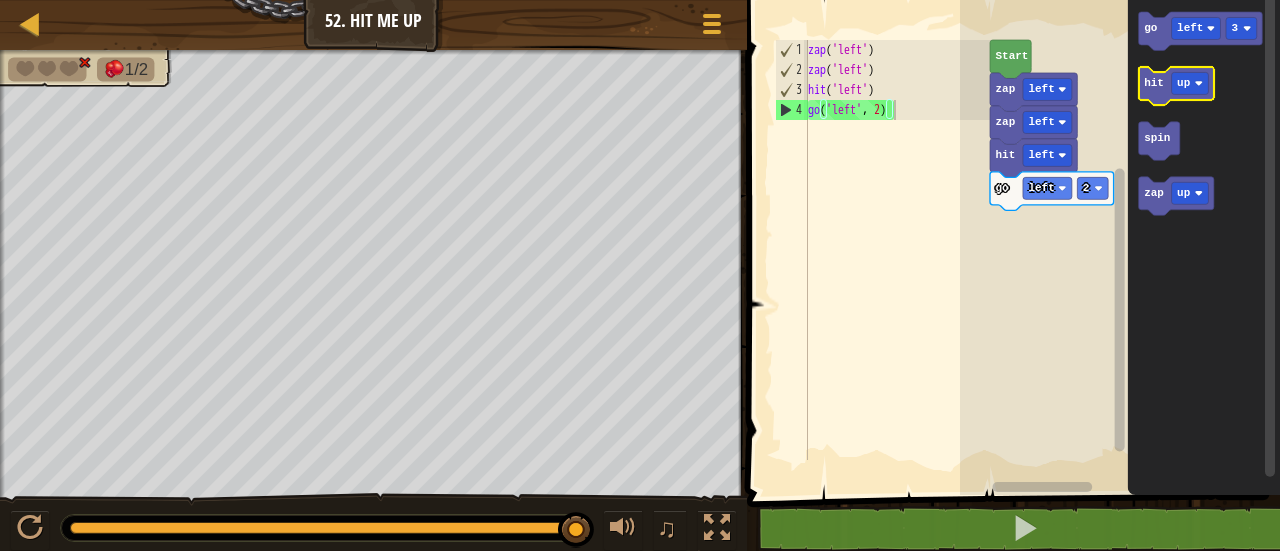 click 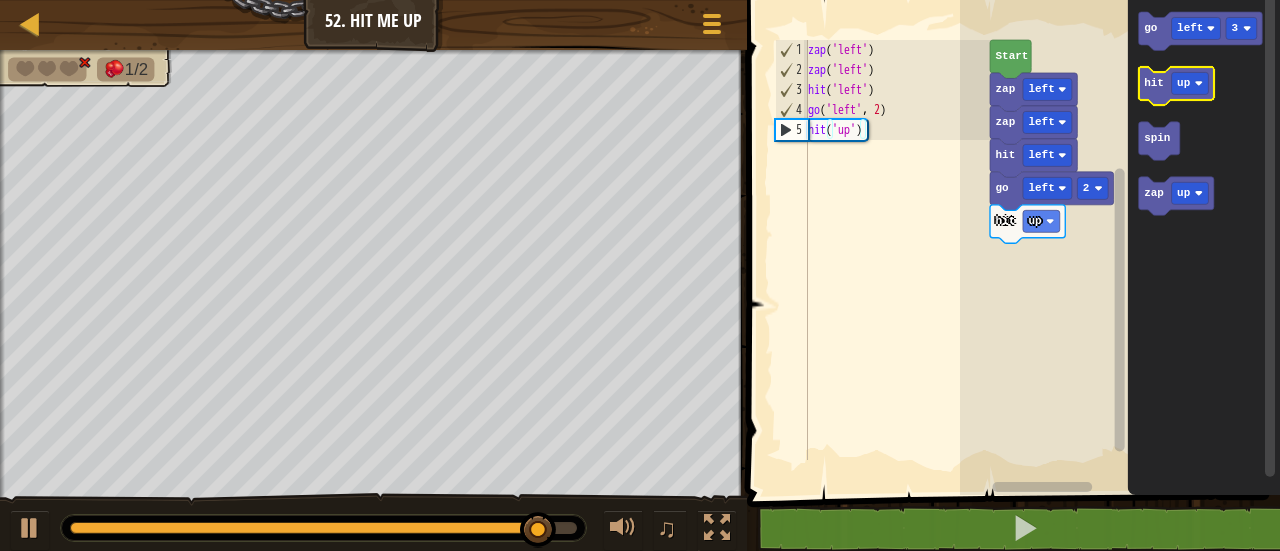 click on "hit" 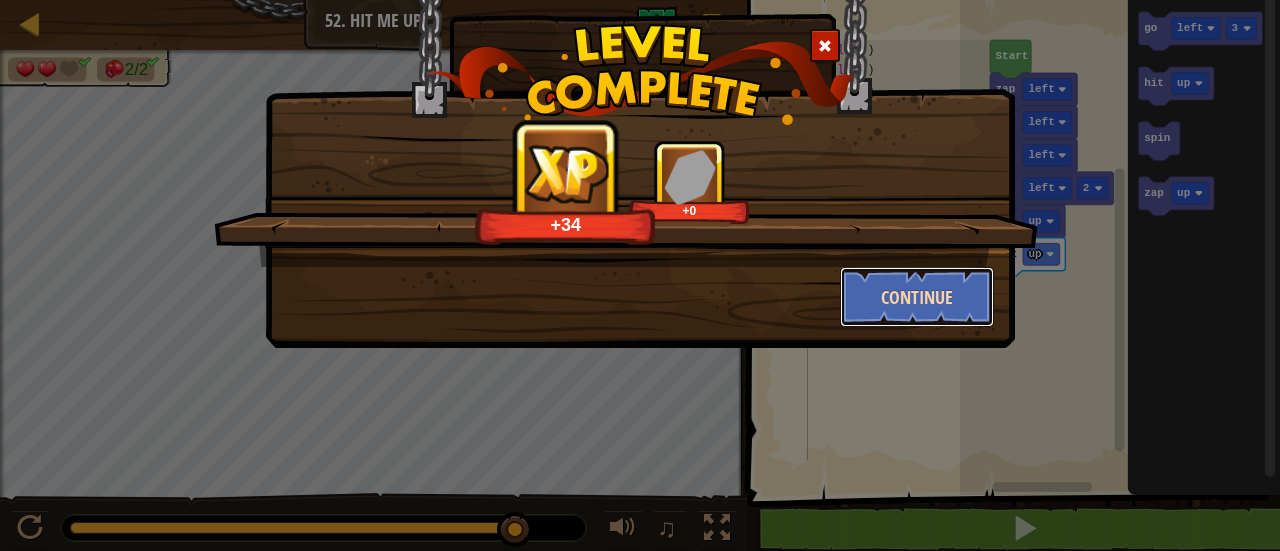 click on "Continue" at bounding box center (917, 297) 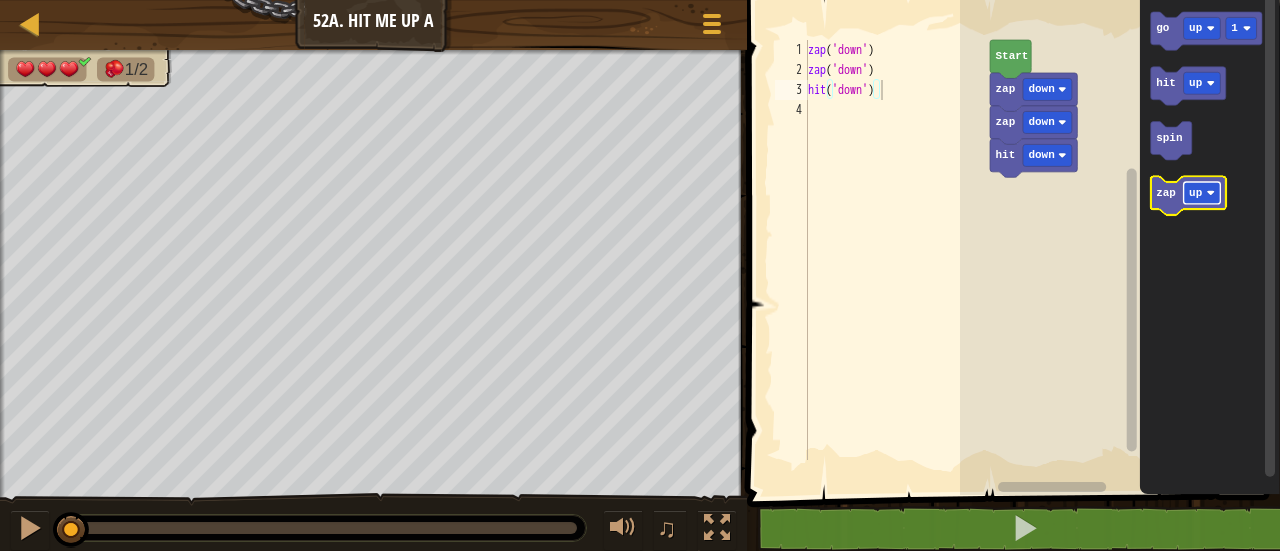 click 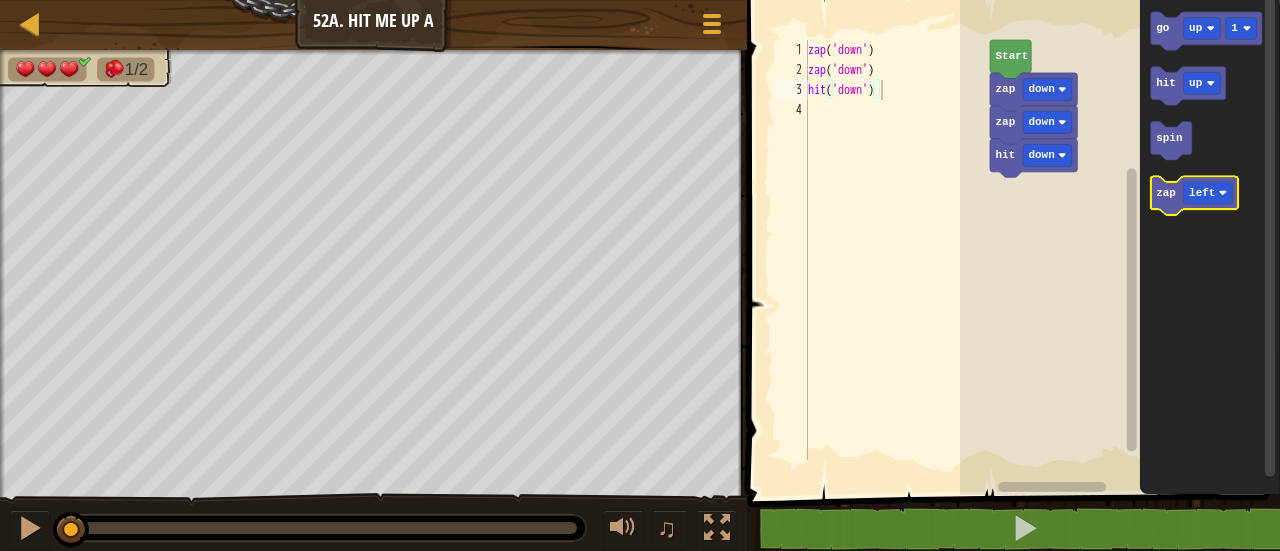 click on "zap" 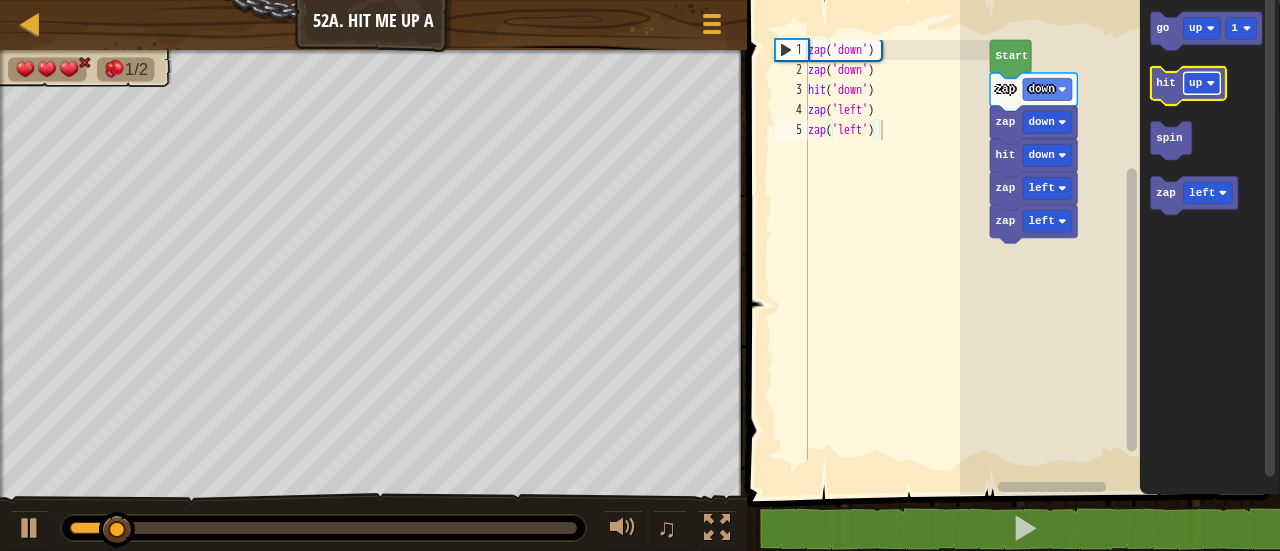 click 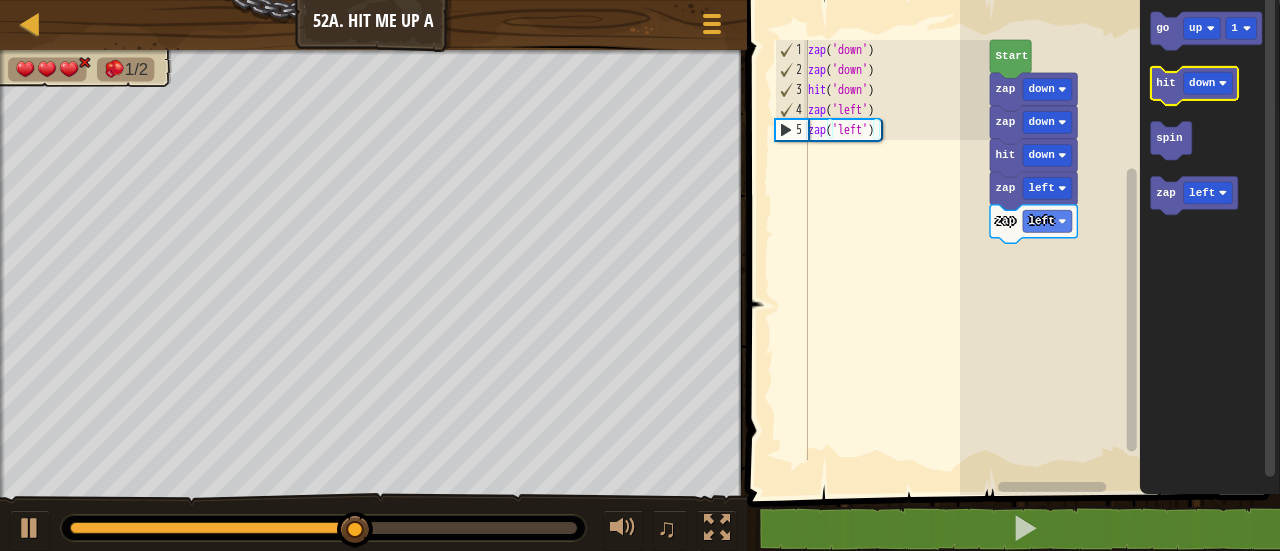 click 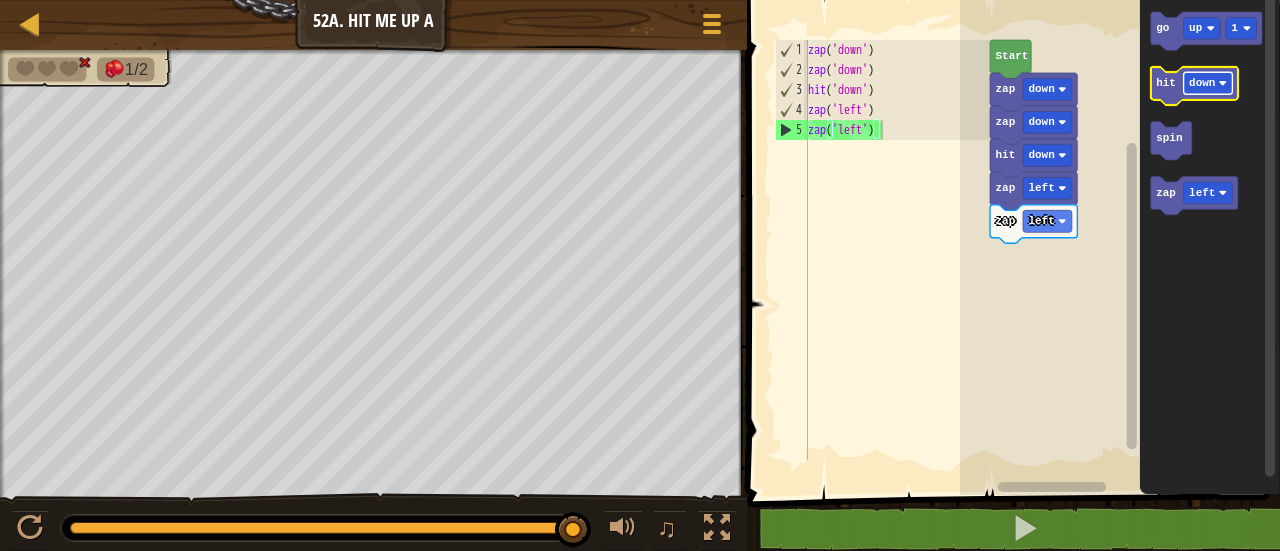 click 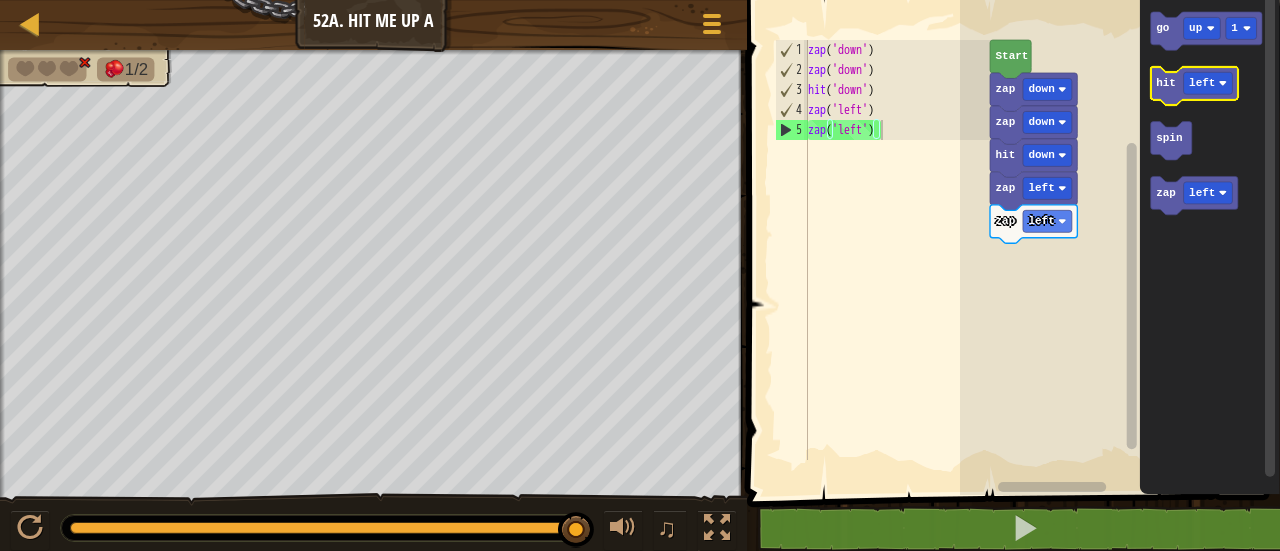 click 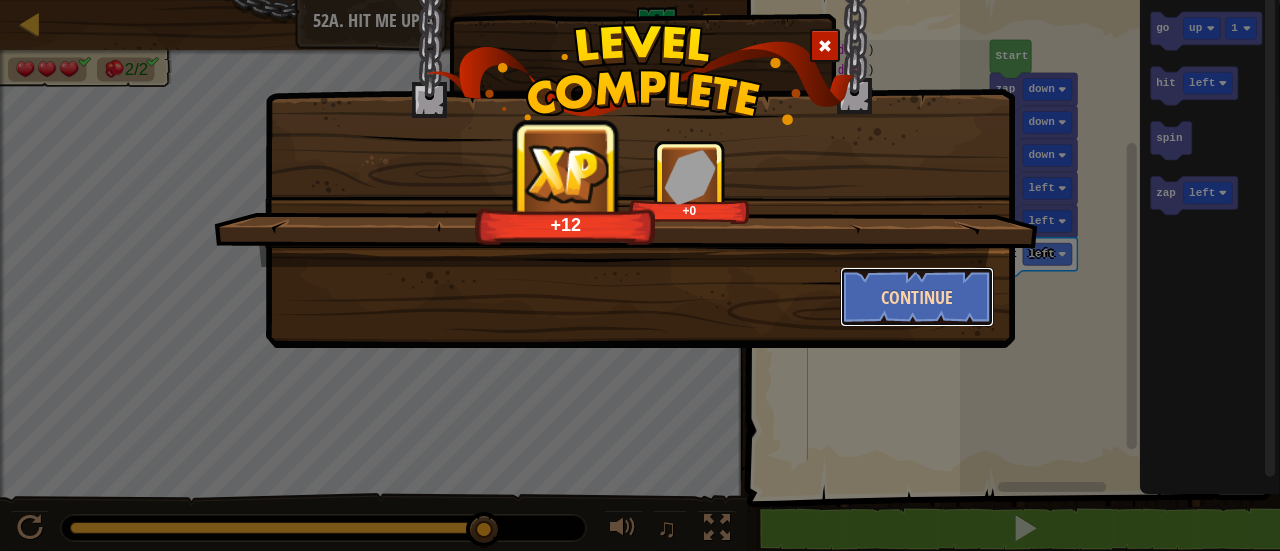 click on "Continue" at bounding box center (917, 297) 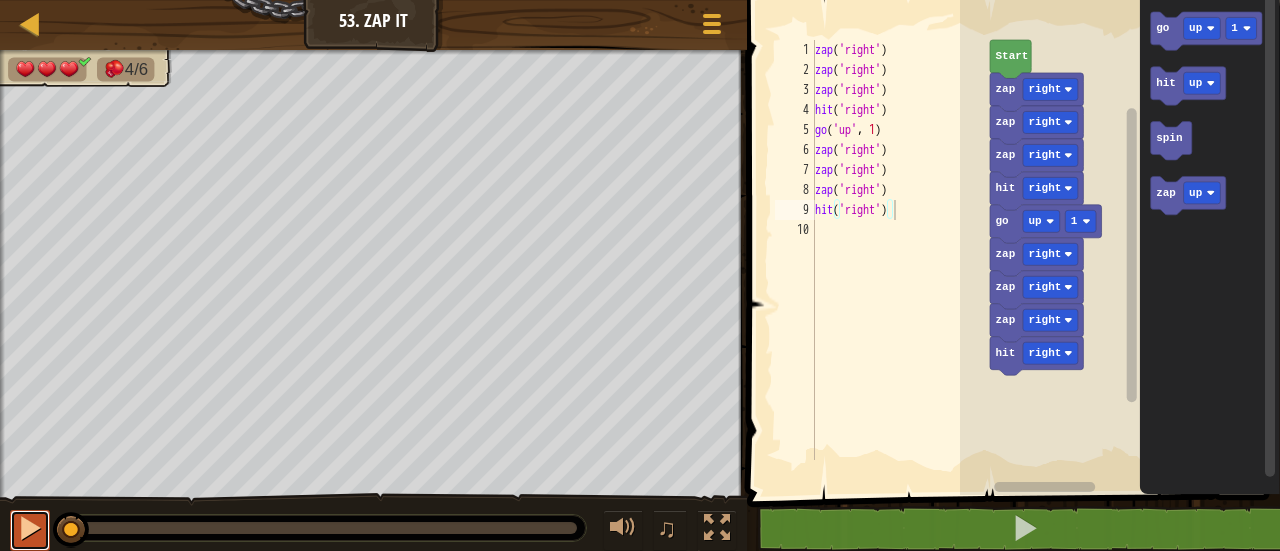 click at bounding box center [30, 528] 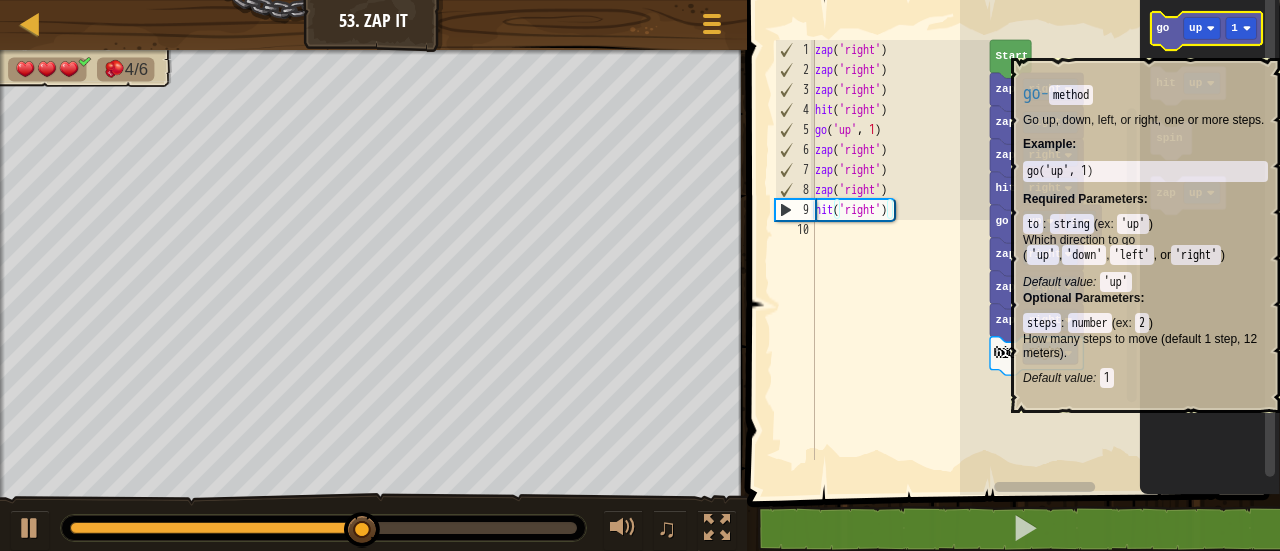 click 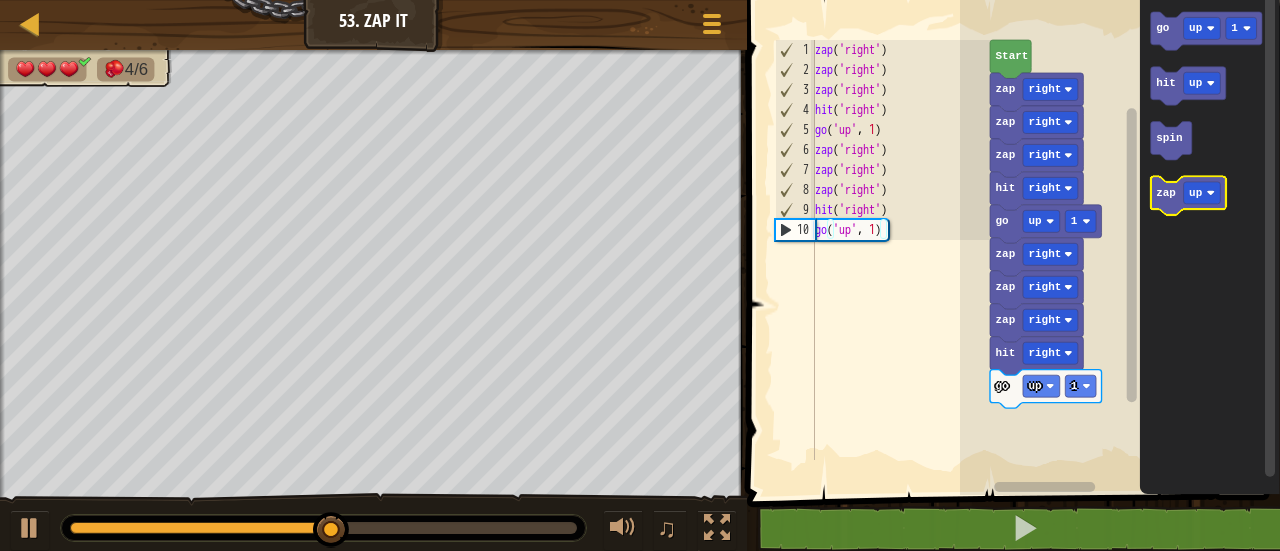 click 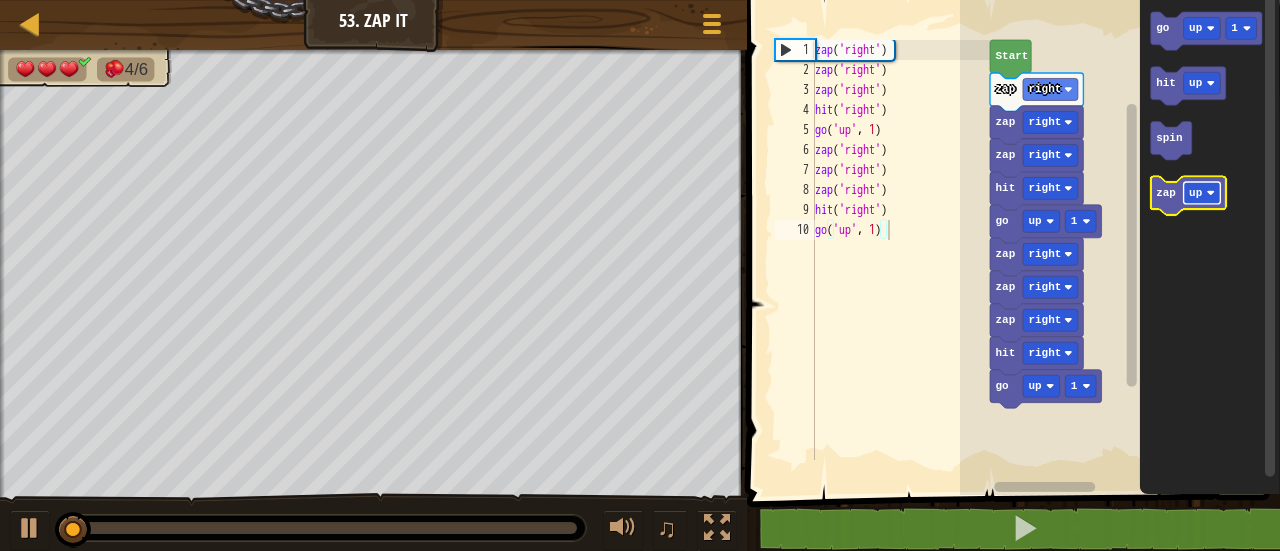 click on "up" 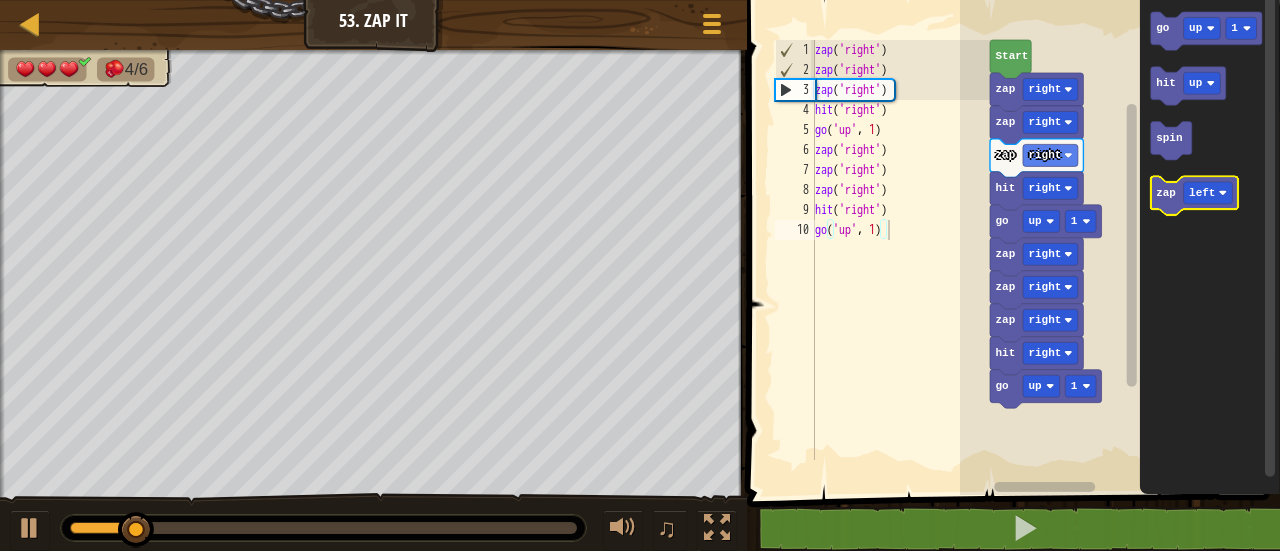 click on "zap" 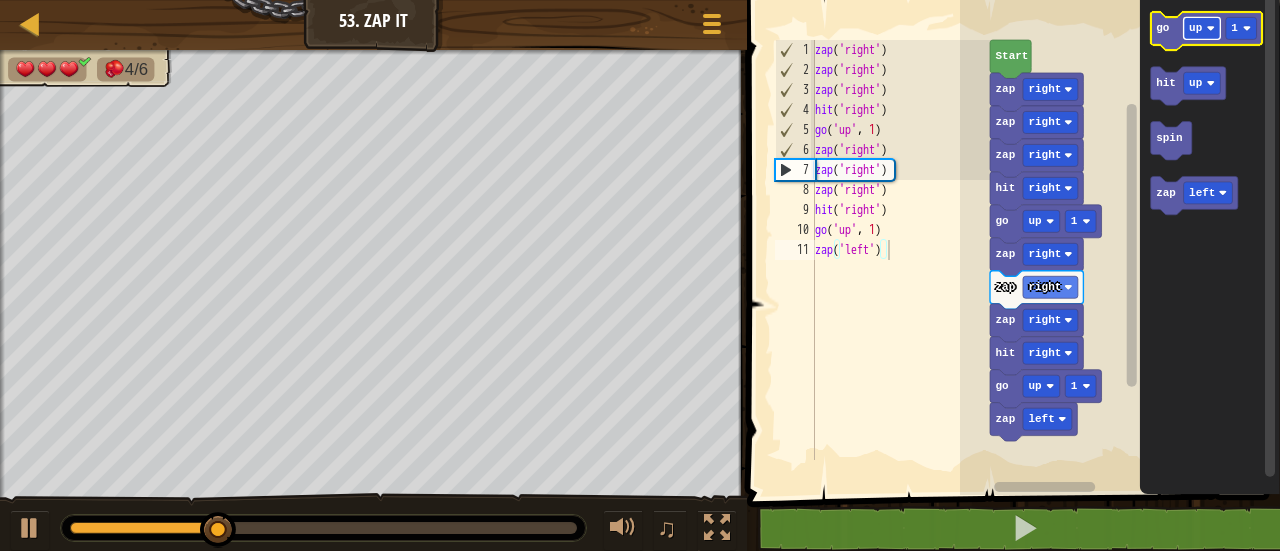 click 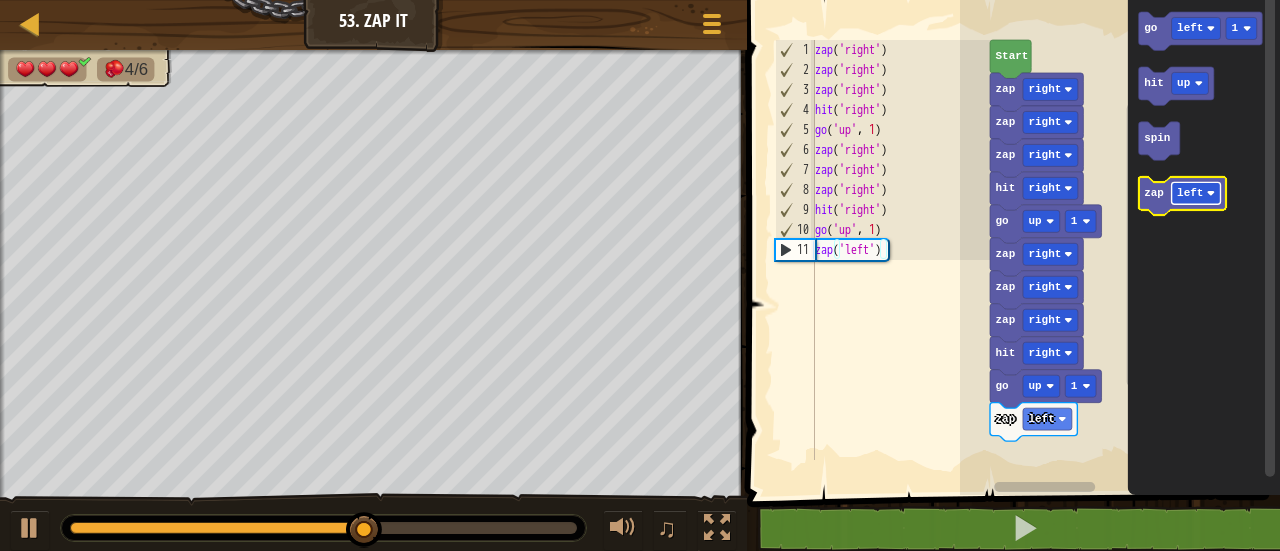 click 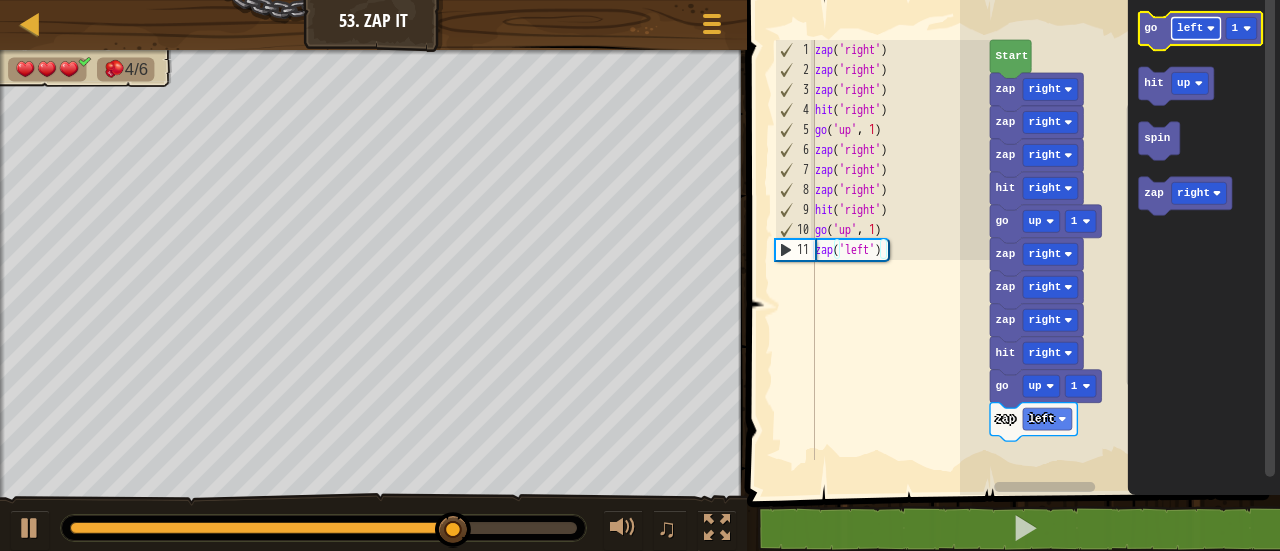 click 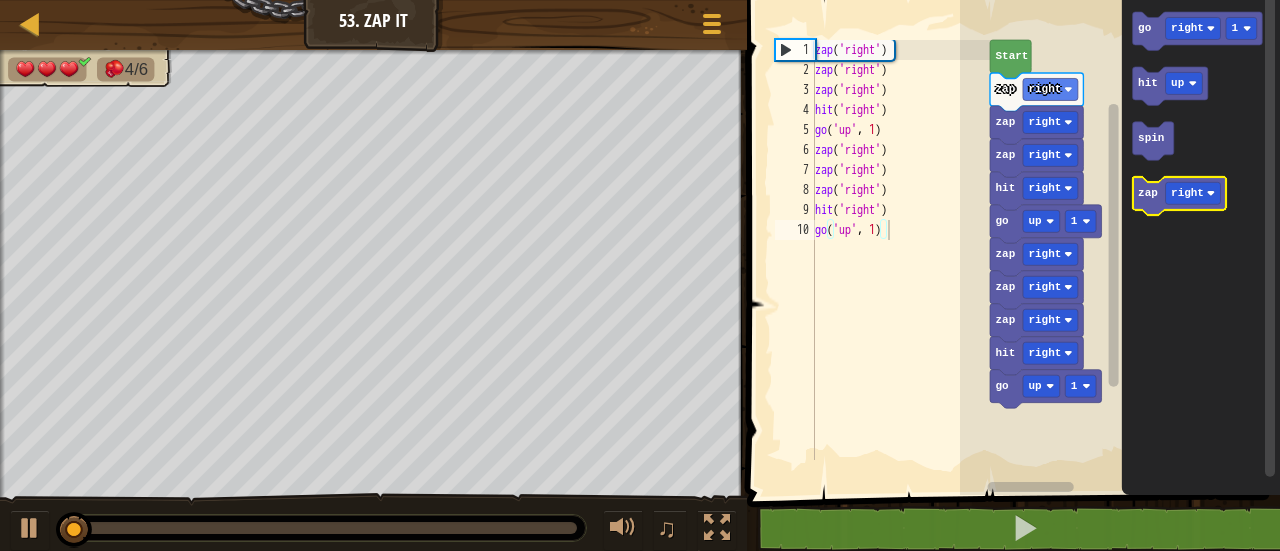 click on "zap" 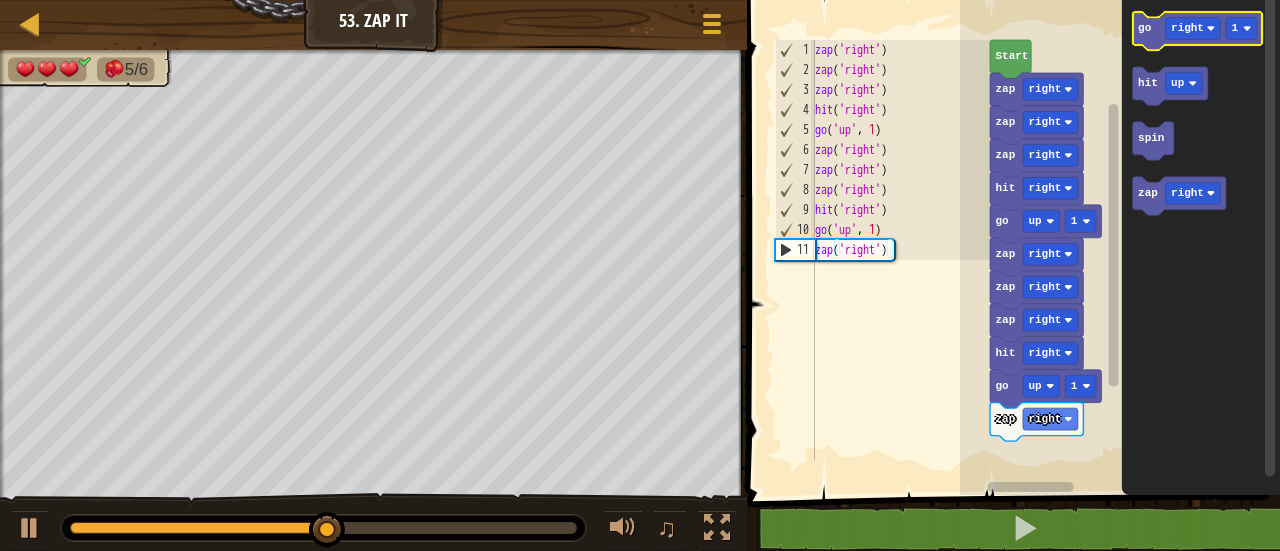click 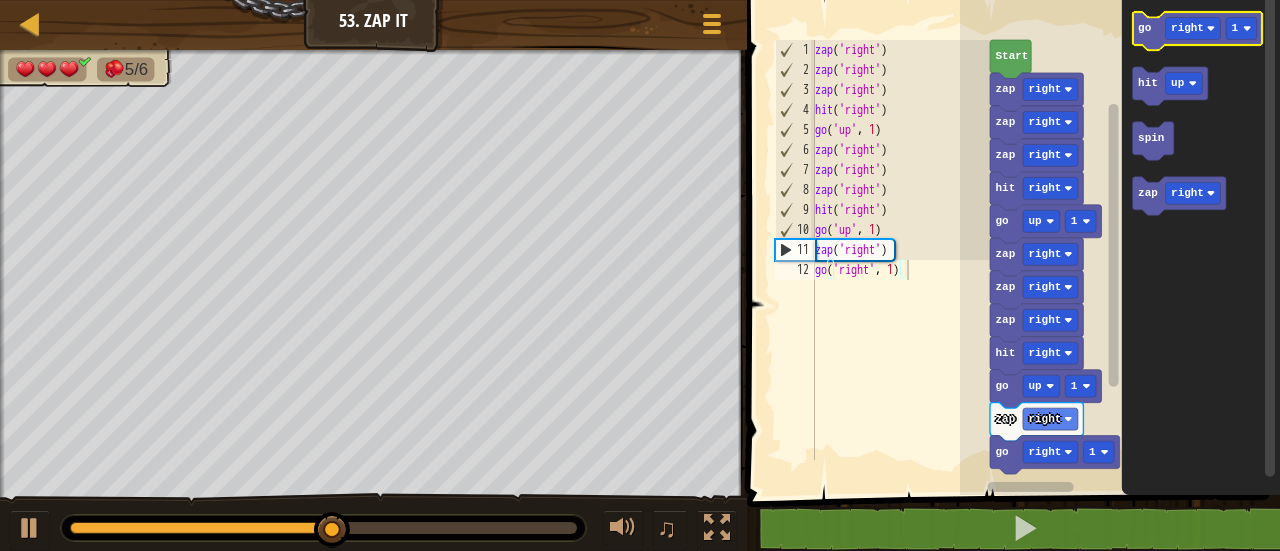 click 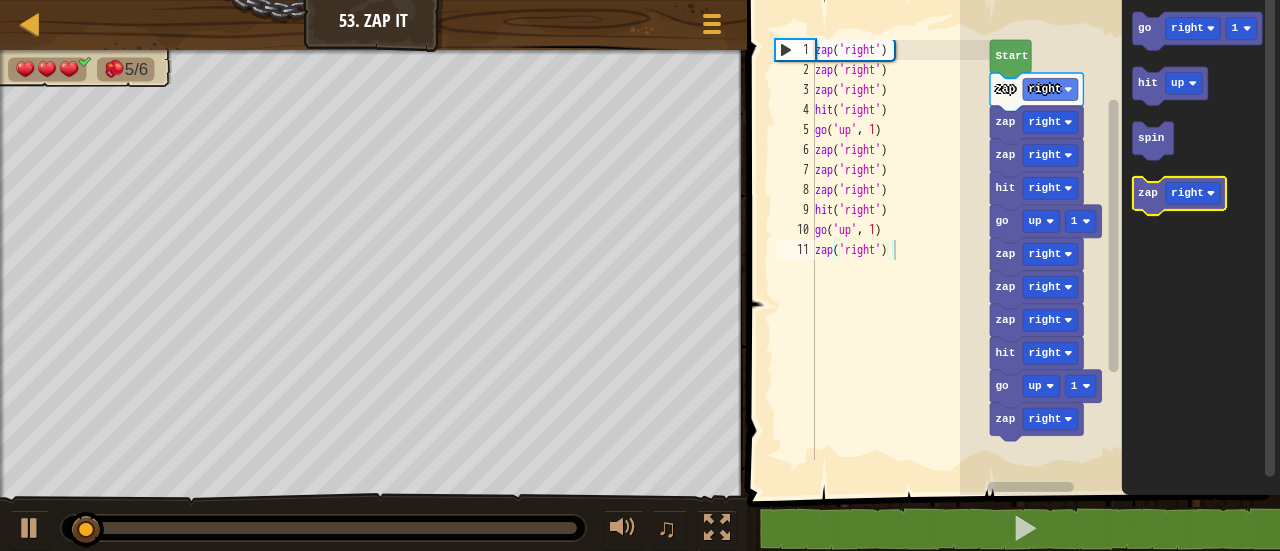 click on "go right 1 hit up spin zap right" 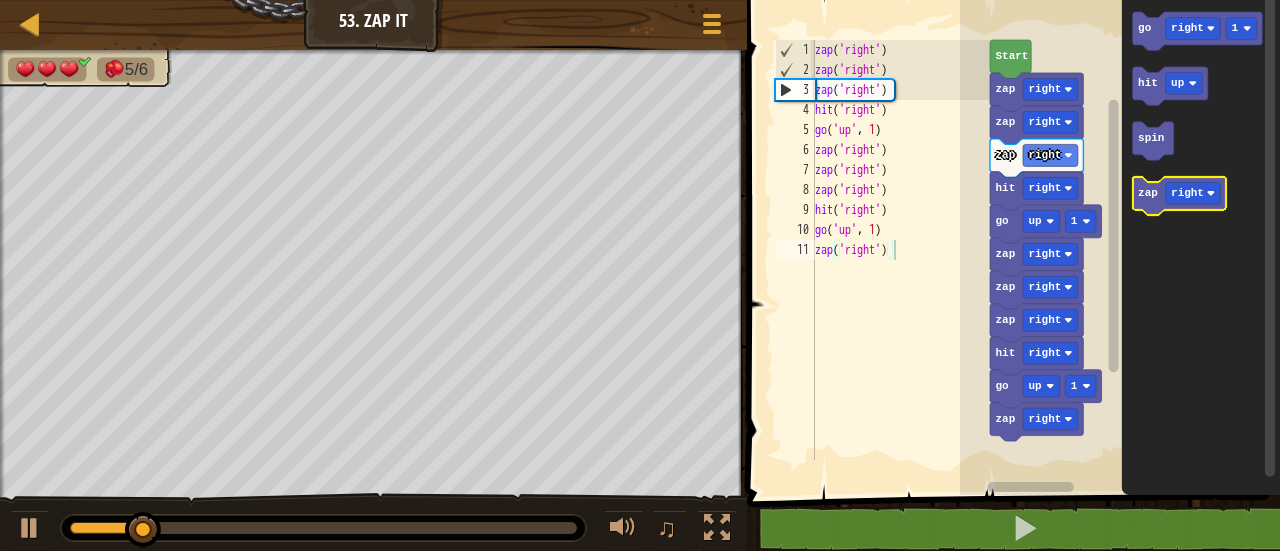 click 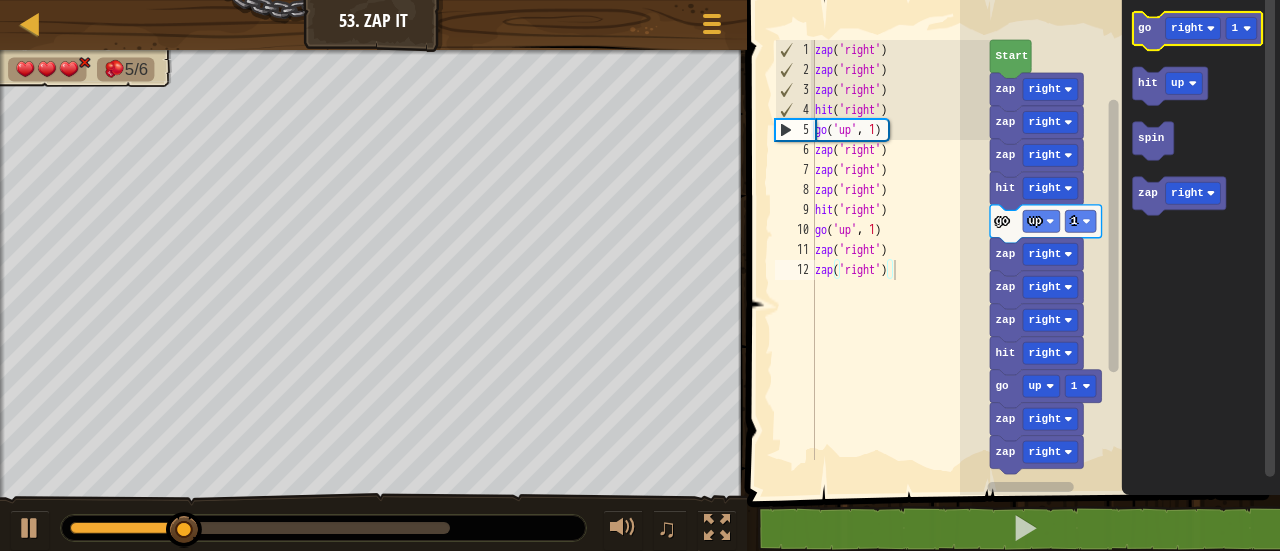 click on "go" 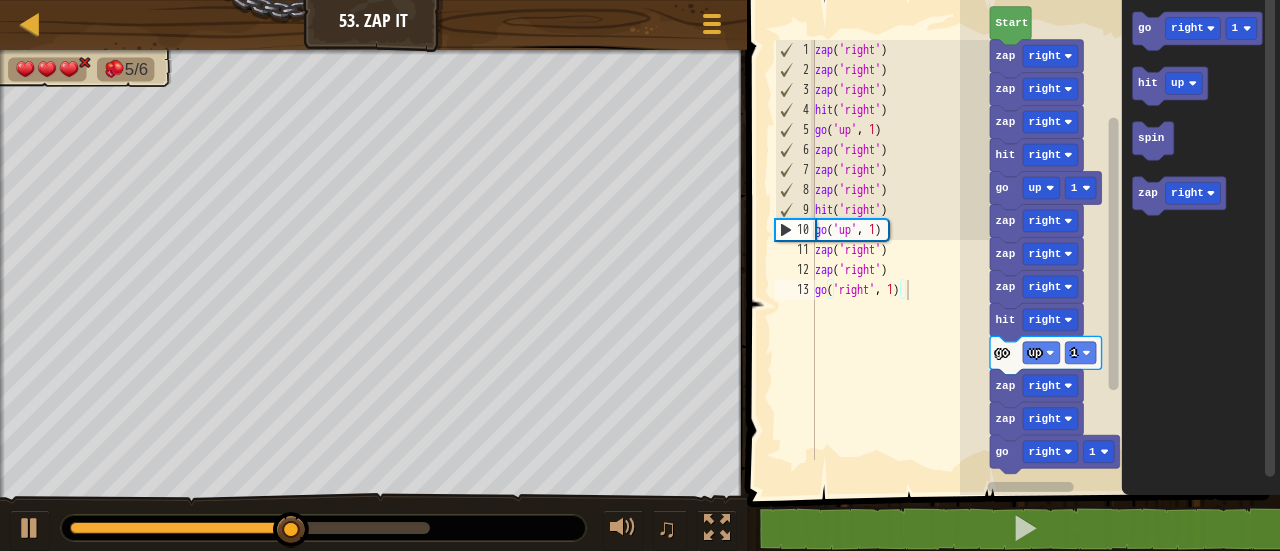 click 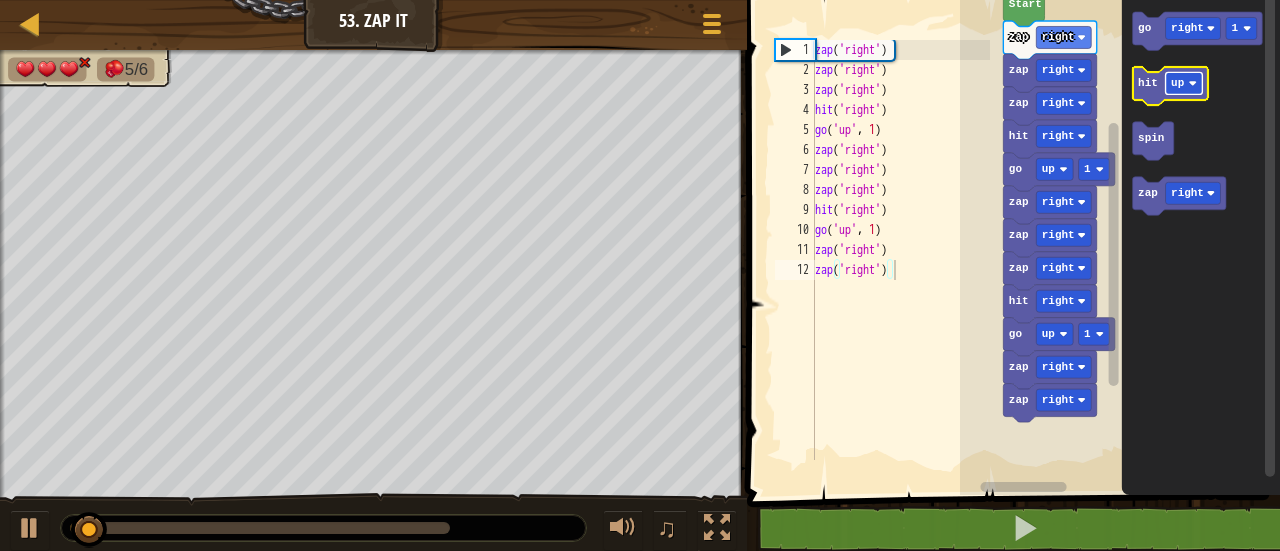 click on "up" 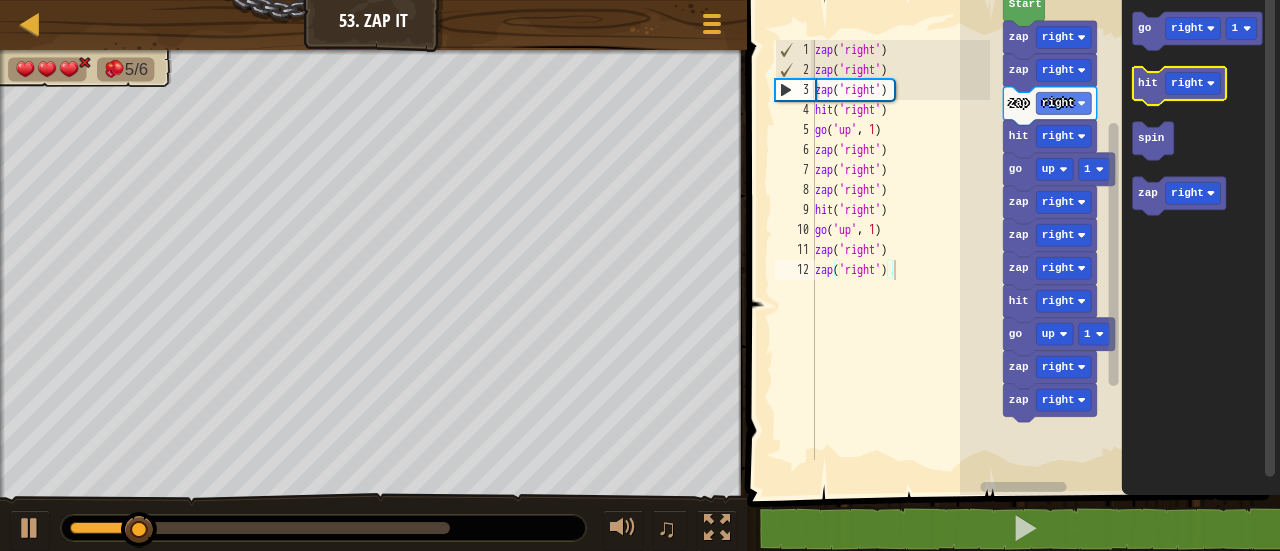 click 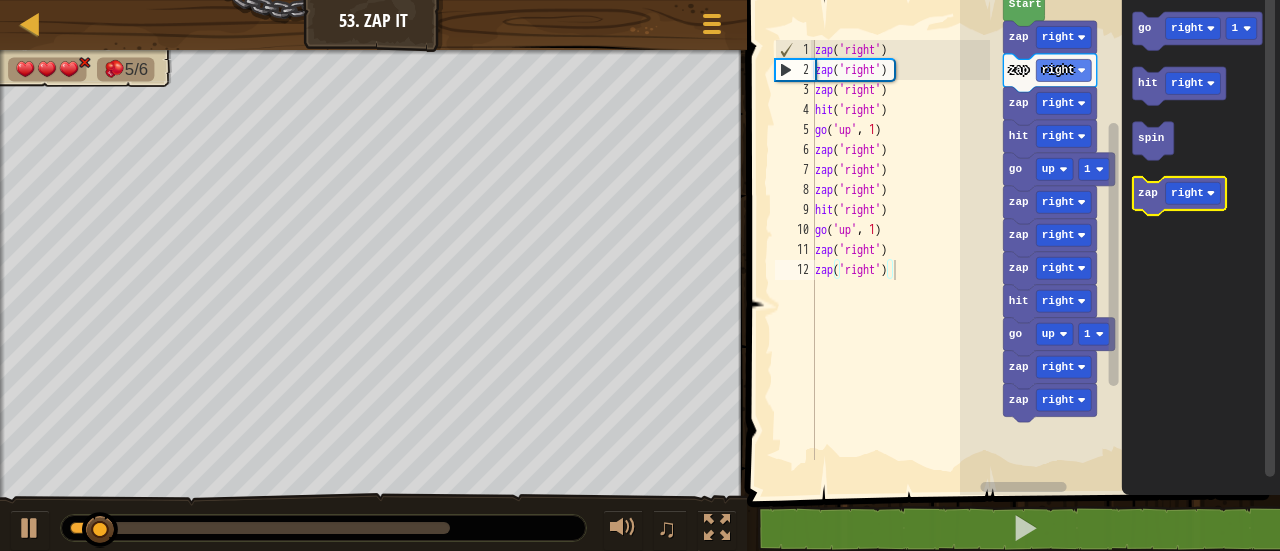 click on "zap" 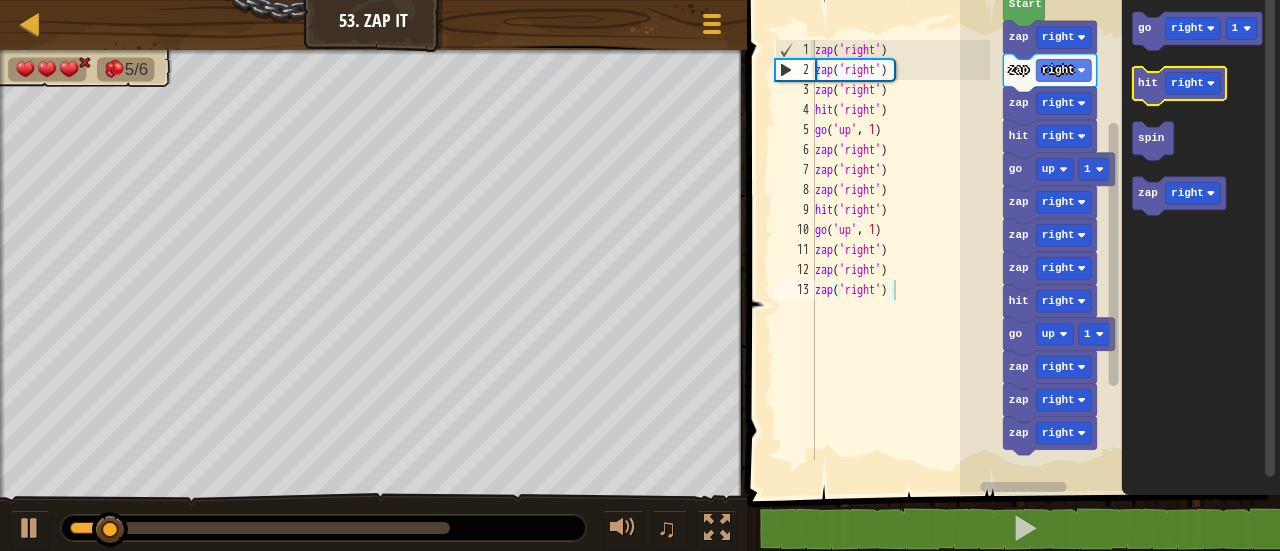click 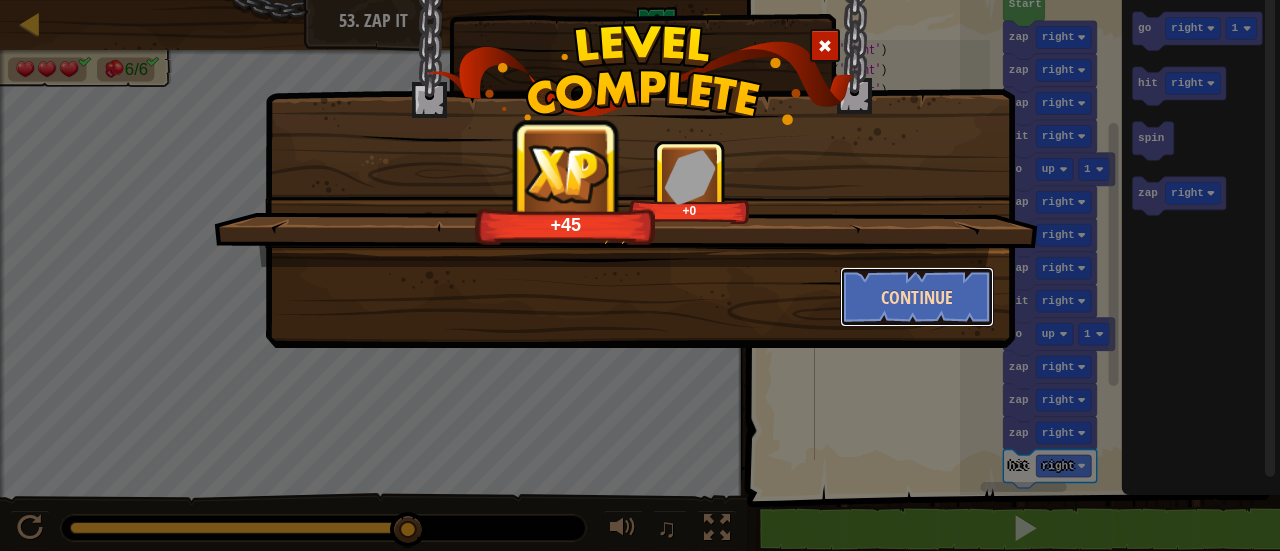 click on "Continue" at bounding box center [917, 297] 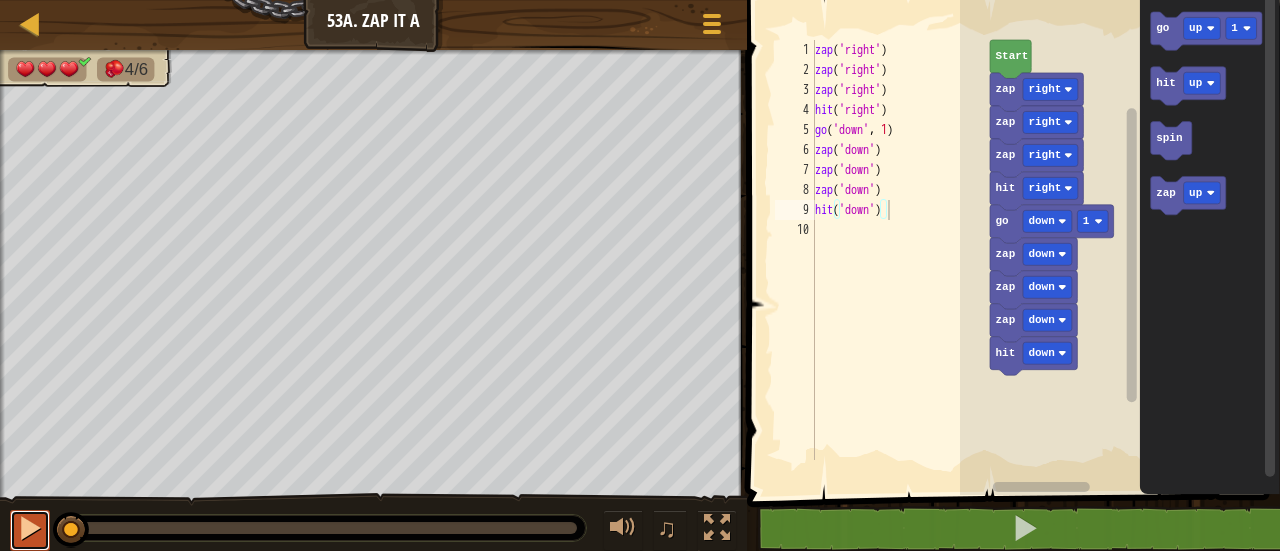 click at bounding box center [30, 528] 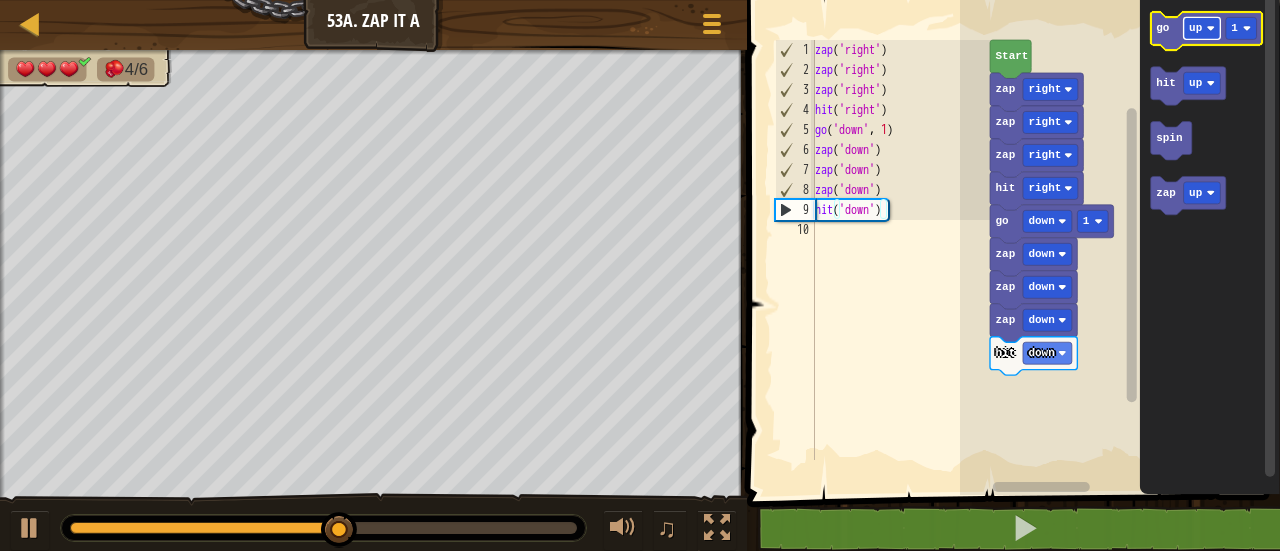 click on "up" 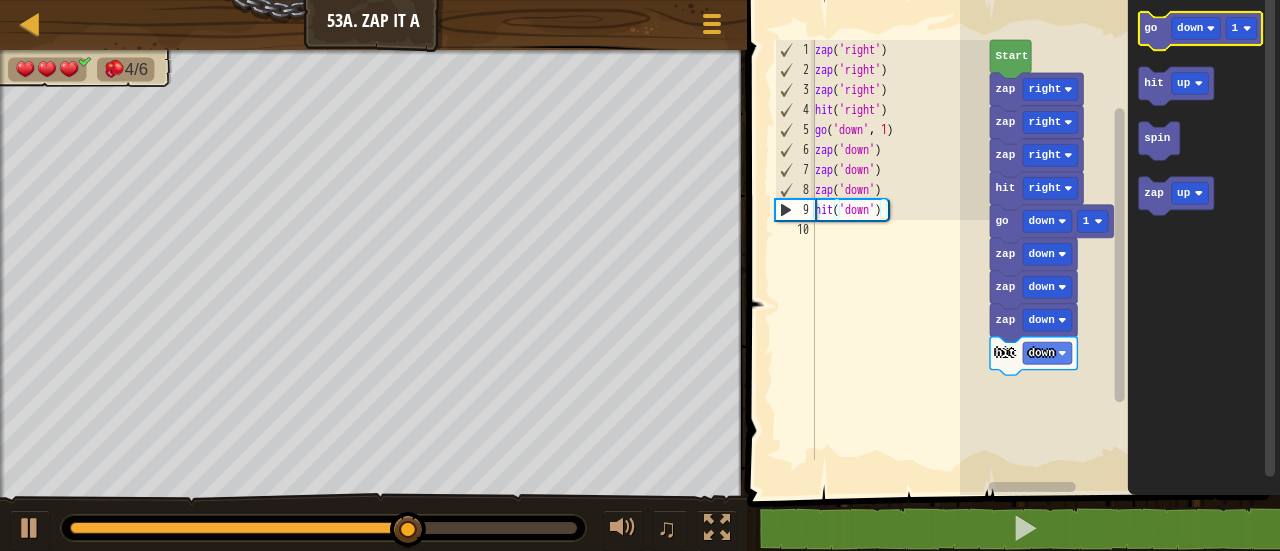 click 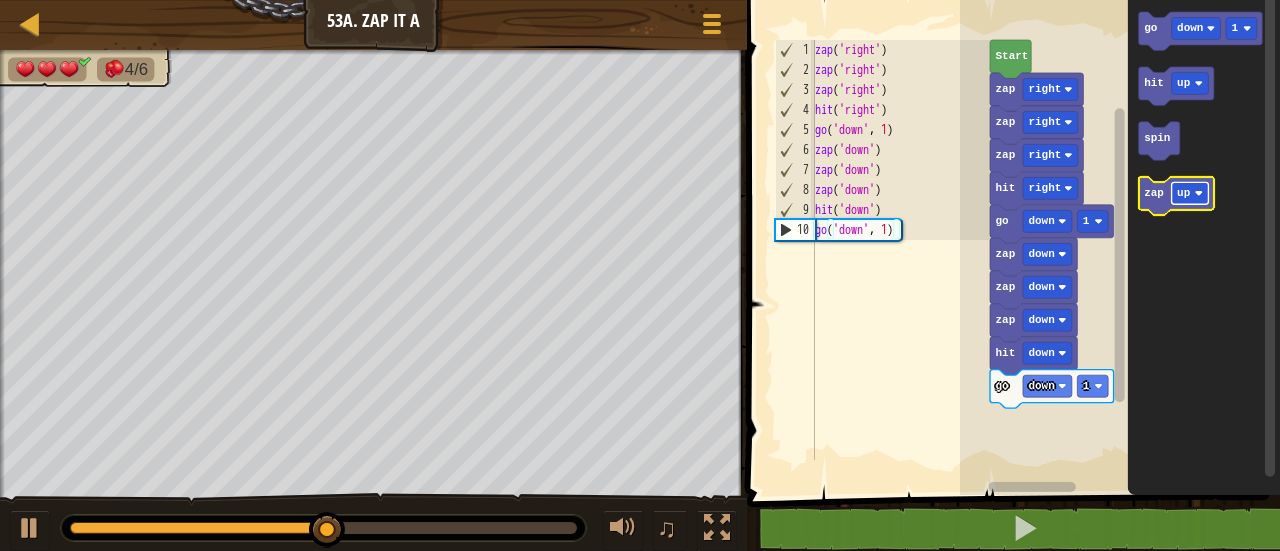 click on "up" 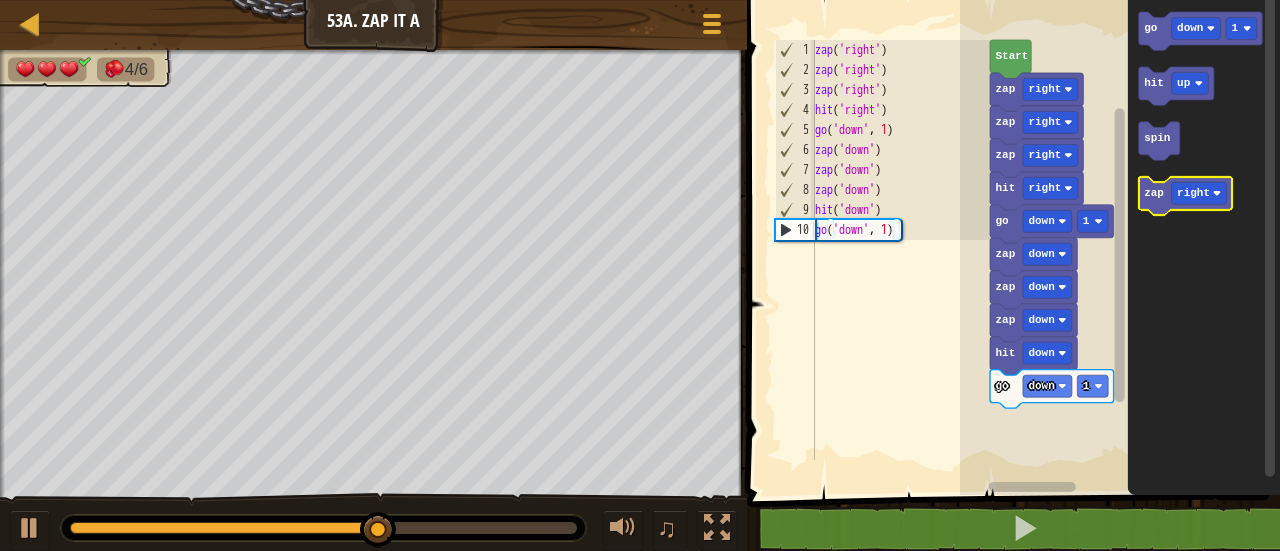 click 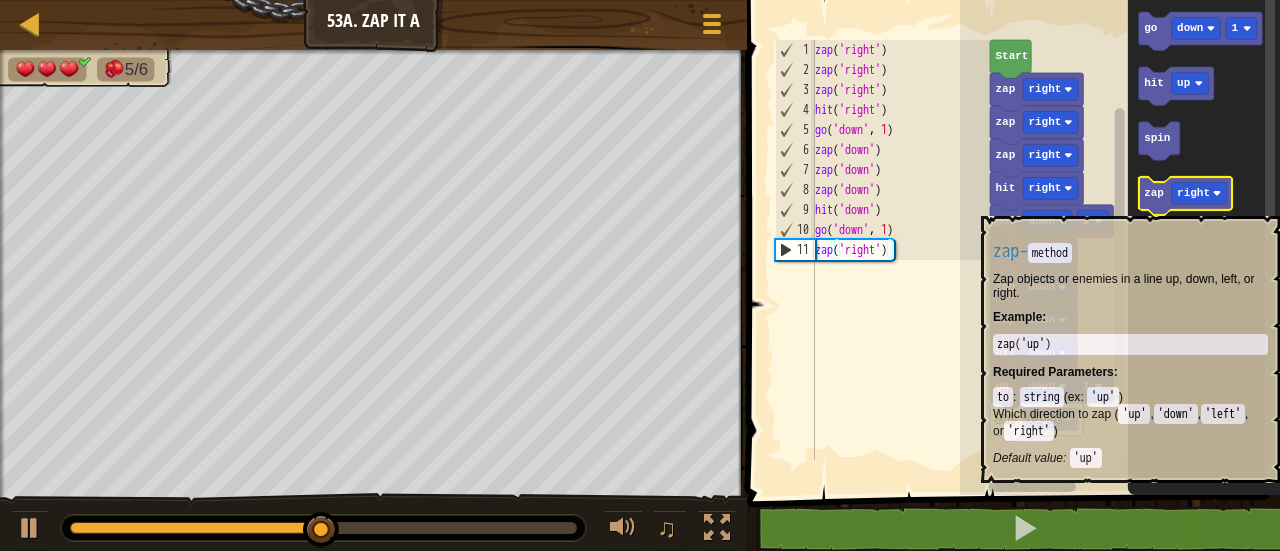 click 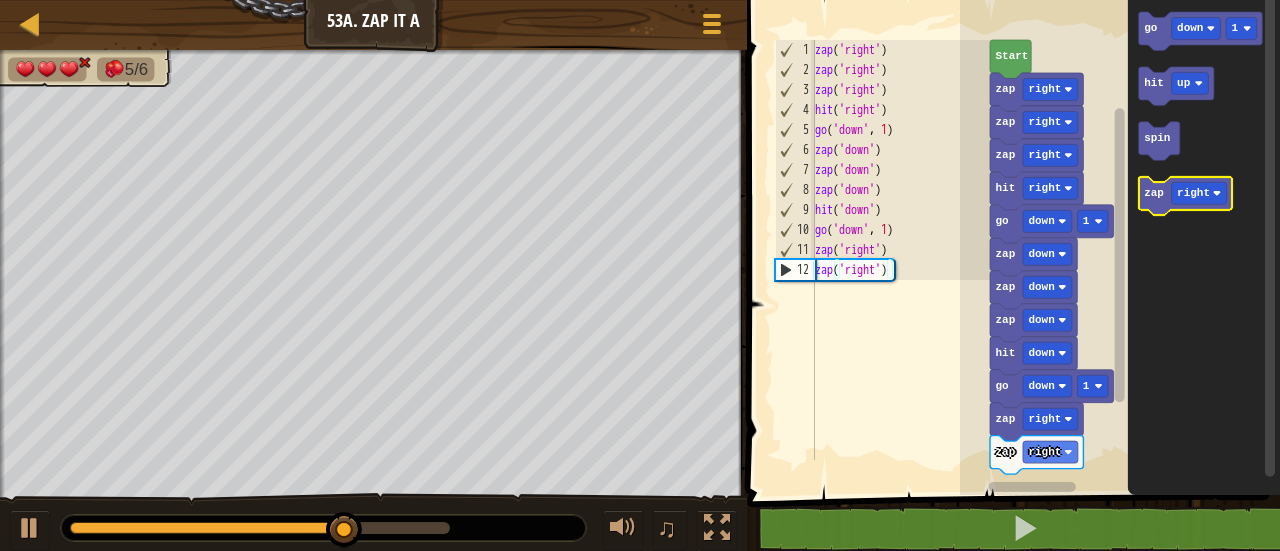 click 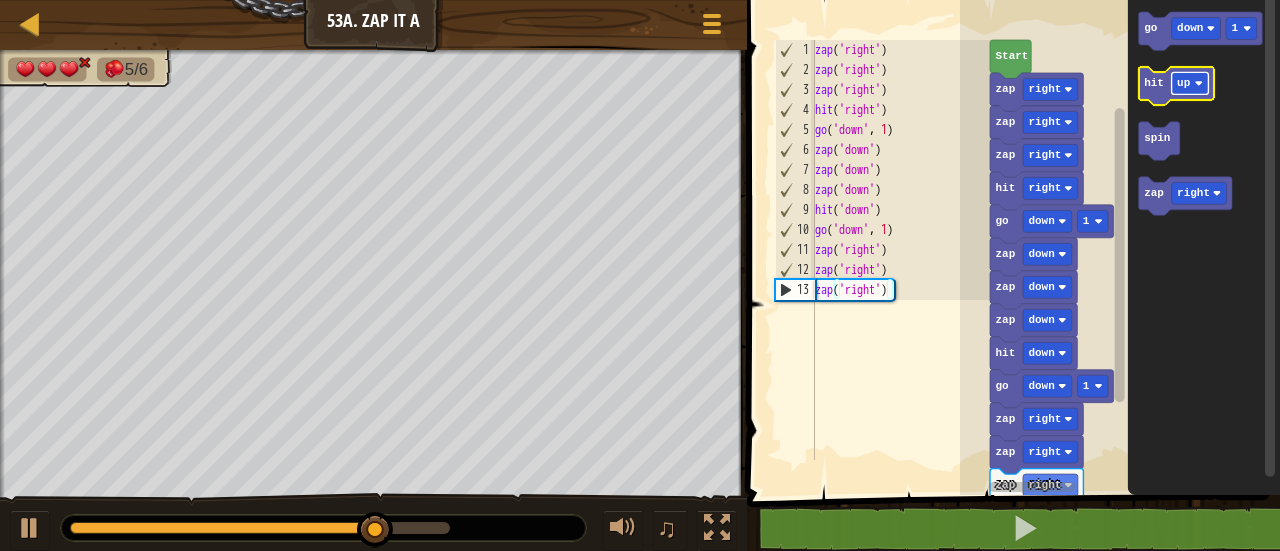 click 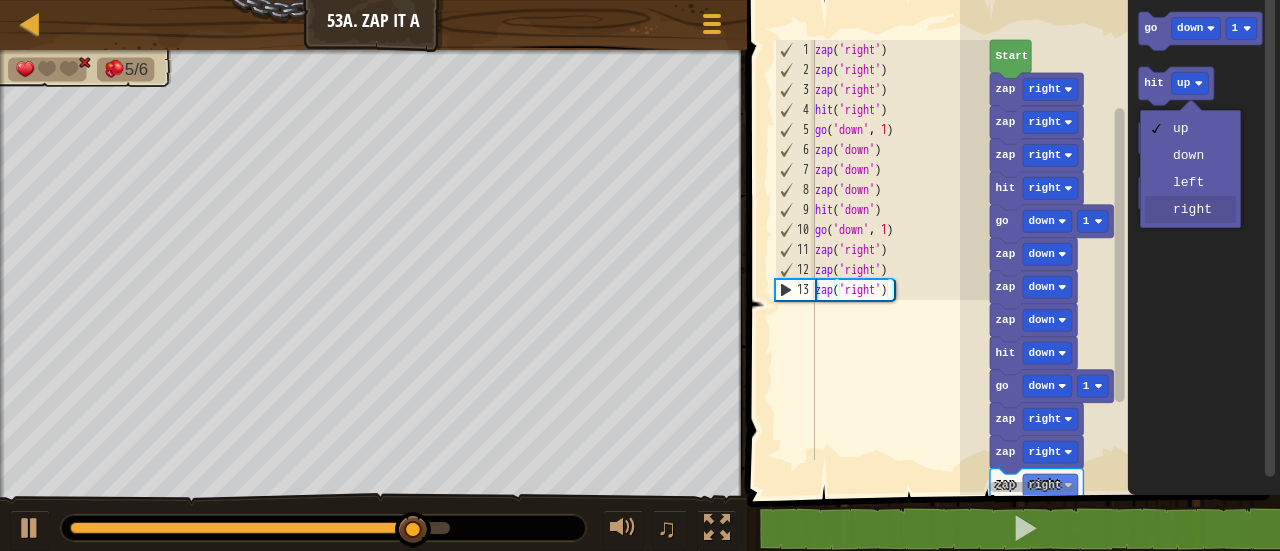 drag, startPoint x: 1206, startPoint y: 211, endPoint x: 1172, endPoint y: 123, distance: 94.33981 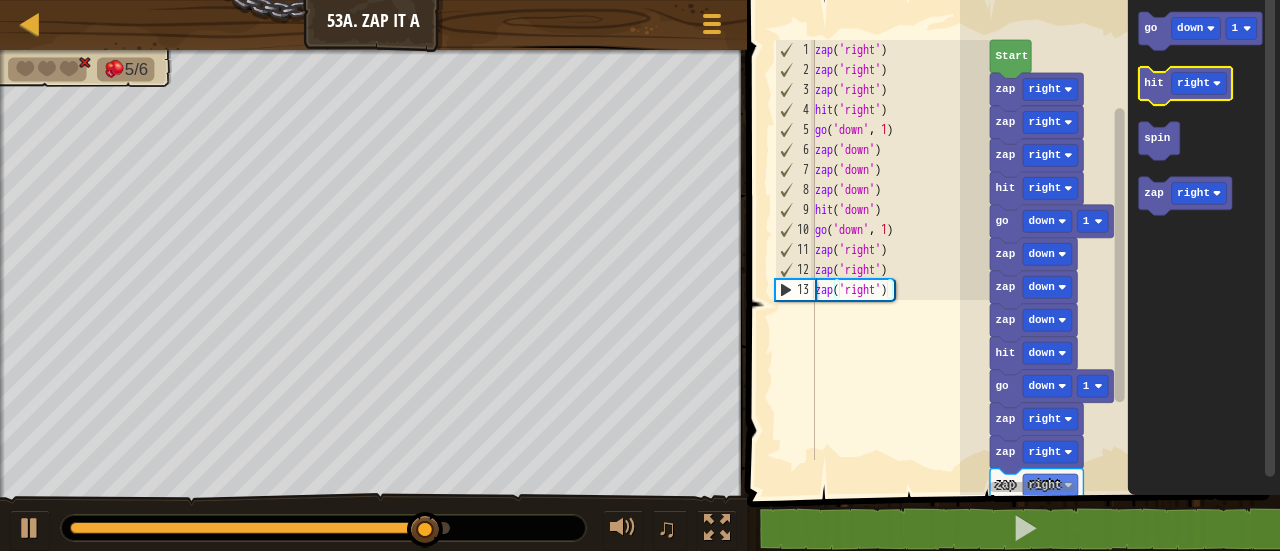 click 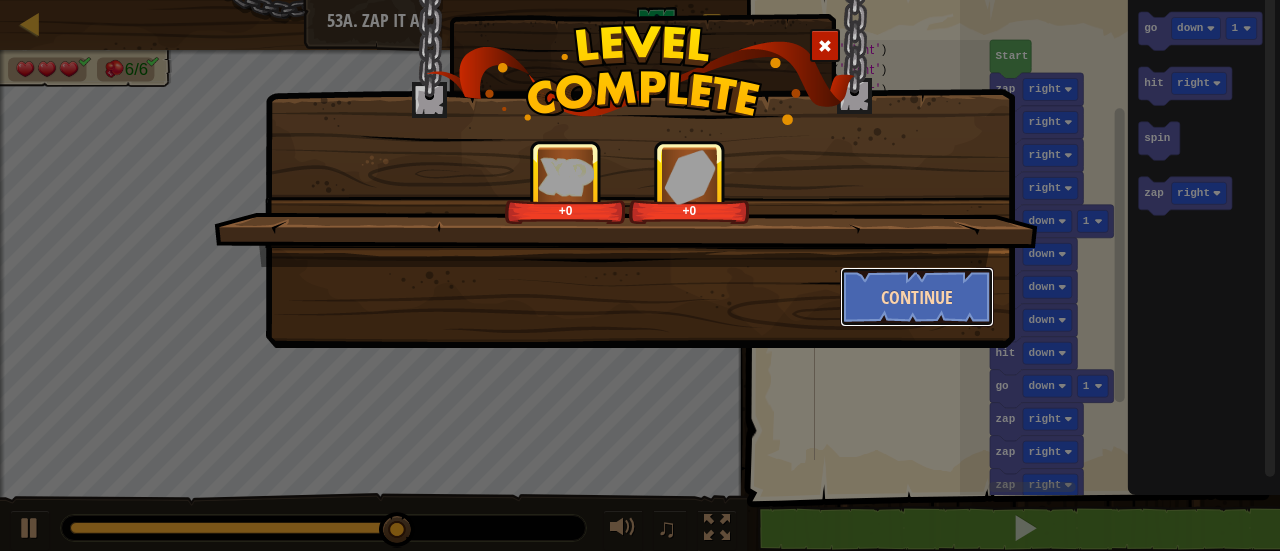 click on "Continue" at bounding box center [917, 297] 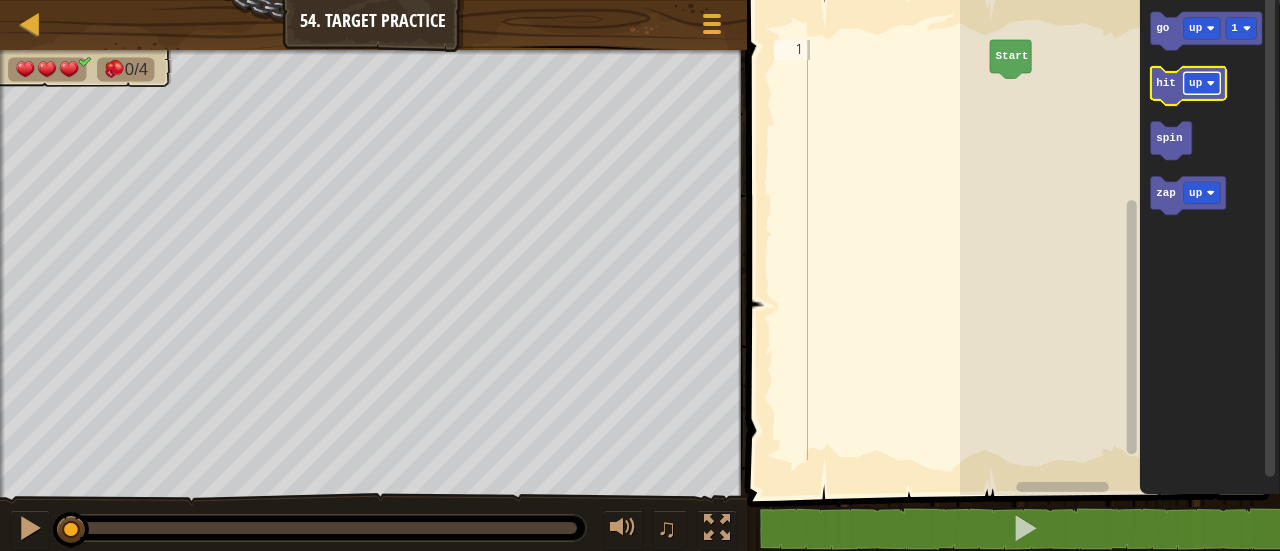 click 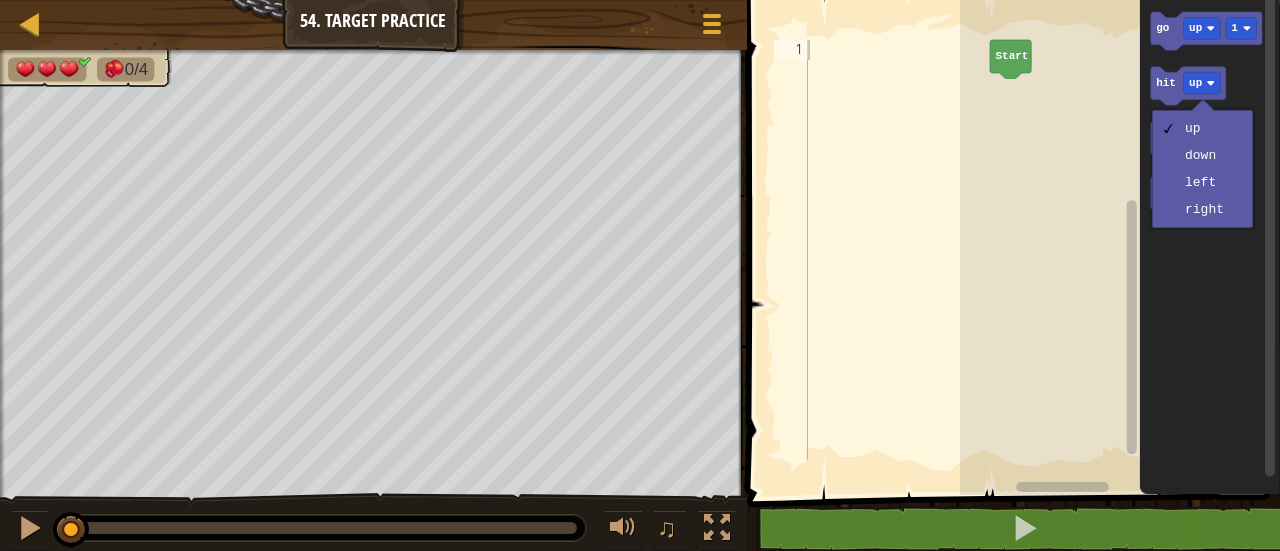 click 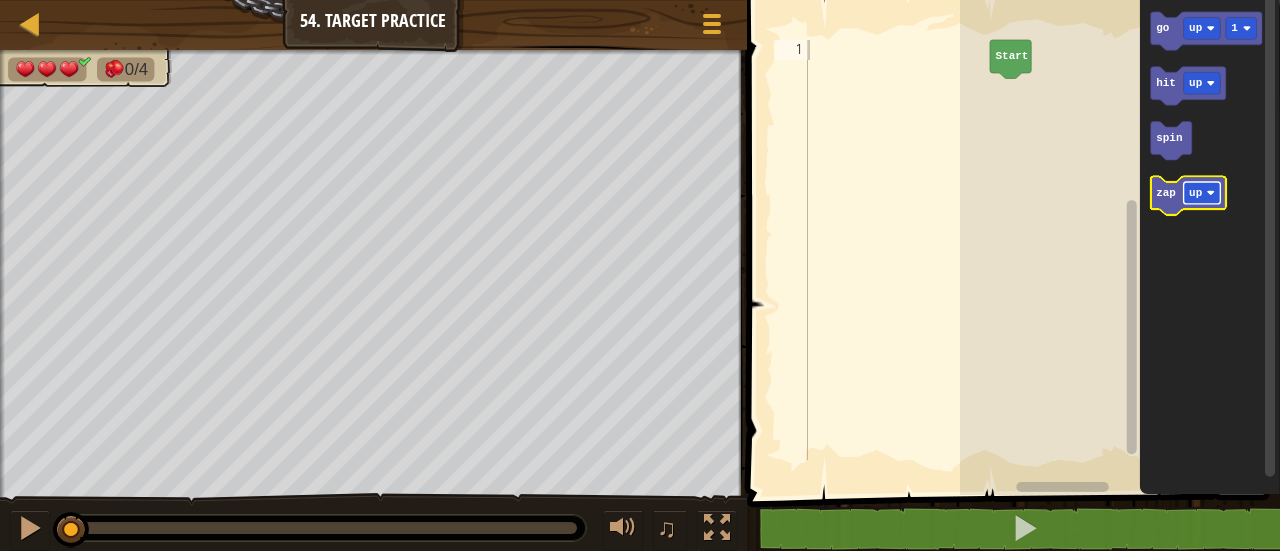 click 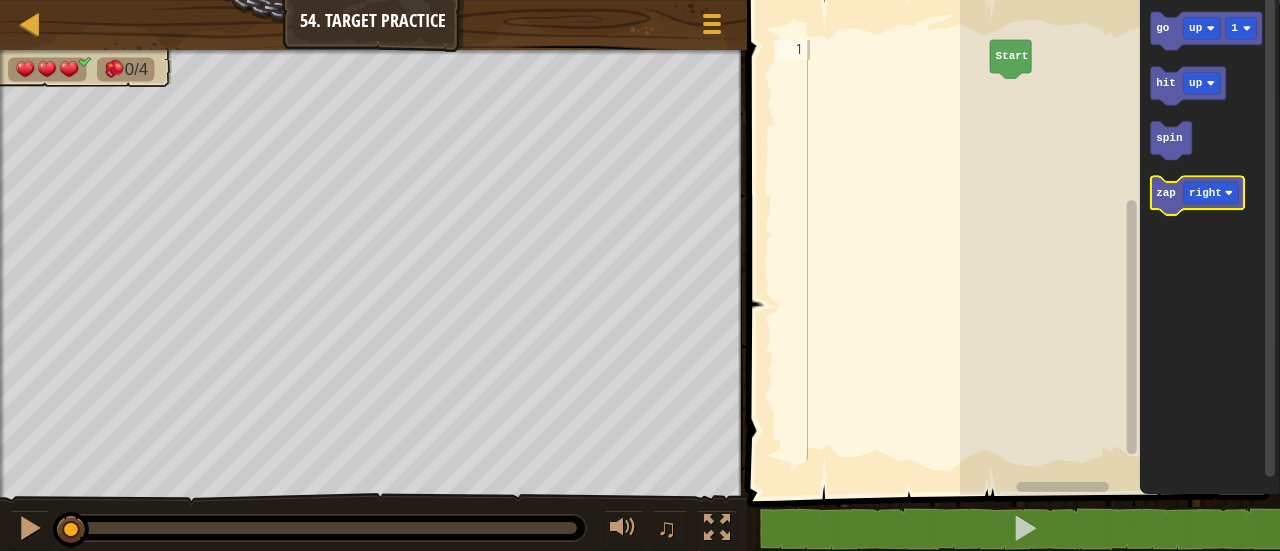 click 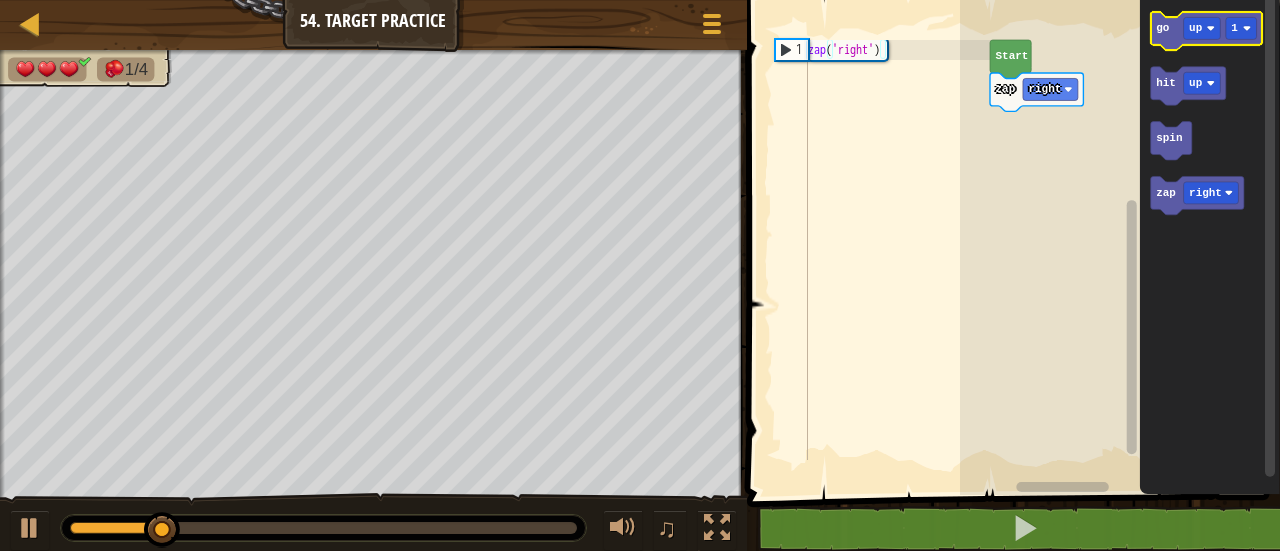click 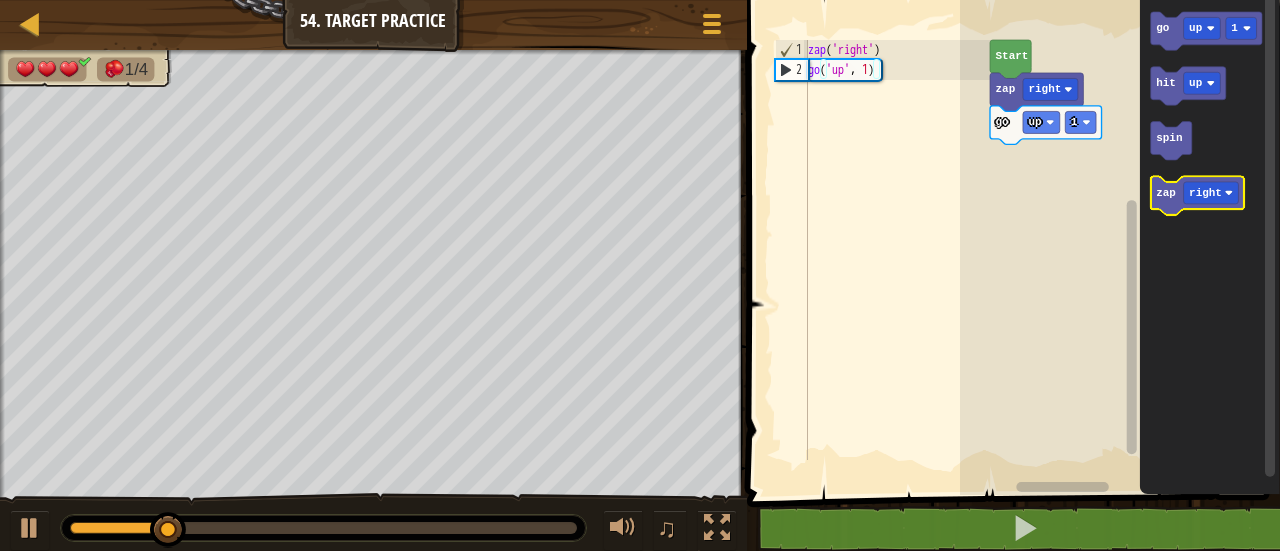 click 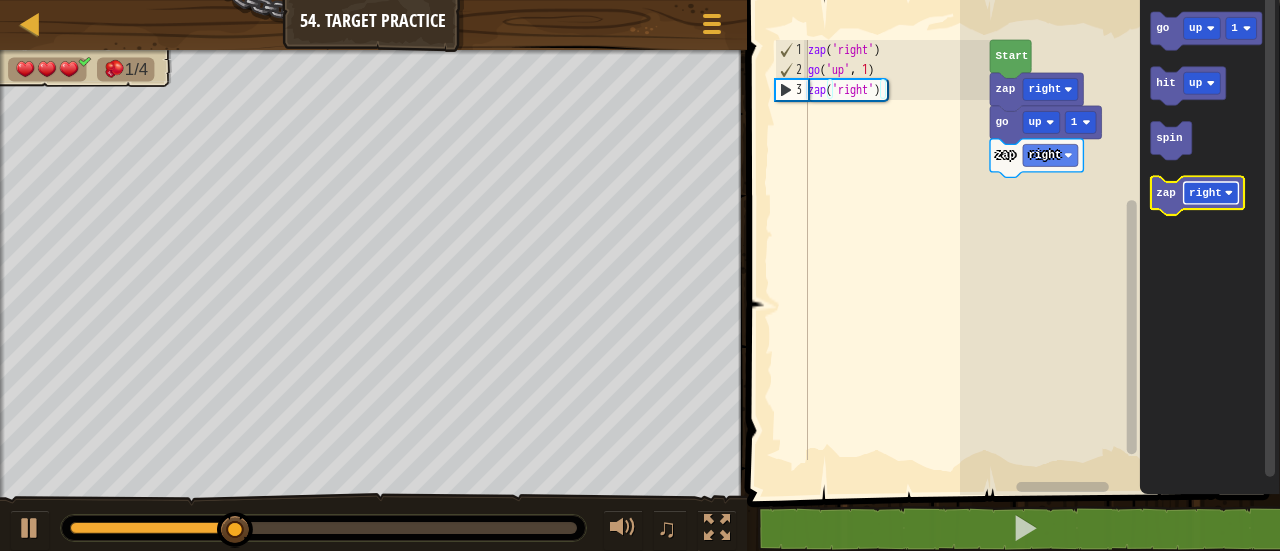 click on "right" 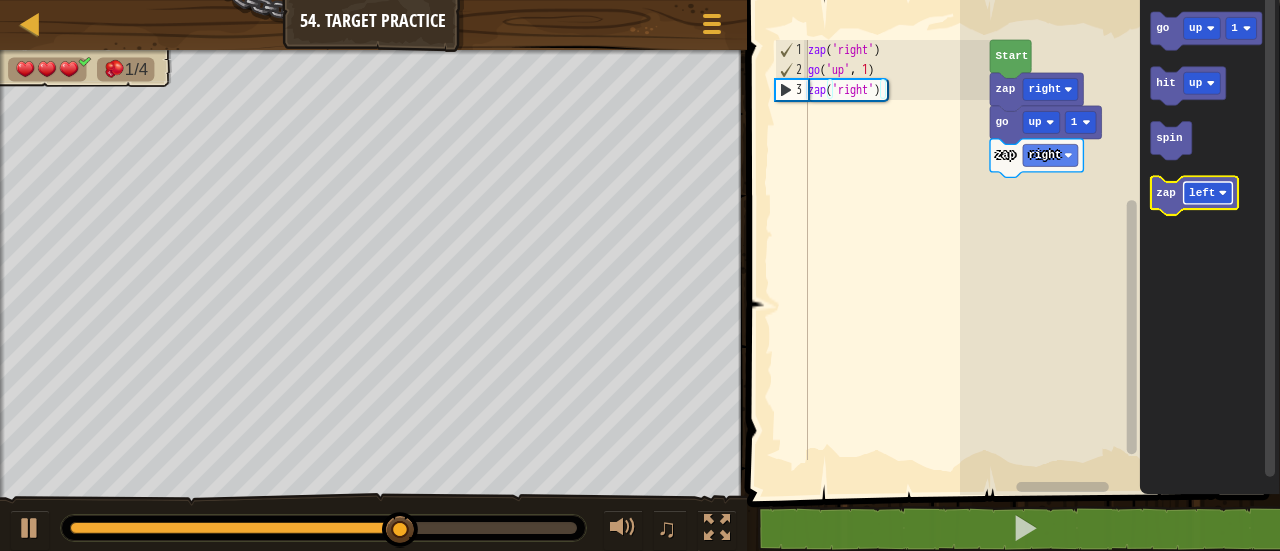 click on "left" 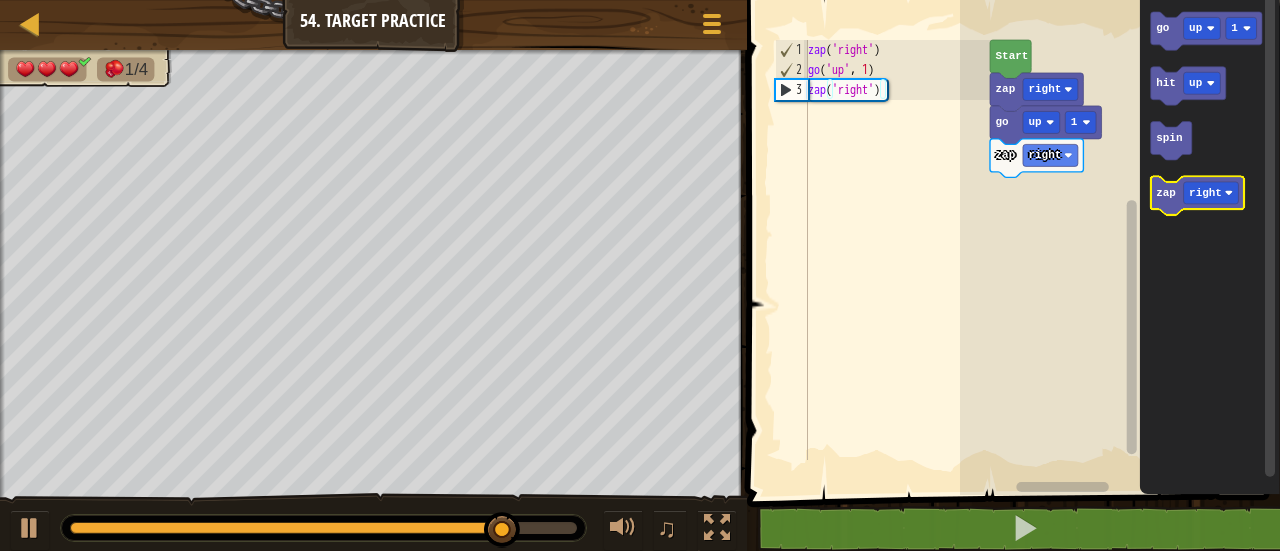 click 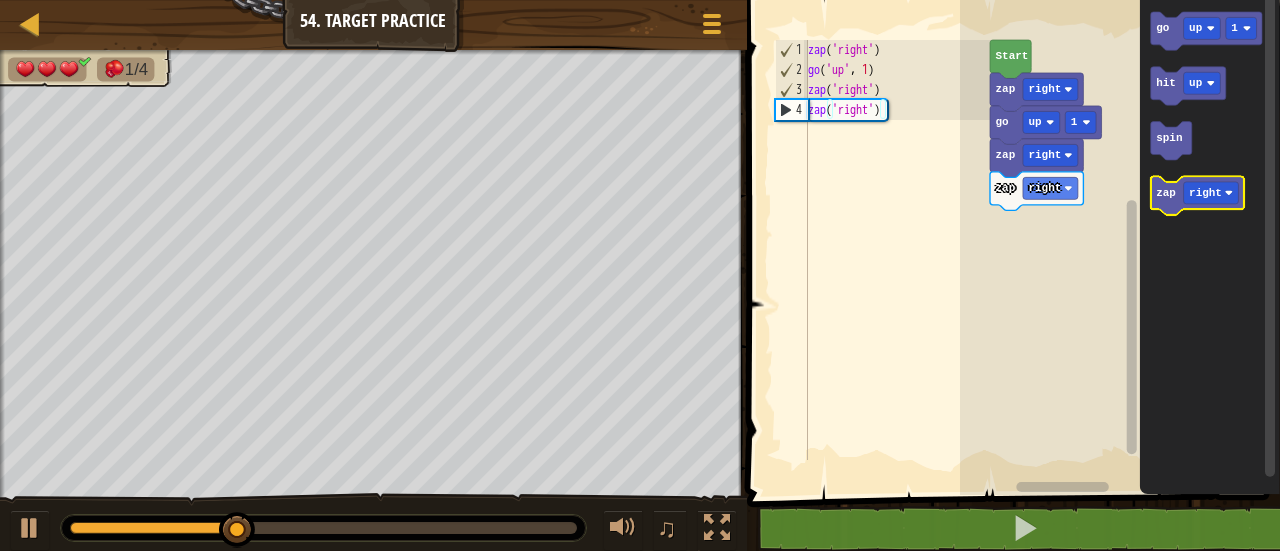 click 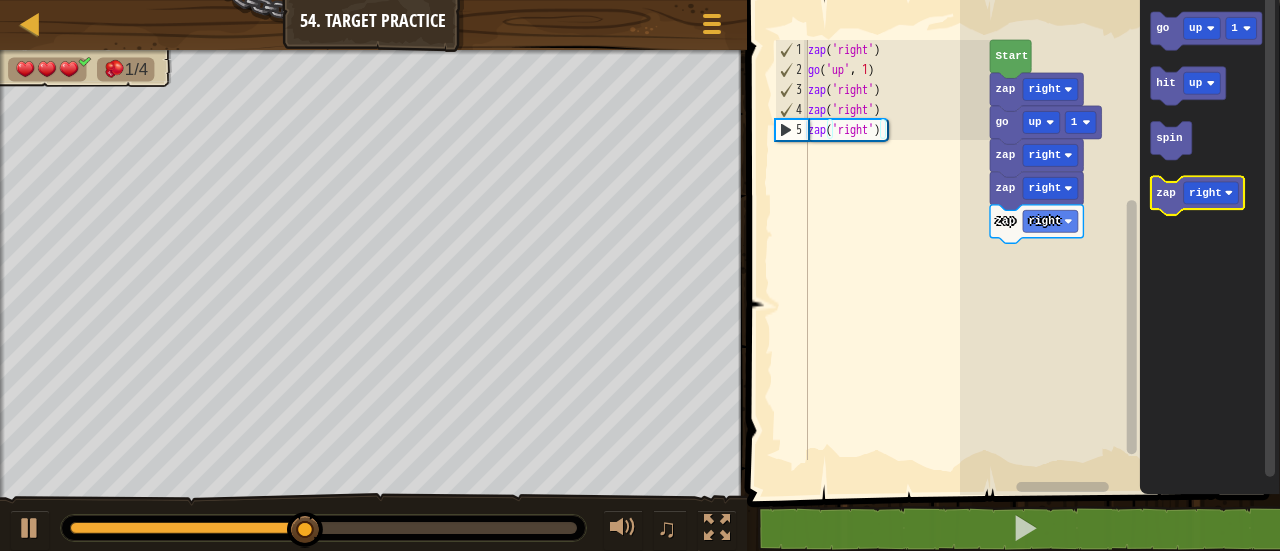 click 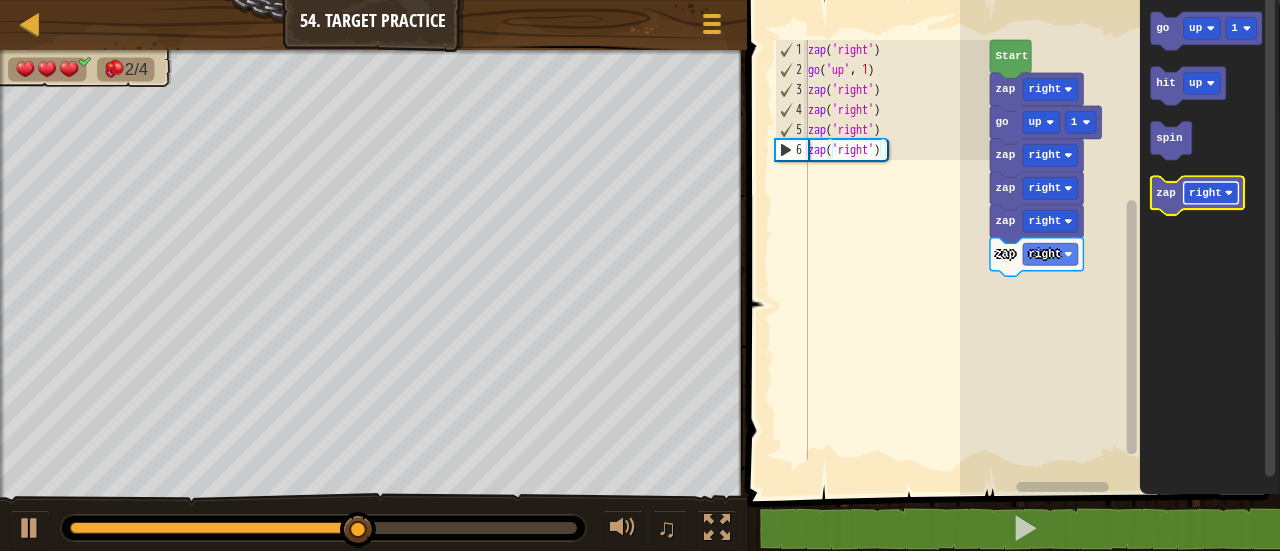 click on "right" 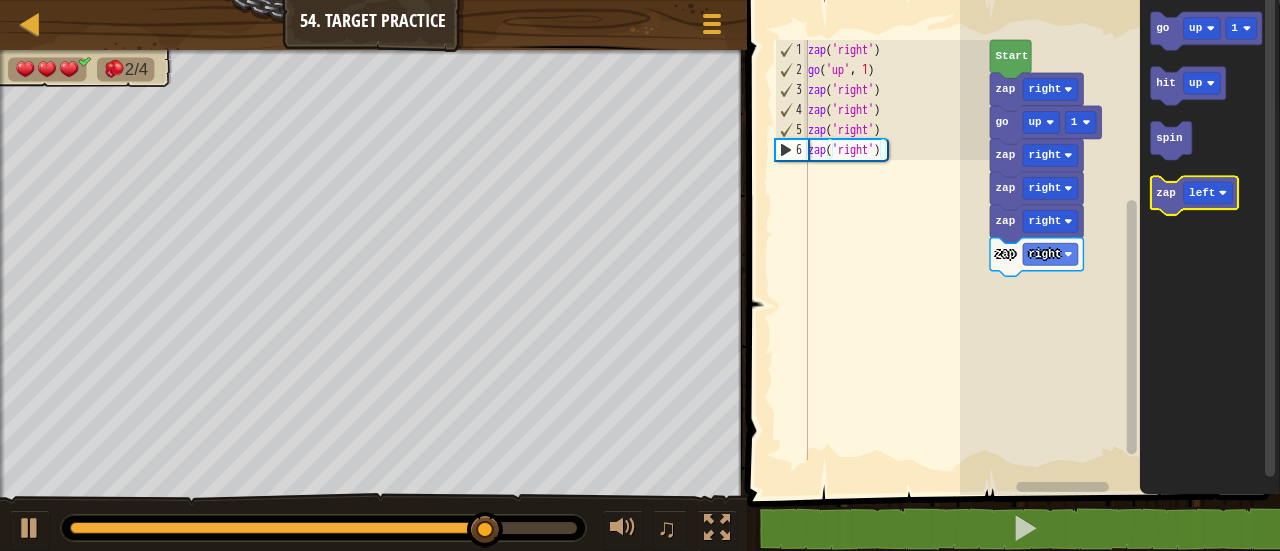 click 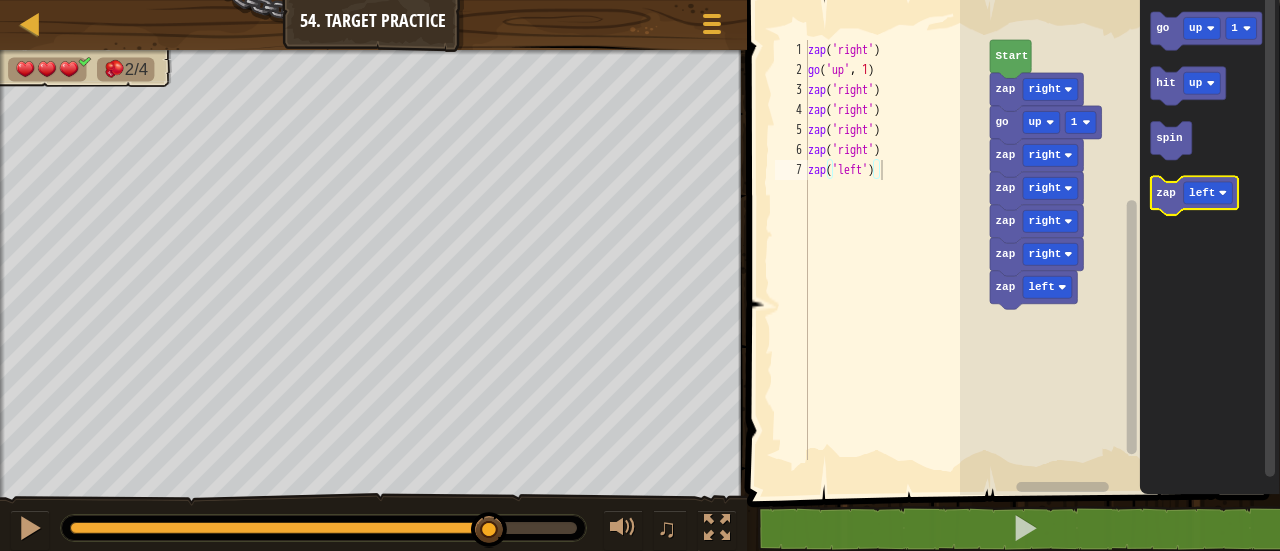 click on "go up 1 hit up spin zap left" 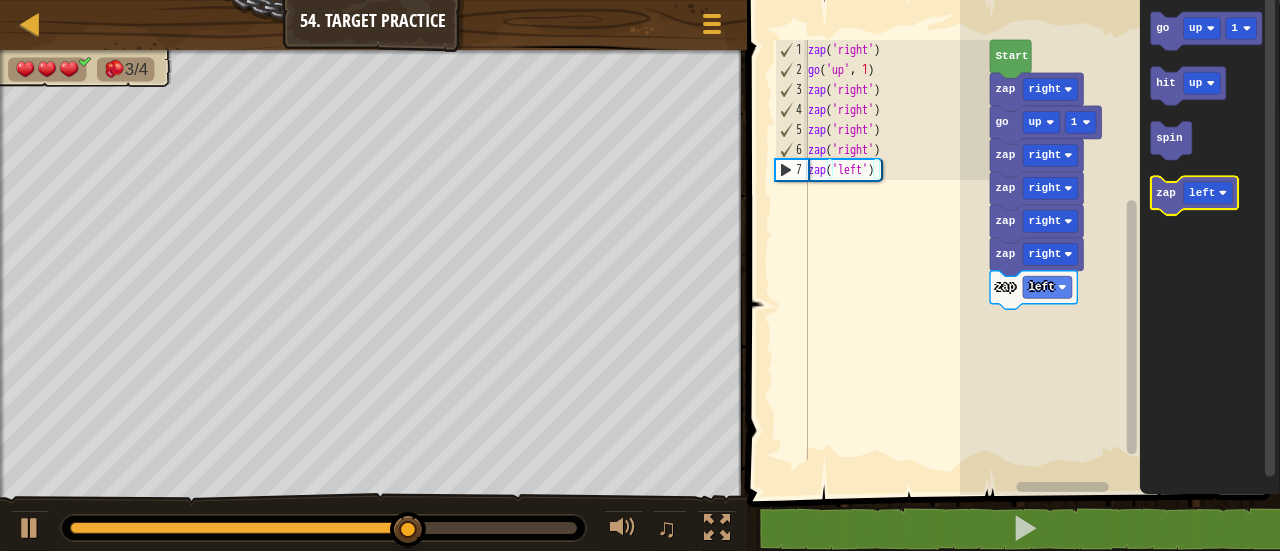 click 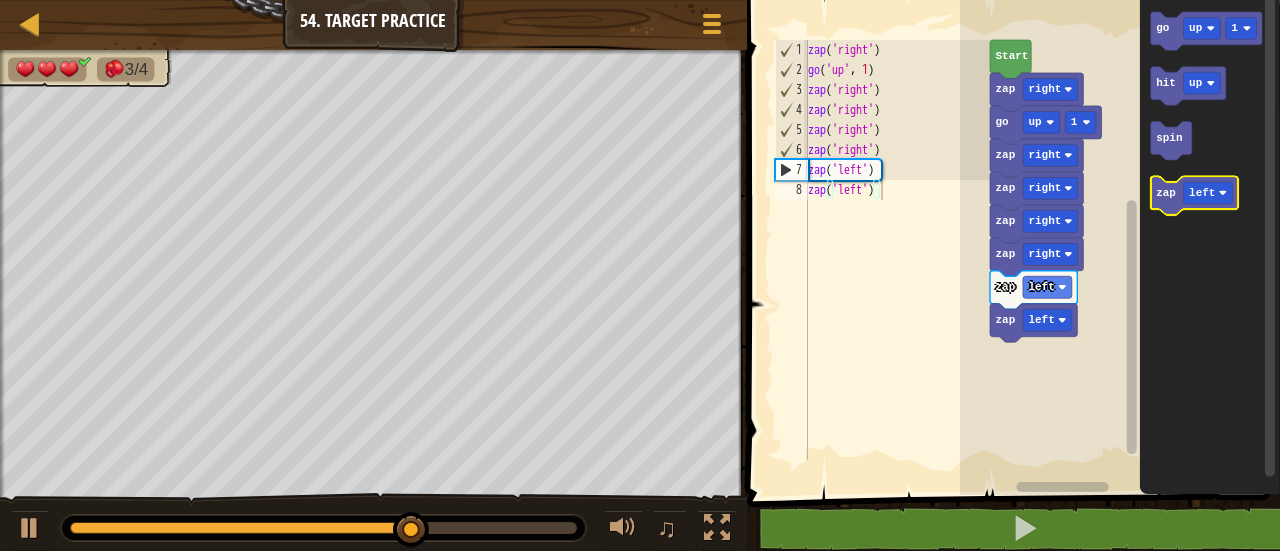 click 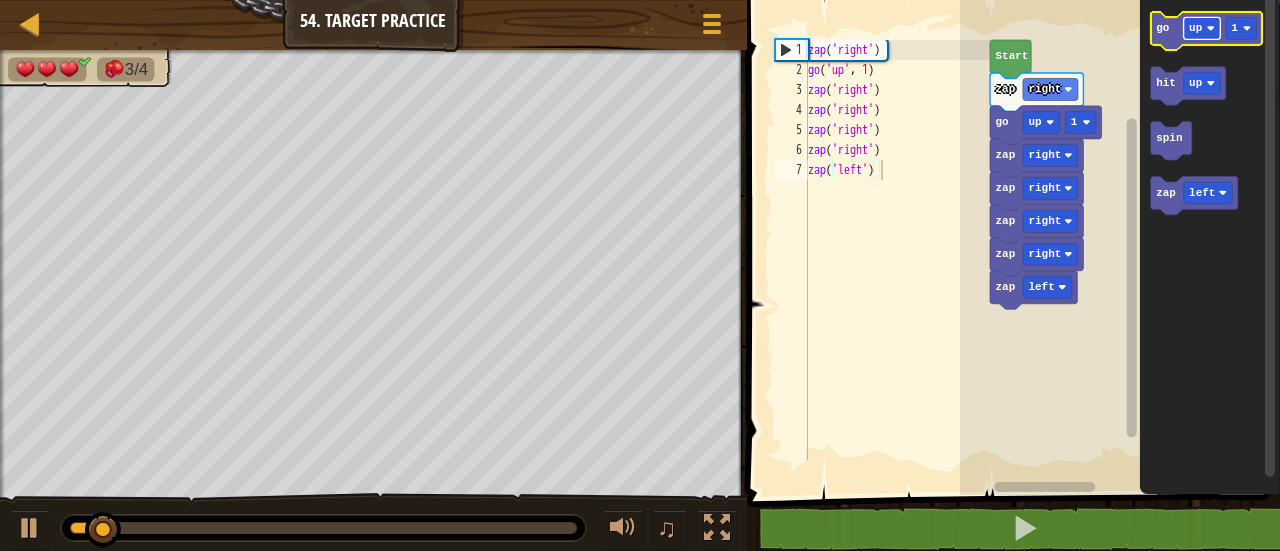click on "up" 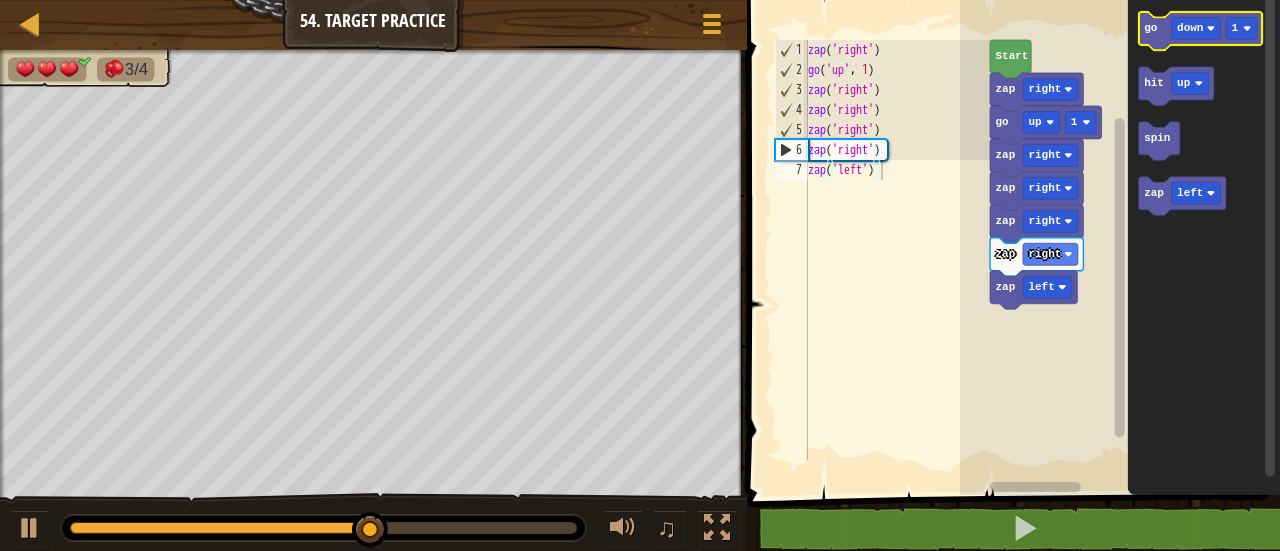 click 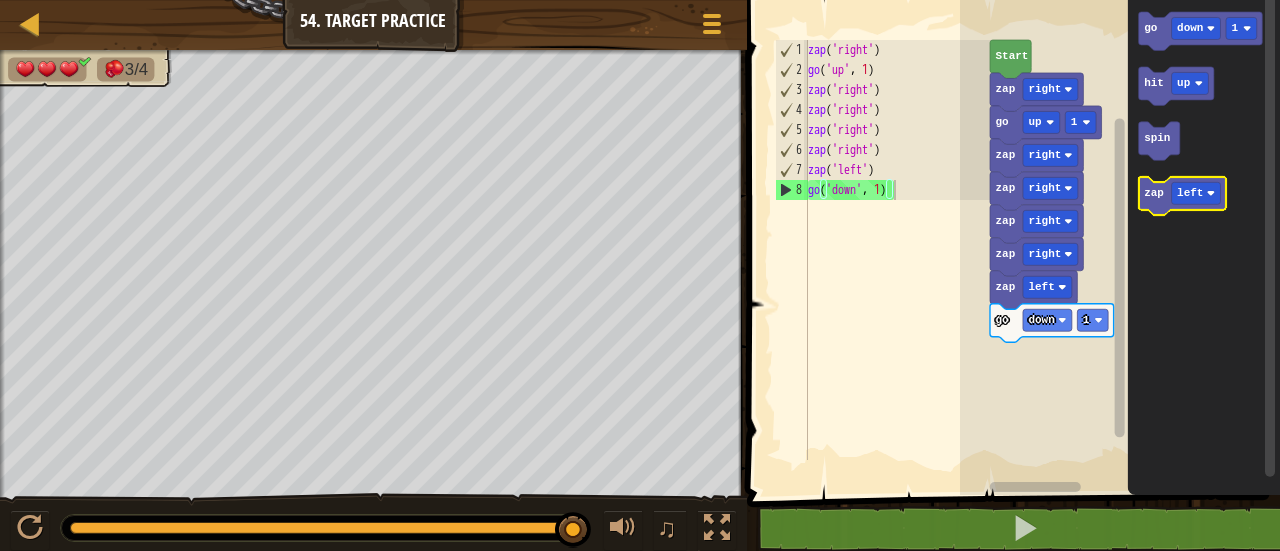 click 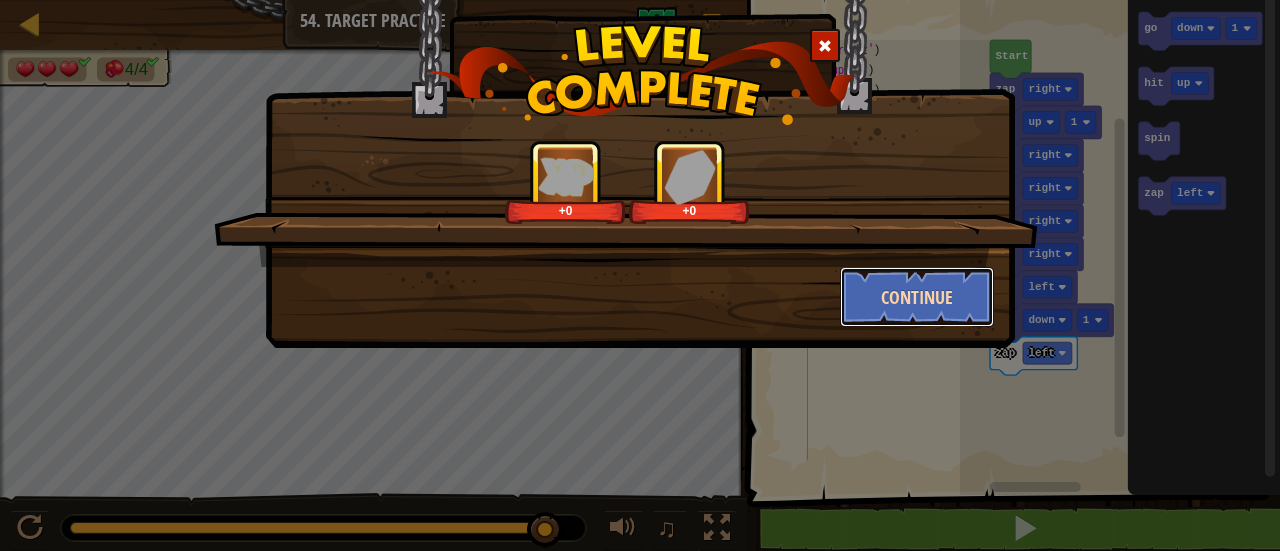 click on "Continue" at bounding box center [917, 297] 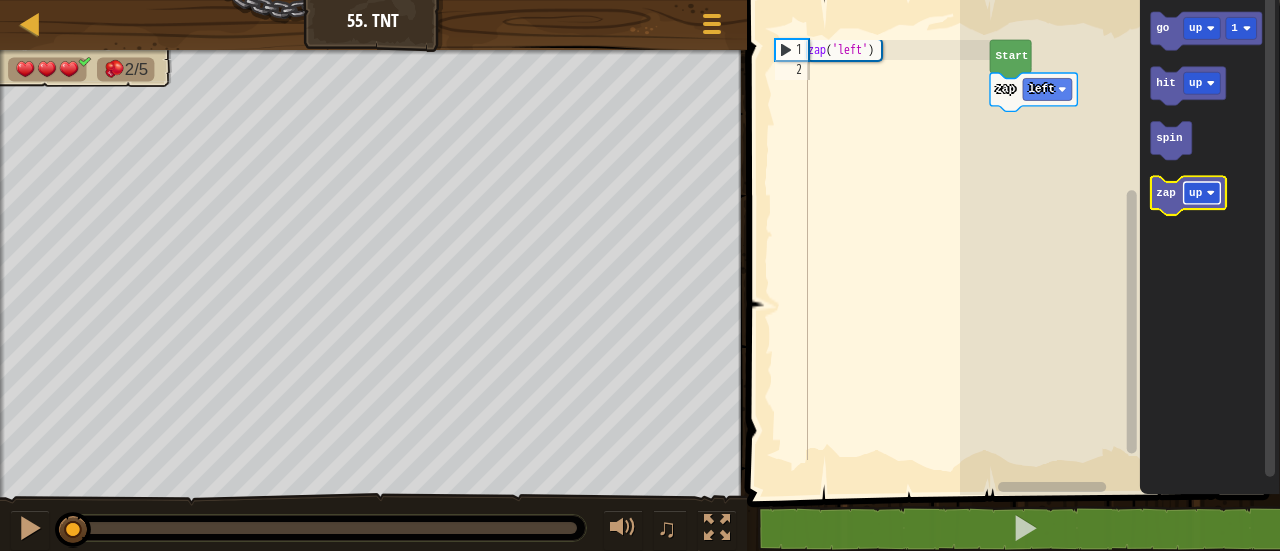 click 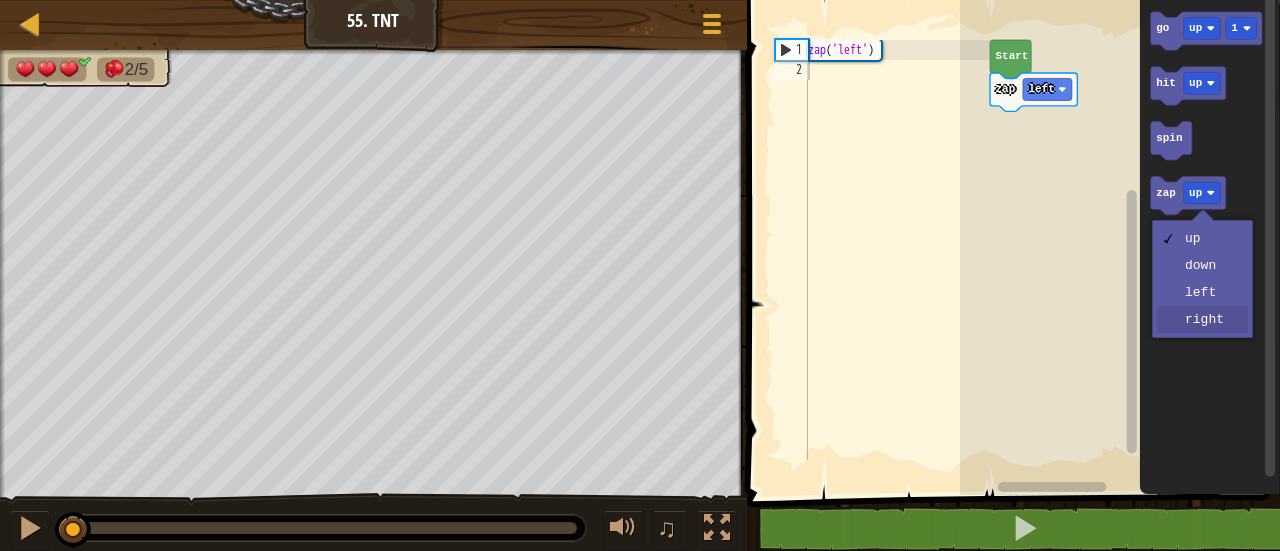 drag, startPoint x: 1218, startPoint y: 317, endPoint x: 1164, endPoint y: 221, distance: 110.145355 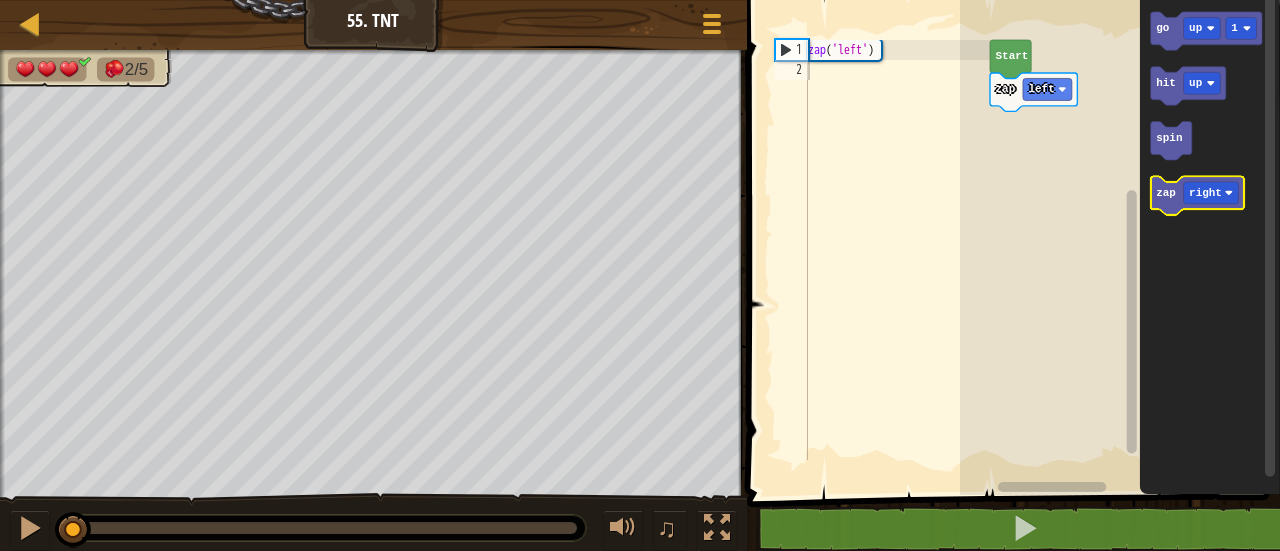 click 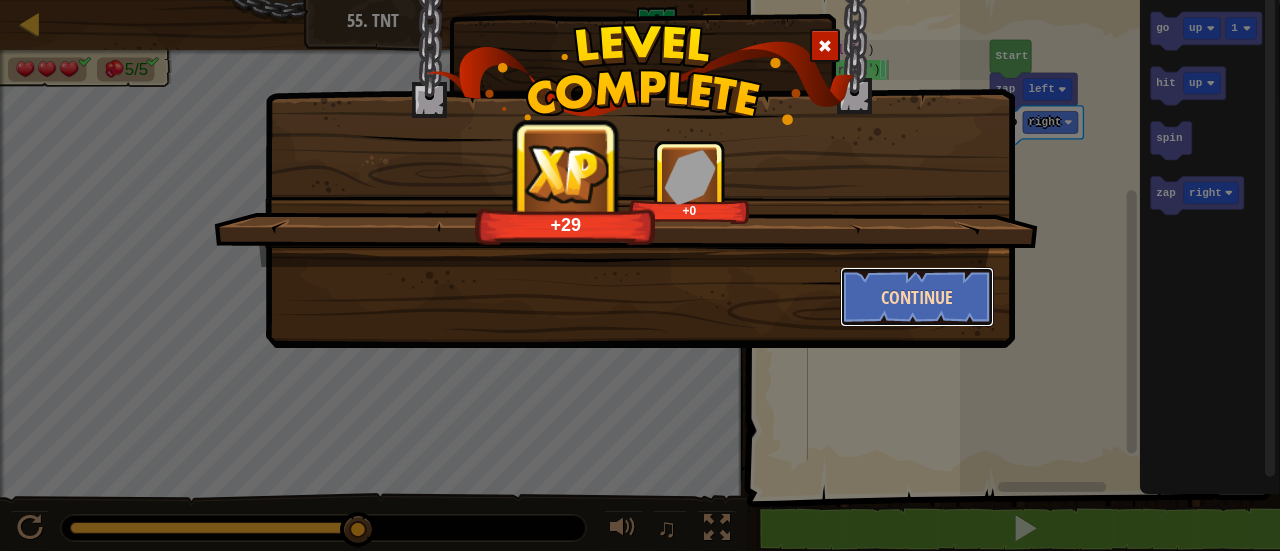 click on "Continue" at bounding box center (917, 297) 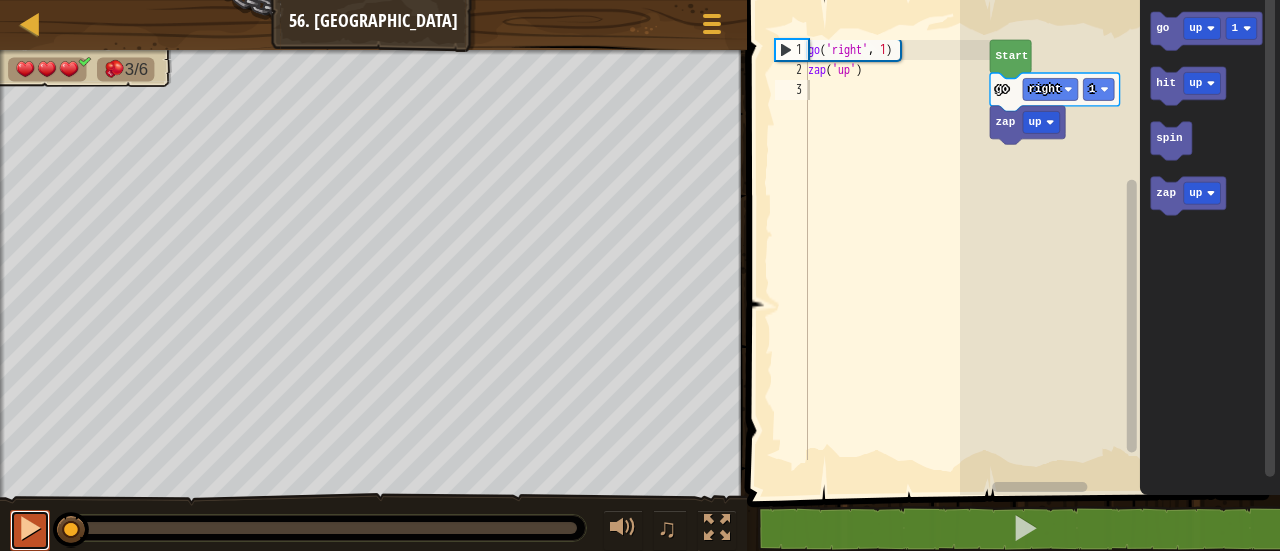 drag, startPoint x: 20, startPoint y: 533, endPoint x: 20, endPoint y: 545, distance: 12 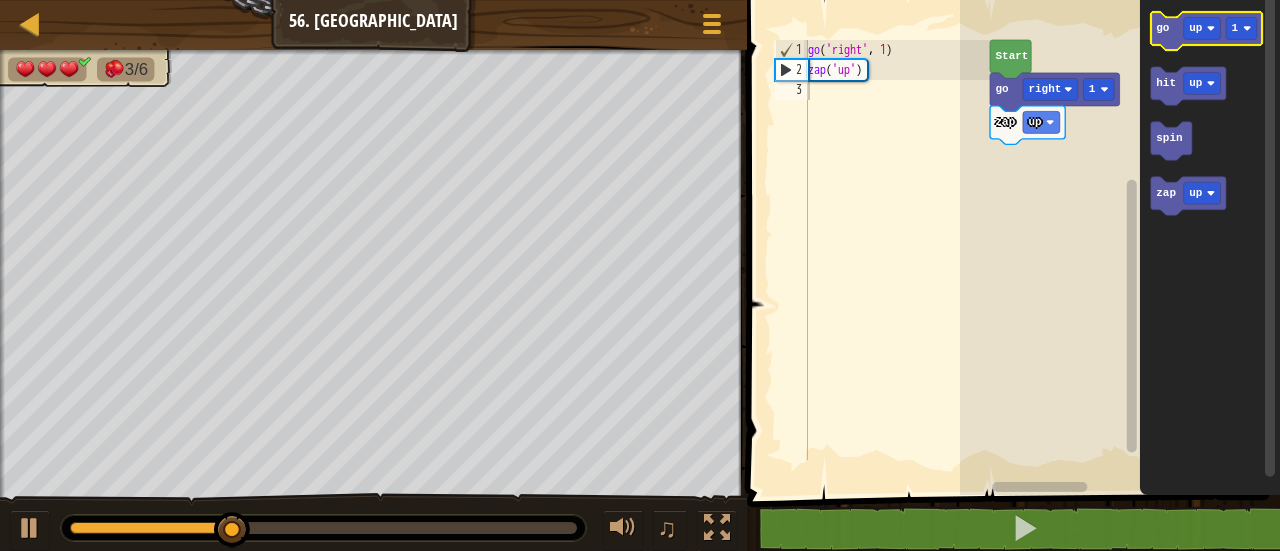 click 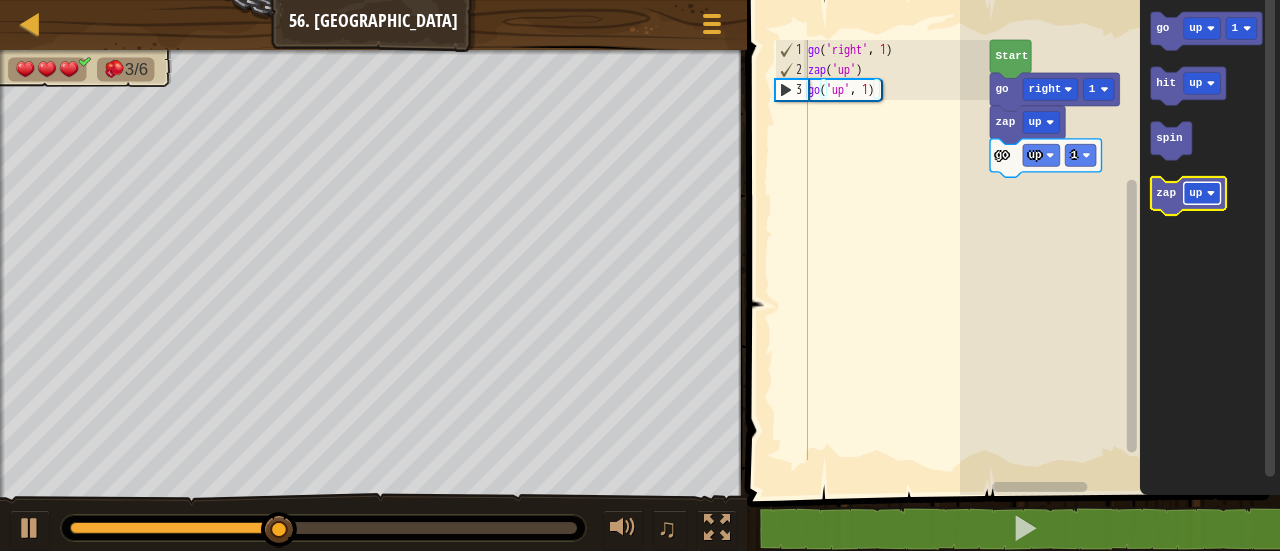 click on "up" 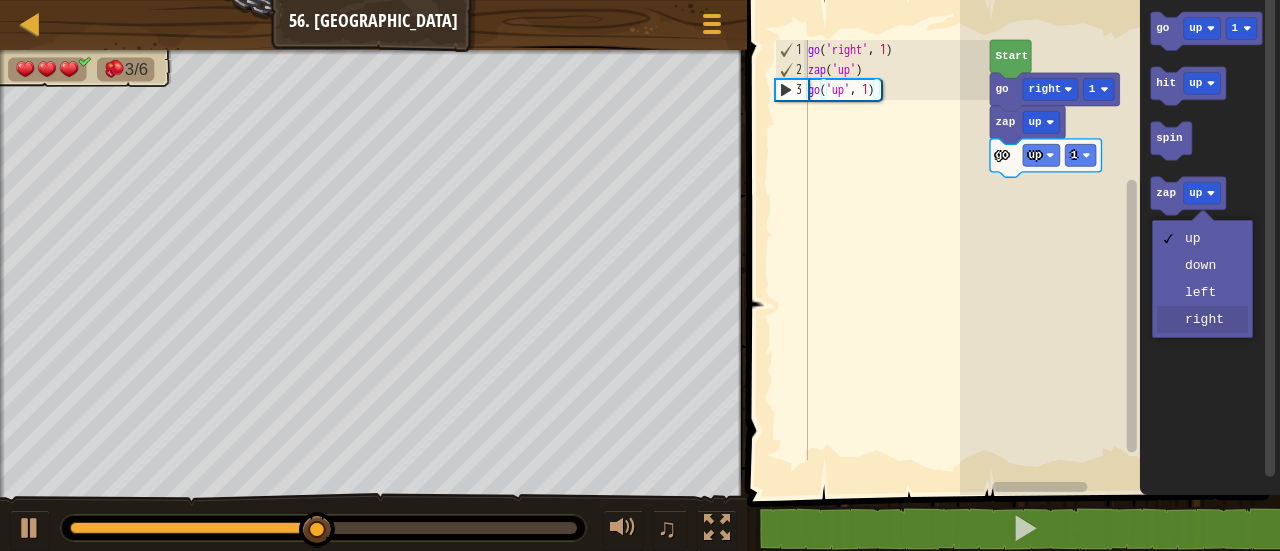 drag, startPoint x: 1183, startPoint y: 316, endPoint x: 1164, endPoint y: 219, distance: 98.84331 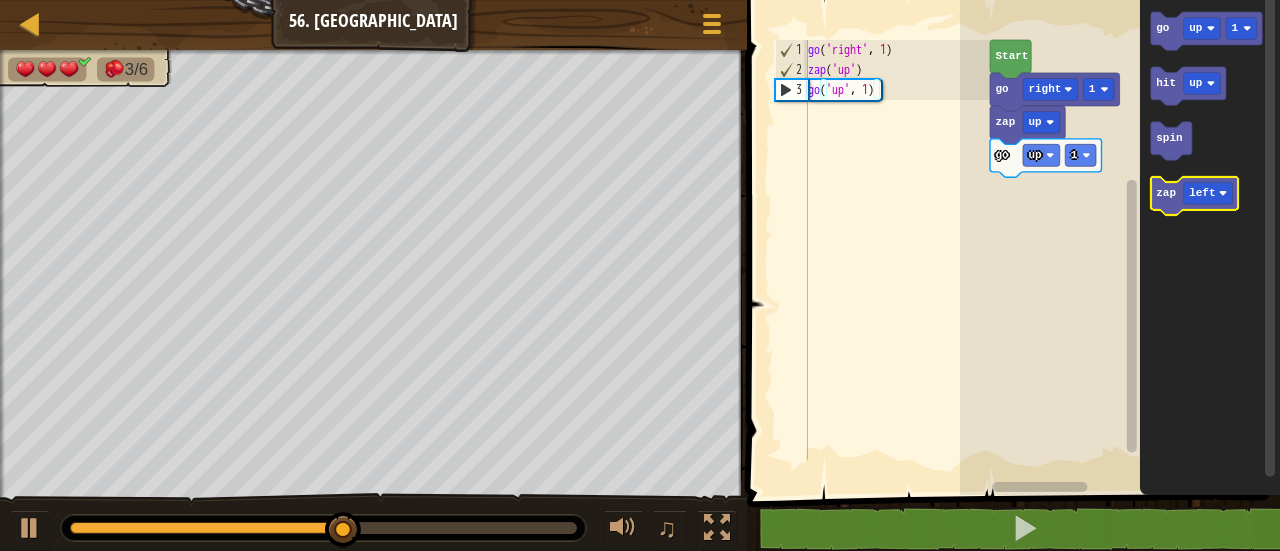 click 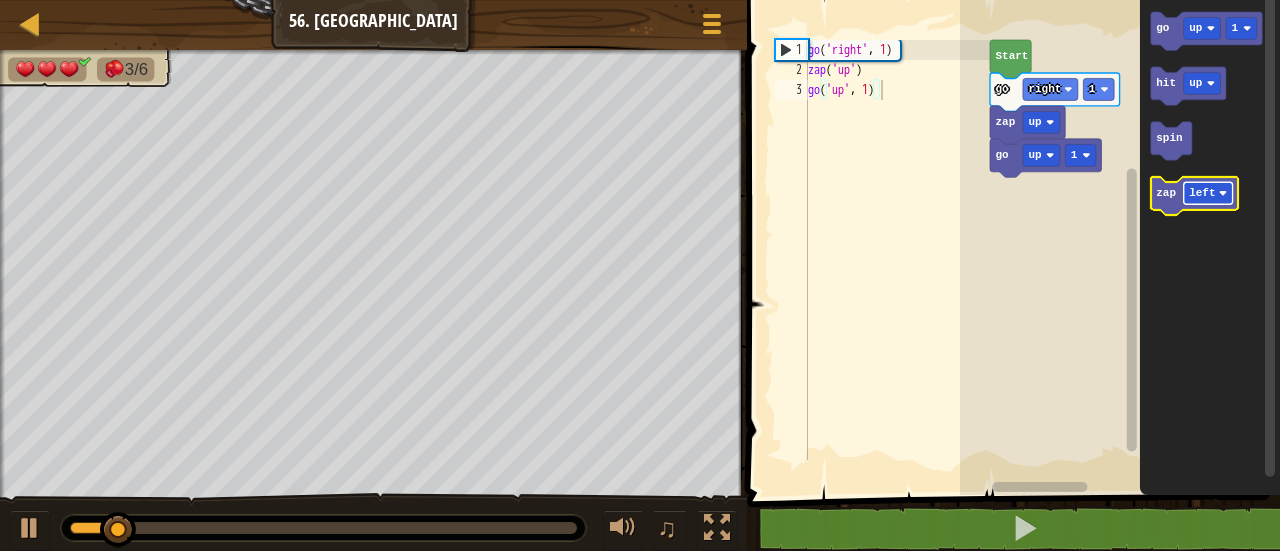click on "left" 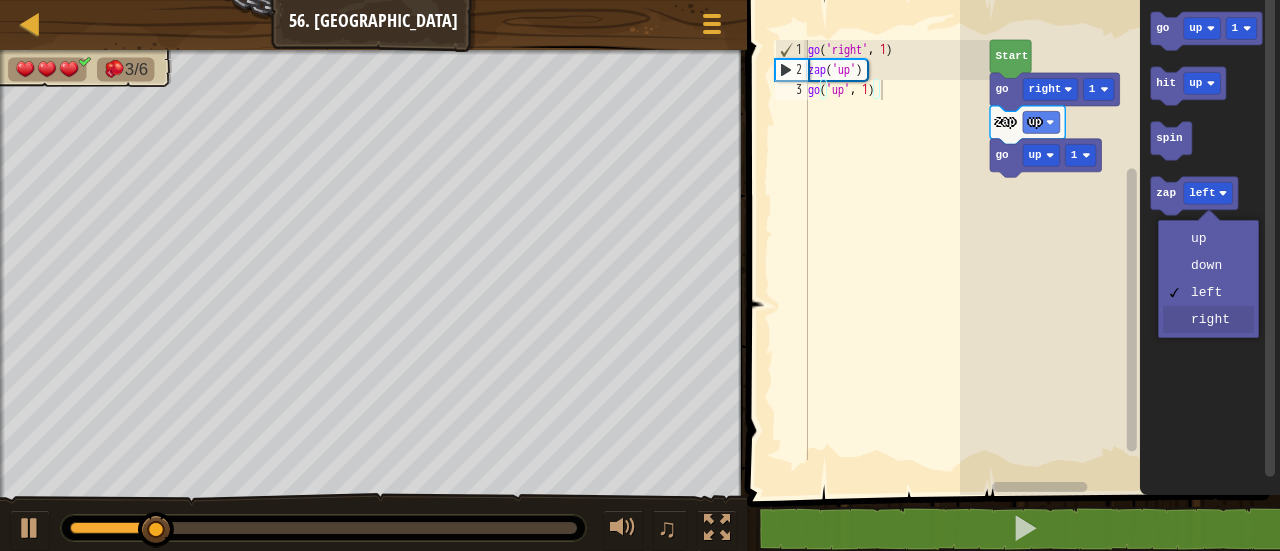 drag, startPoint x: 1211, startPoint y: 323, endPoint x: 1195, endPoint y: 302, distance: 26.400757 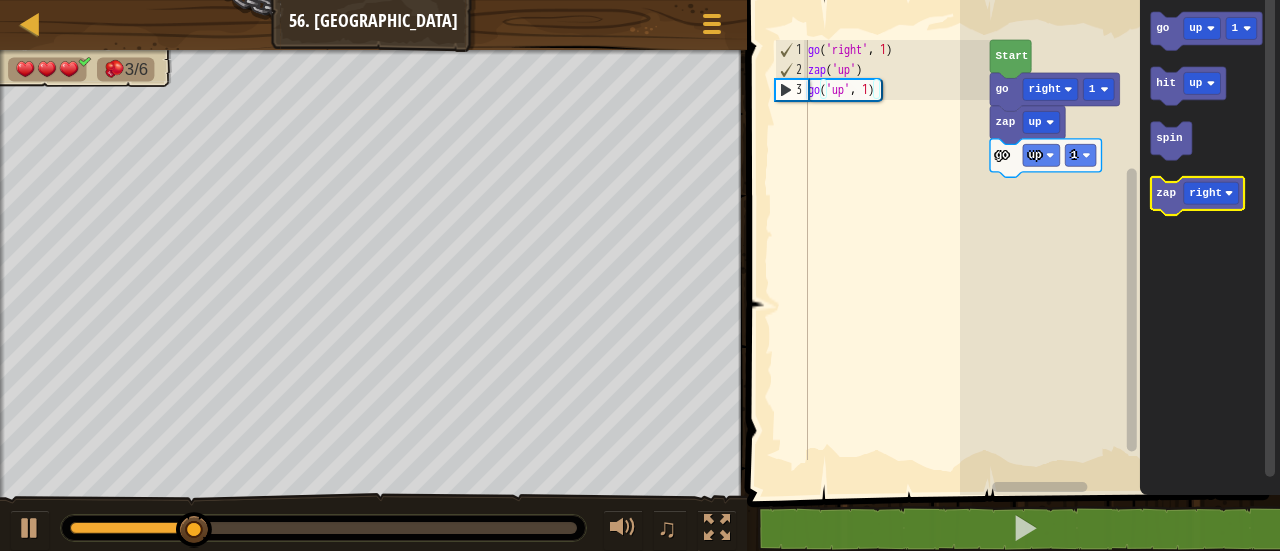 click on "zap" 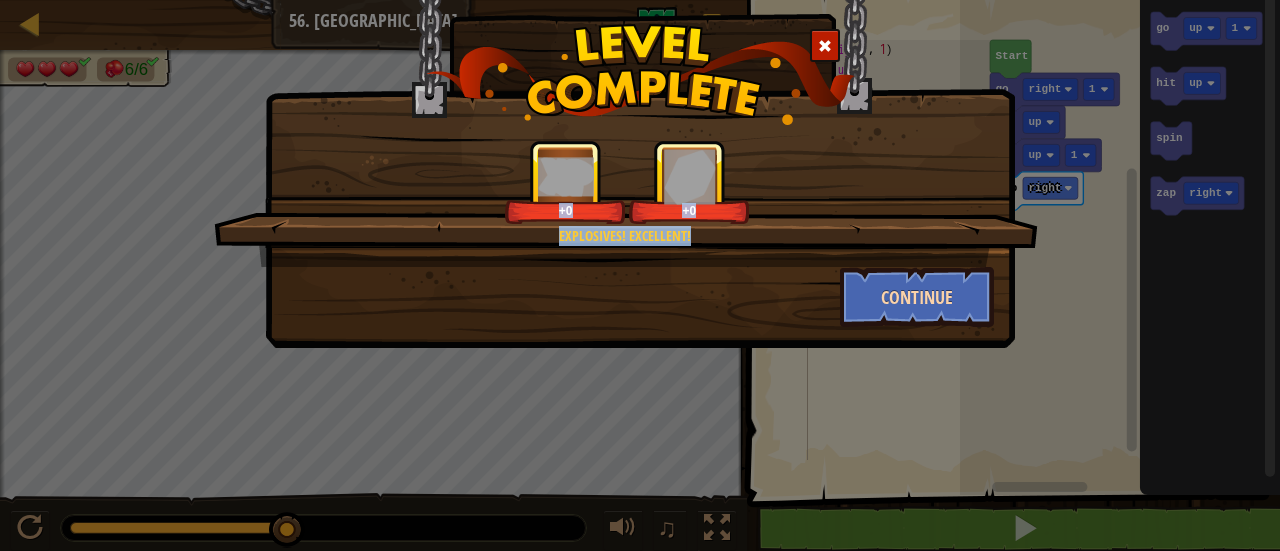 click on "Explosives! Excellent! +0 +0 Continue" at bounding box center [640, 233] 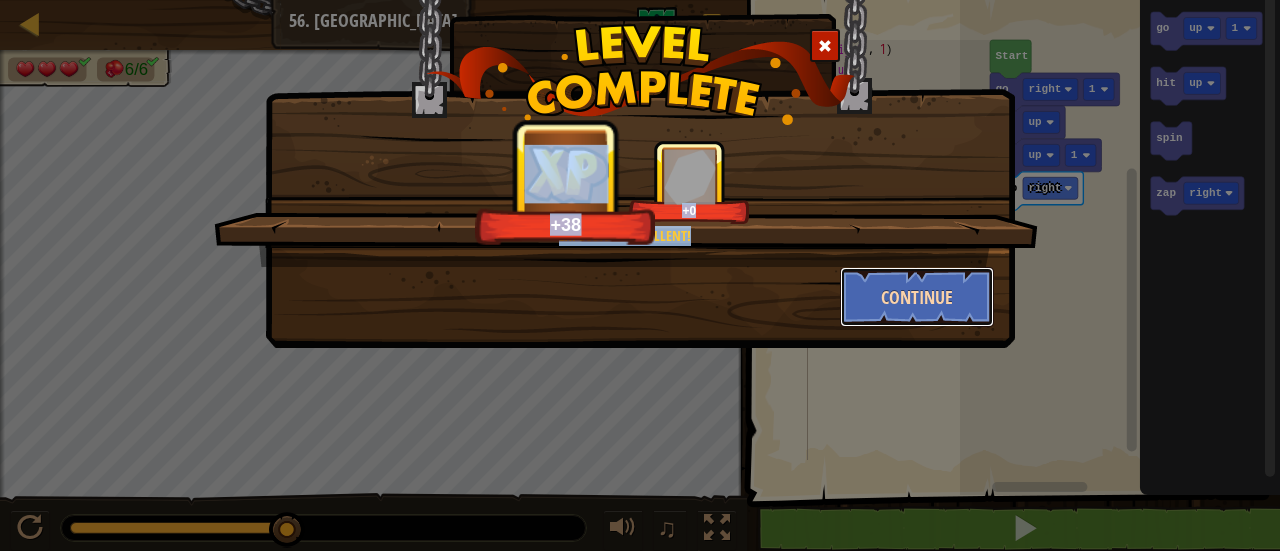 click on "Continue" at bounding box center (917, 297) 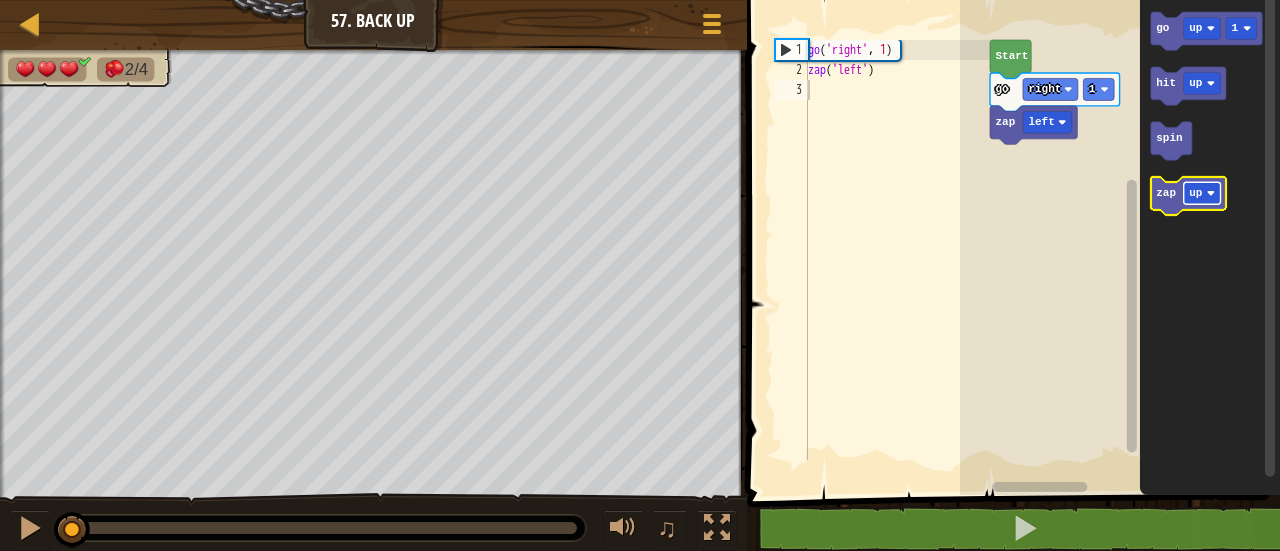 click on "up" 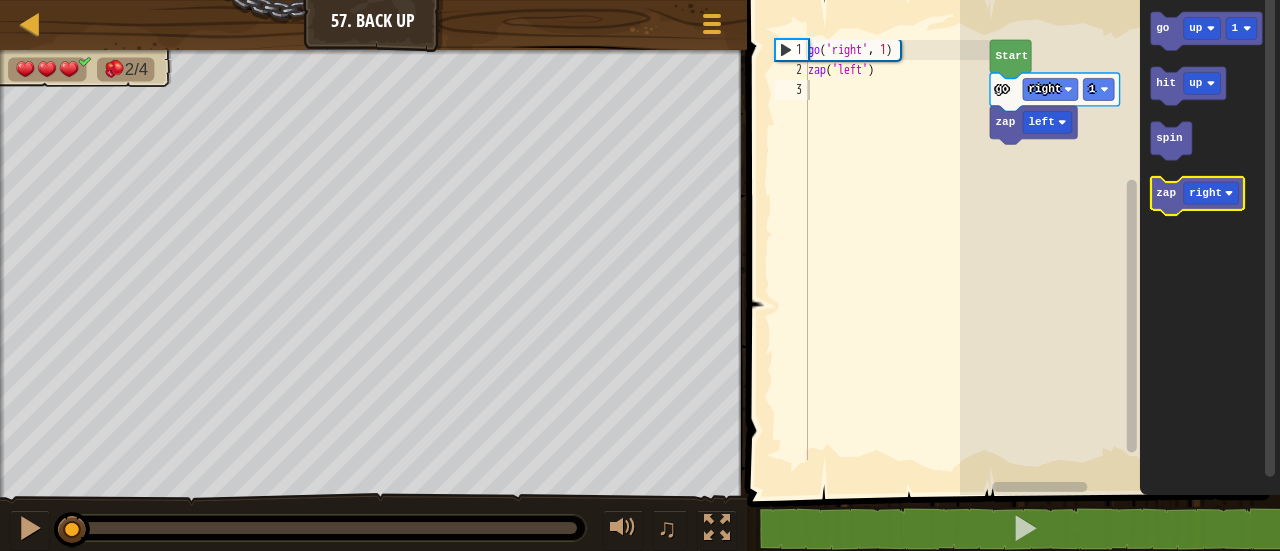 click on "zap" 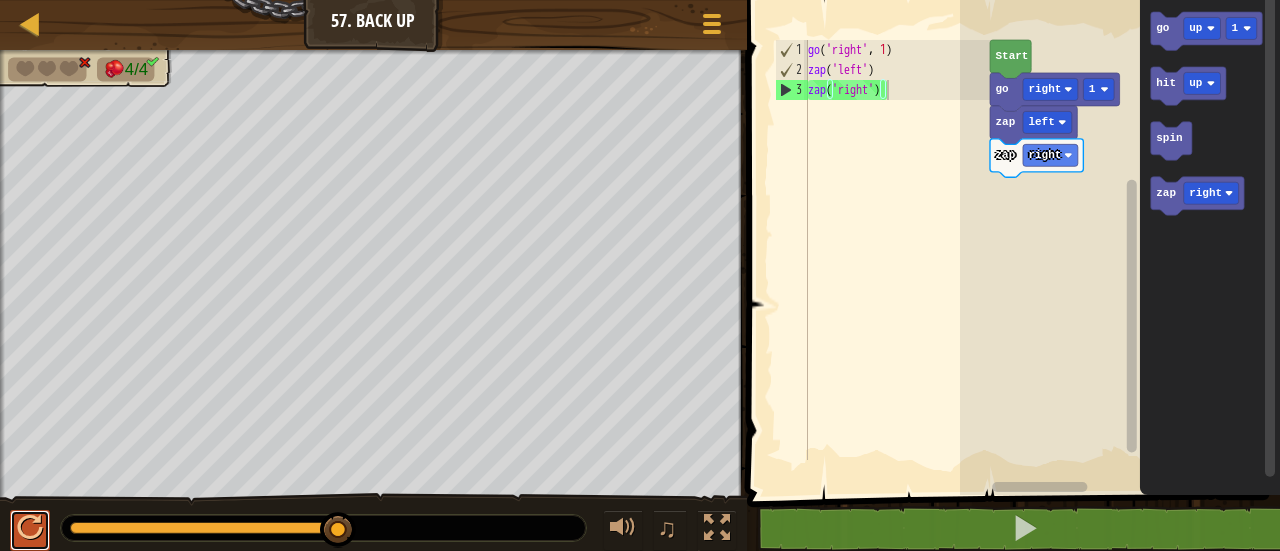 click at bounding box center [30, 528] 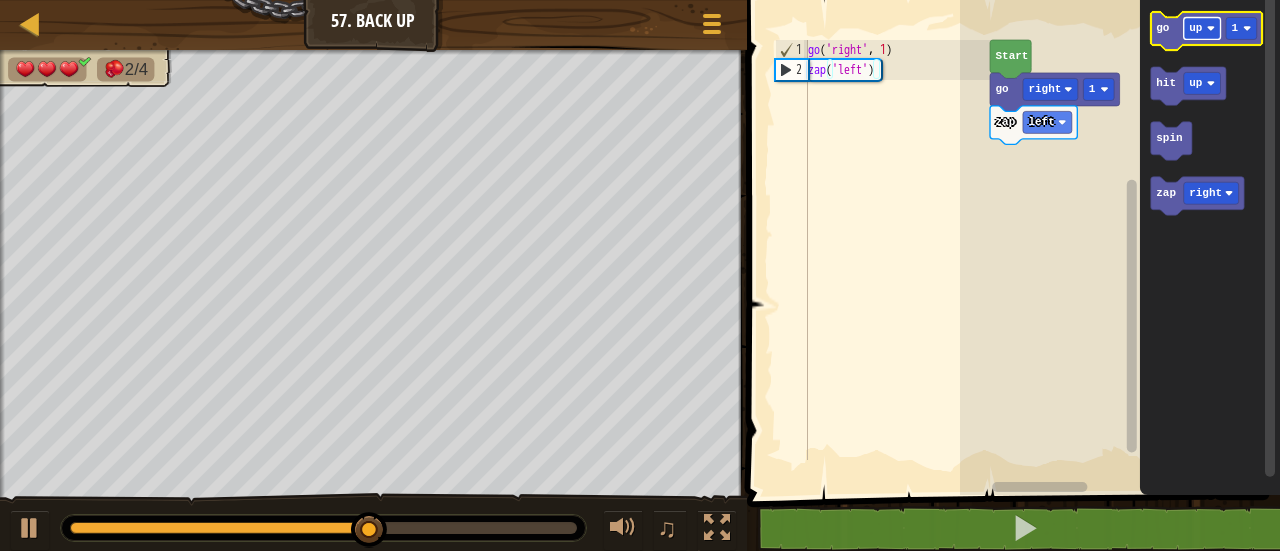click on "up" 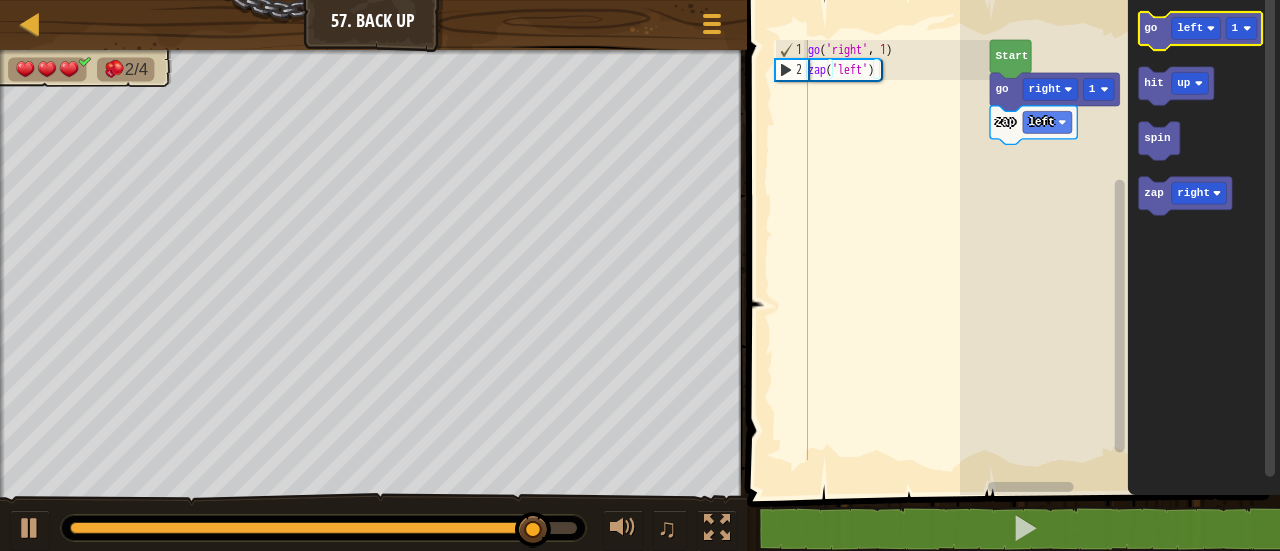 click 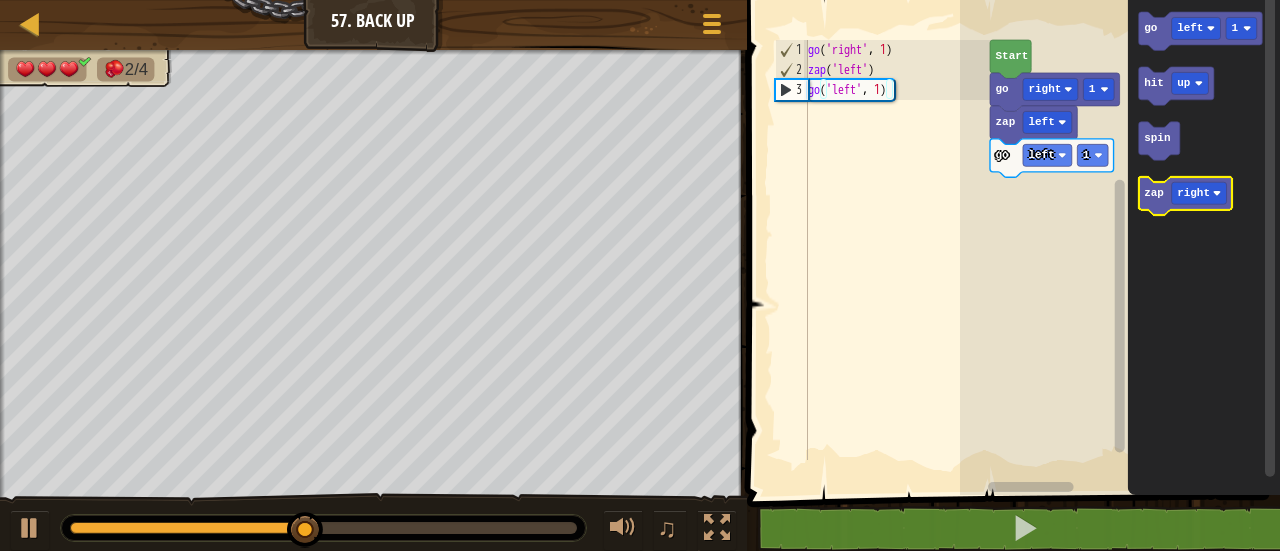 click on "zap" 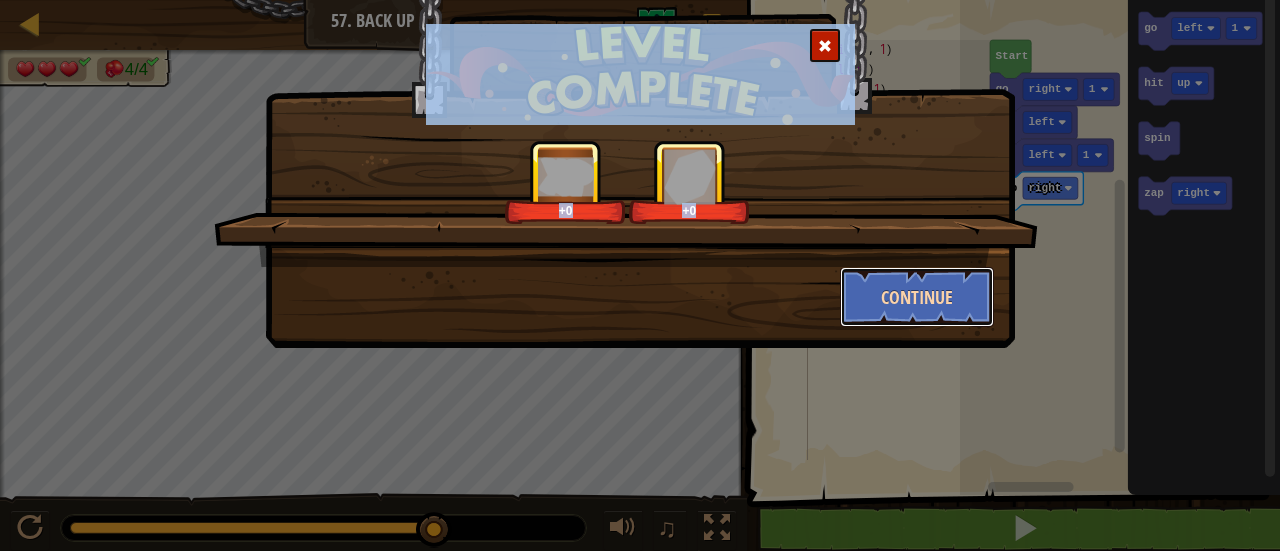 click on "Continue" at bounding box center (917, 297) 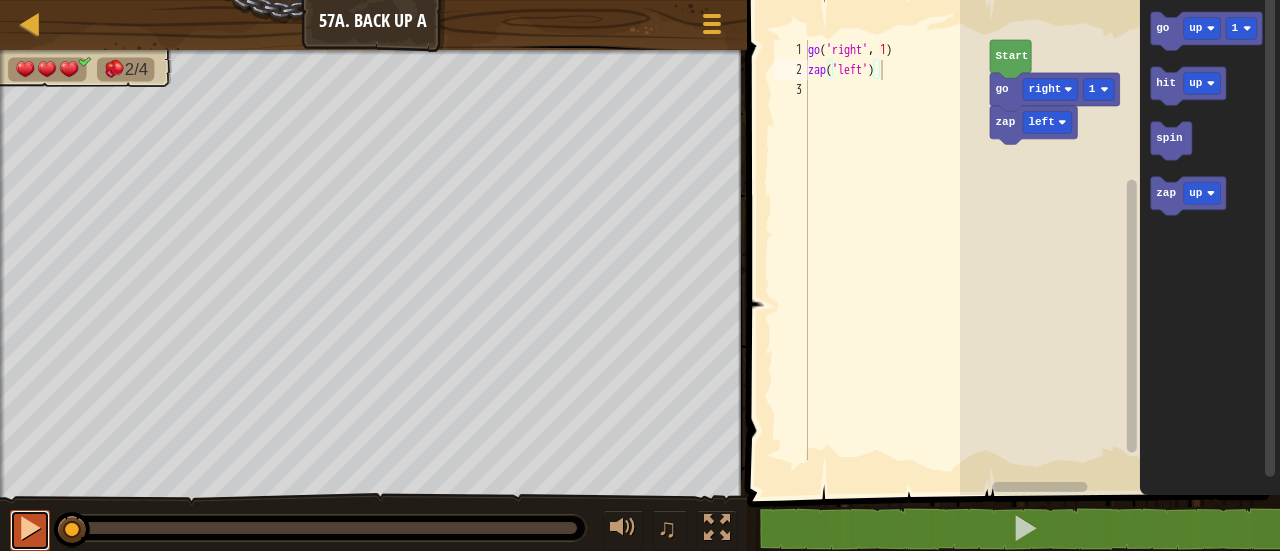 click at bounding box center (30, 528) 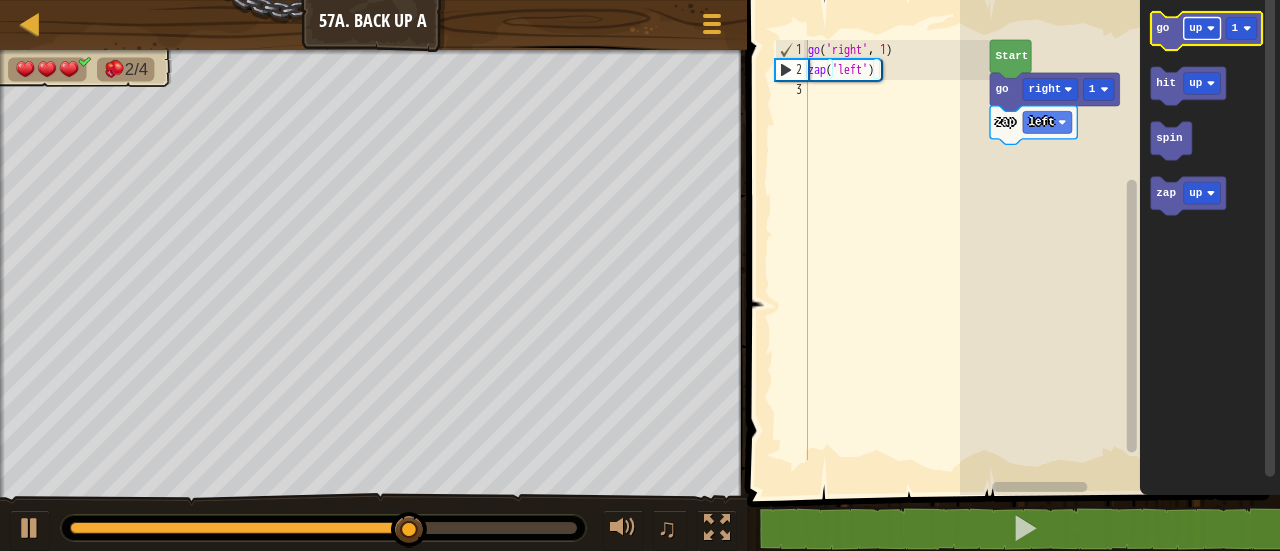 click 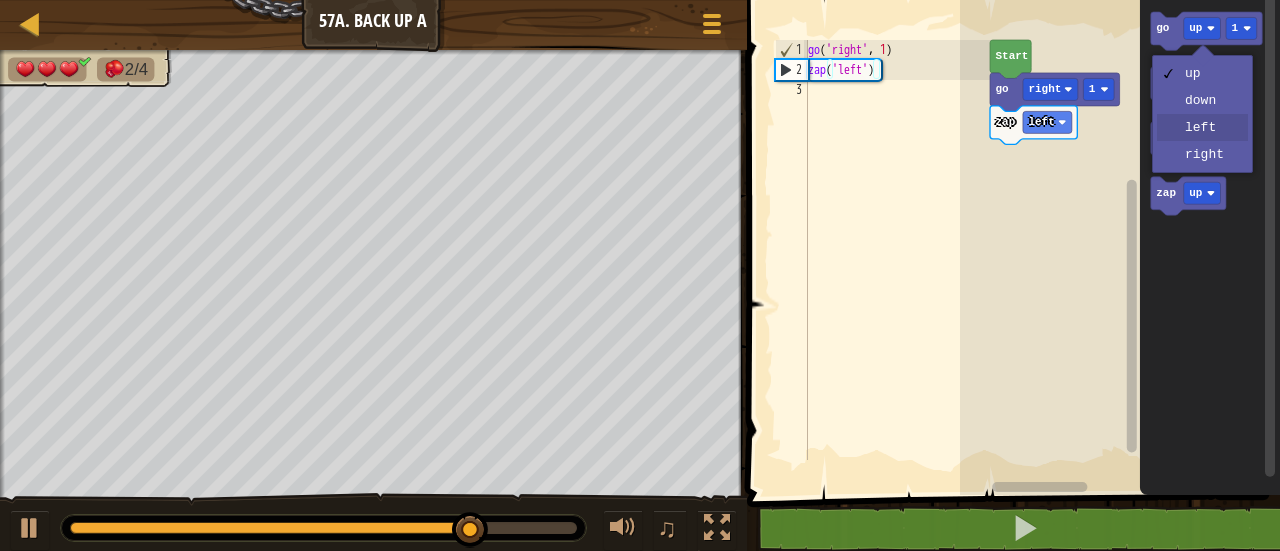drag, startPoint x: 1214, startPoint y: 135, endPoint x: 1217, endPoint y: 125, distance: 10.440307 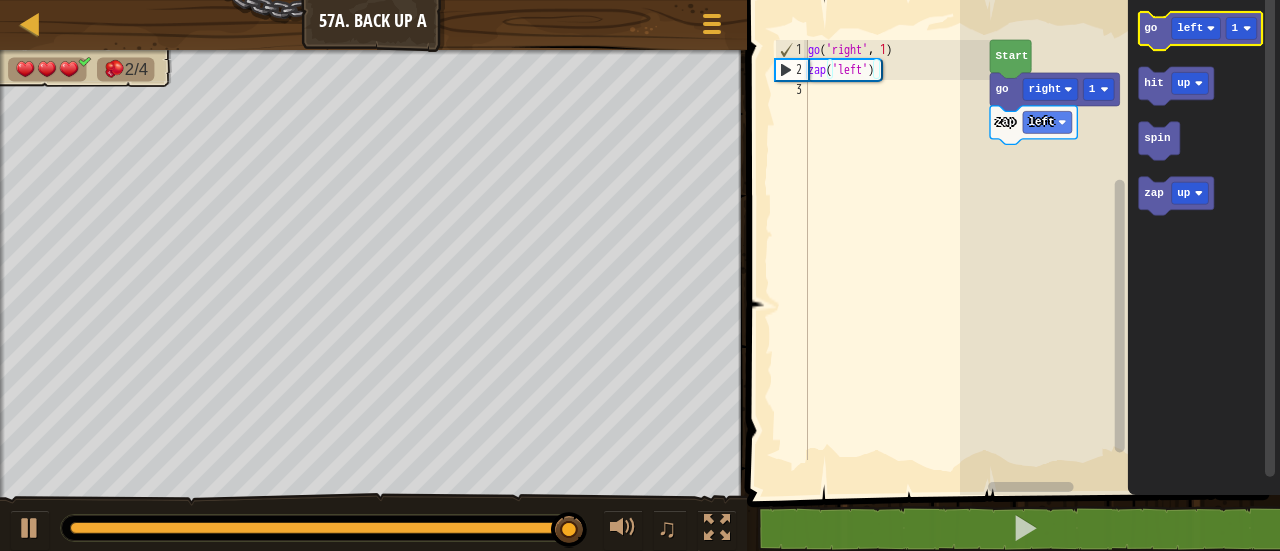 click on "go" 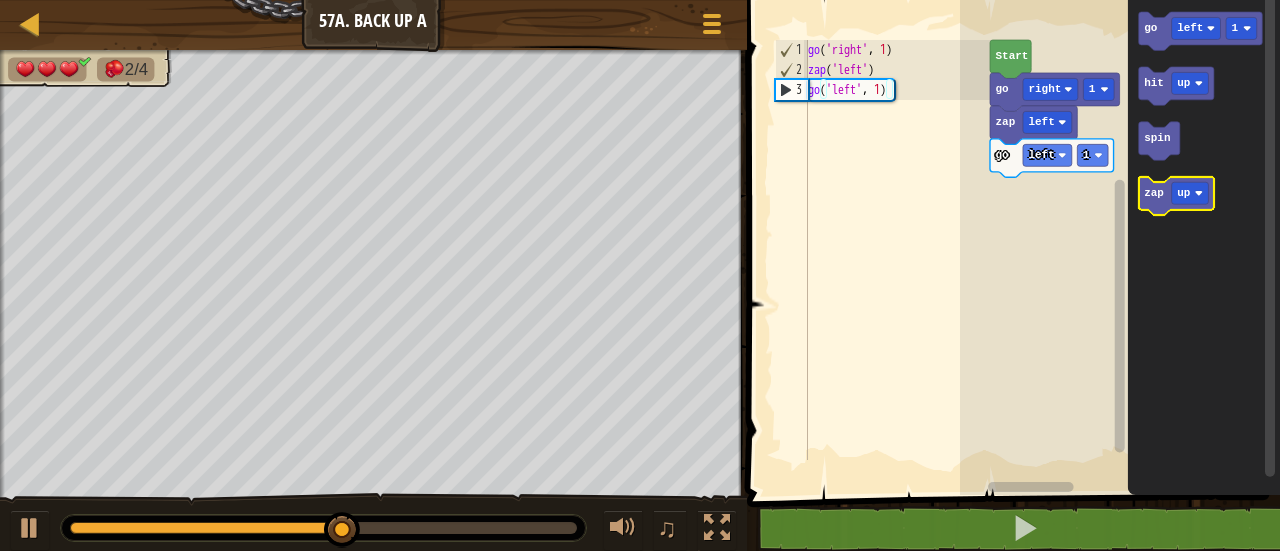 click on "zap" 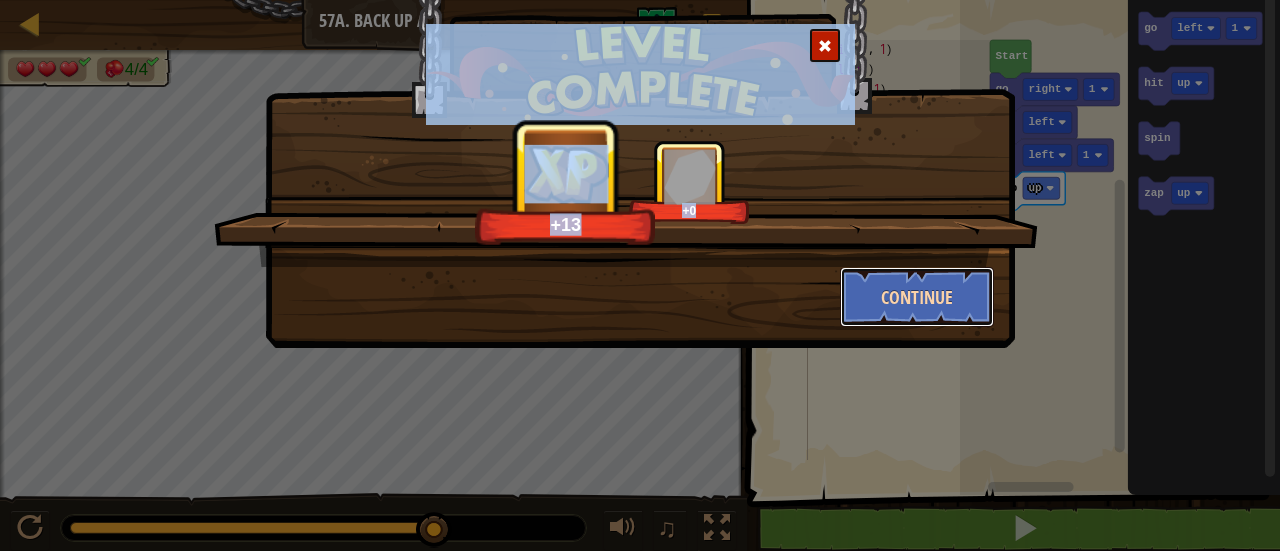 click on "Continue" at bounding box center (917, 297) 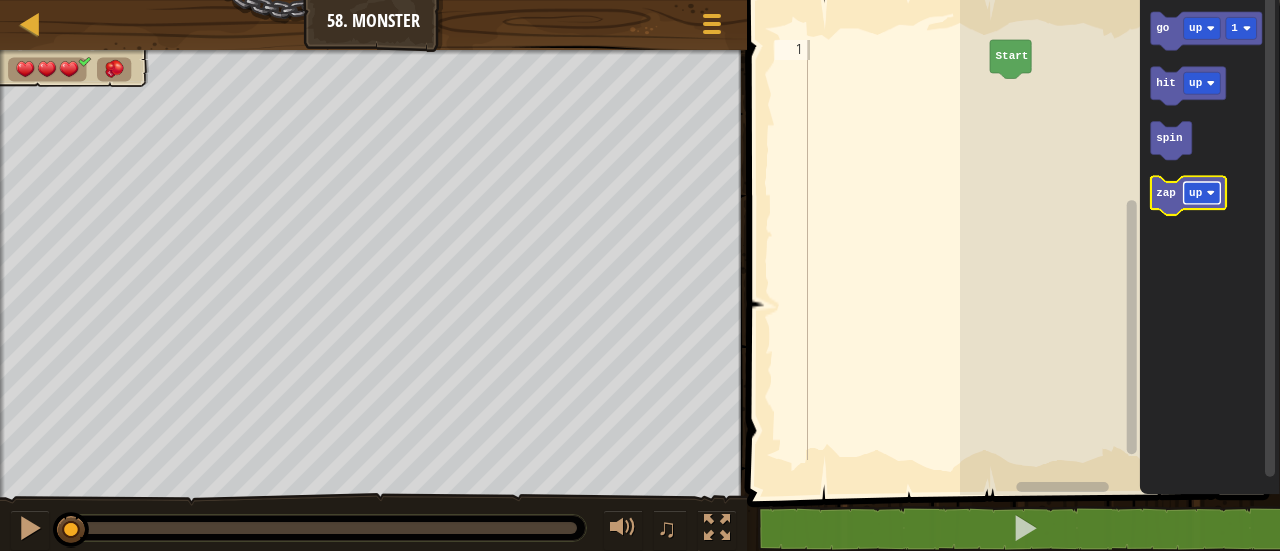 click 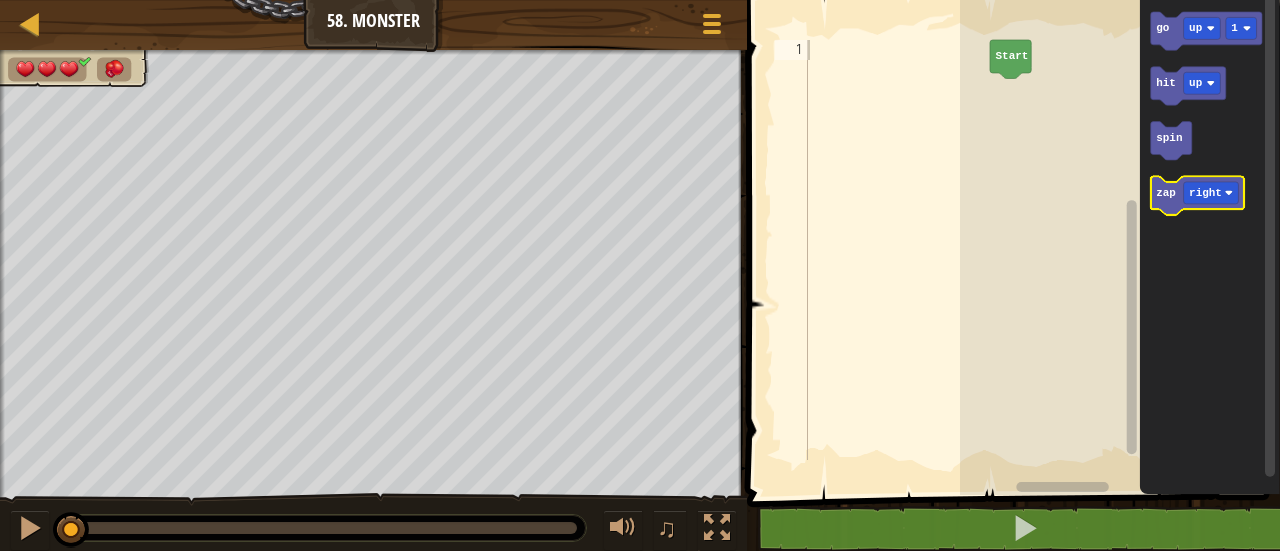 click 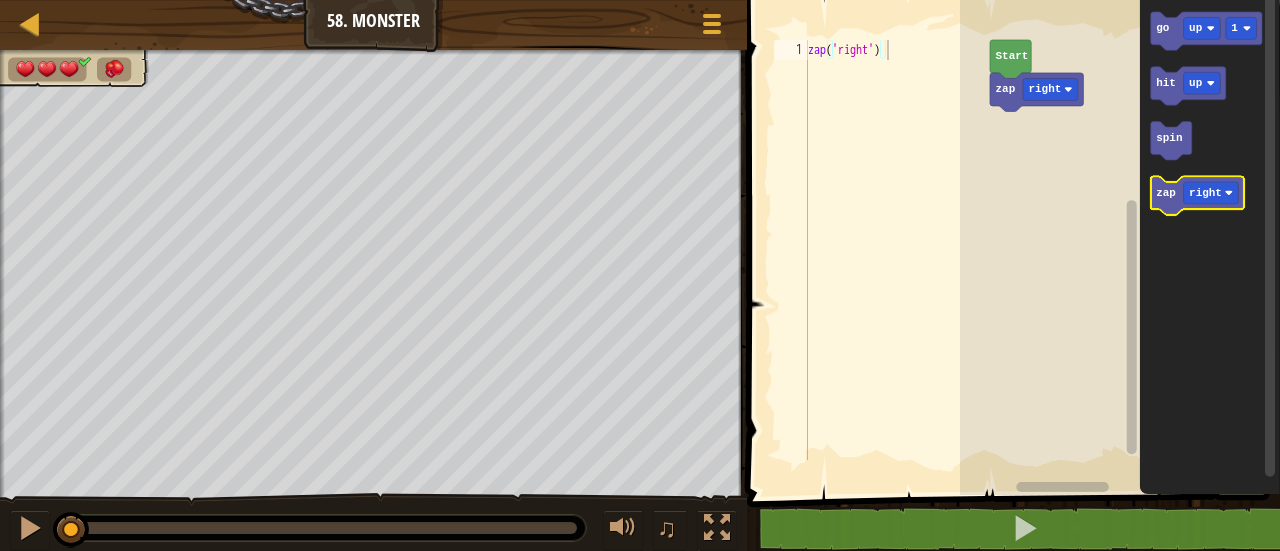 click 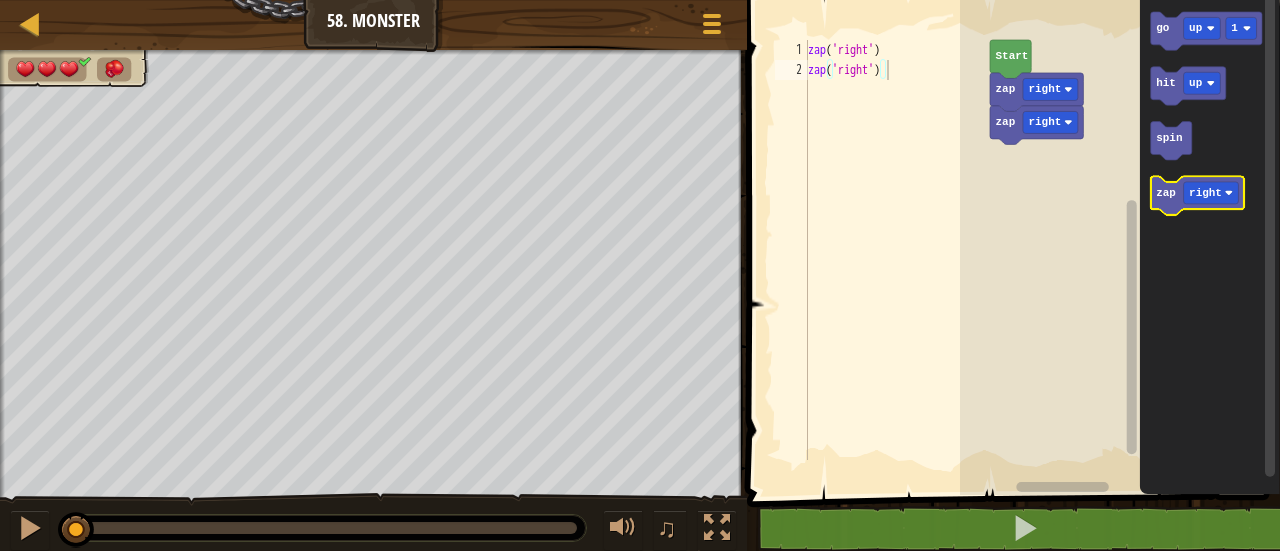 click 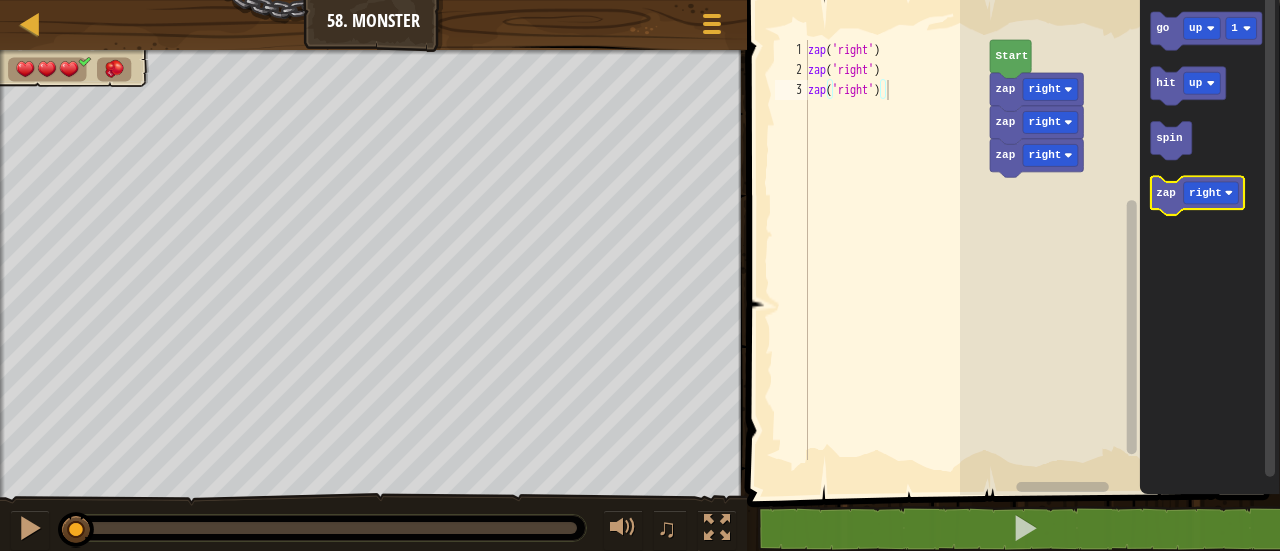 click 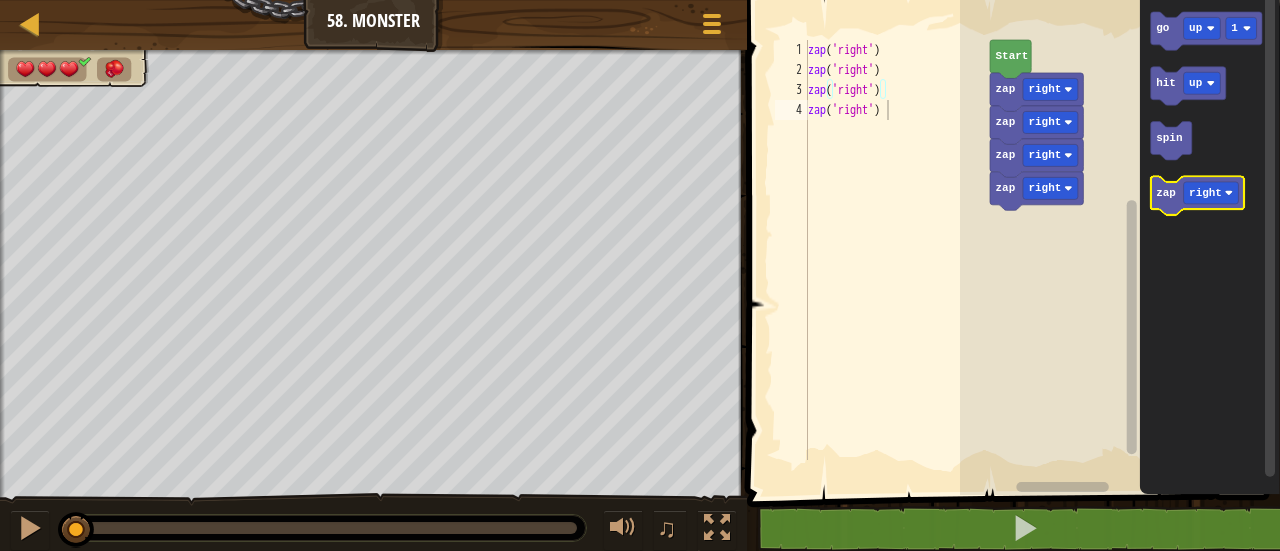 click 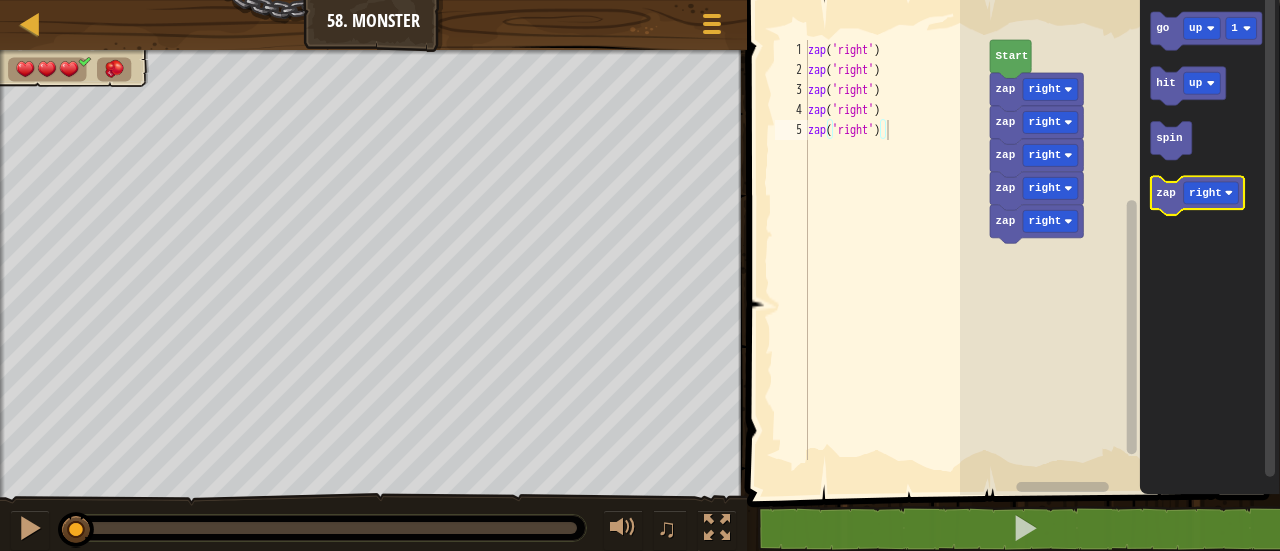 click 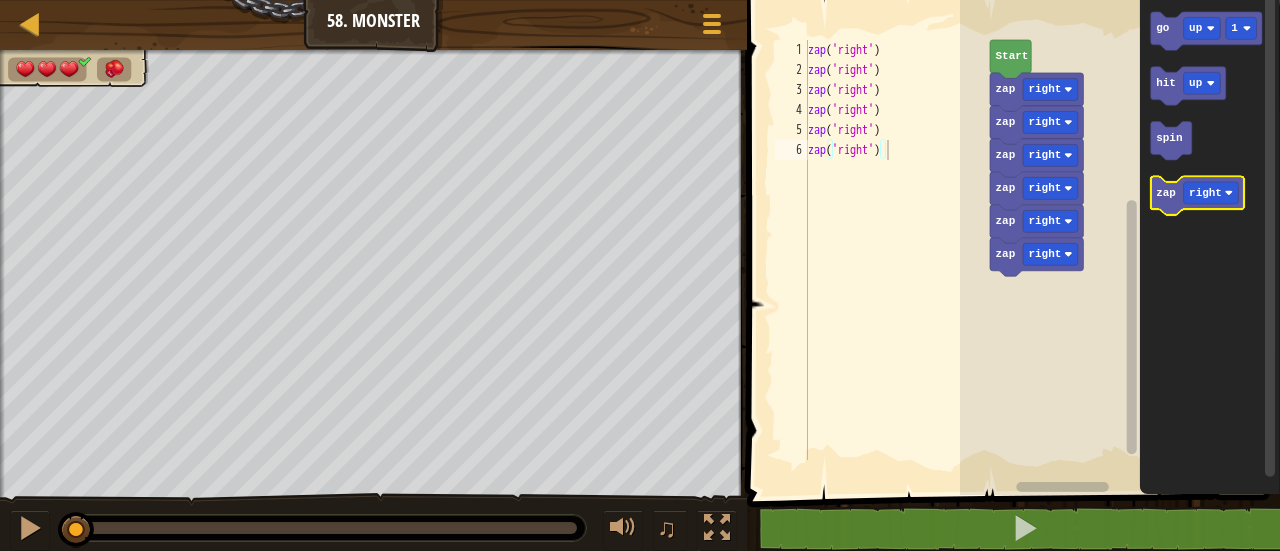 click 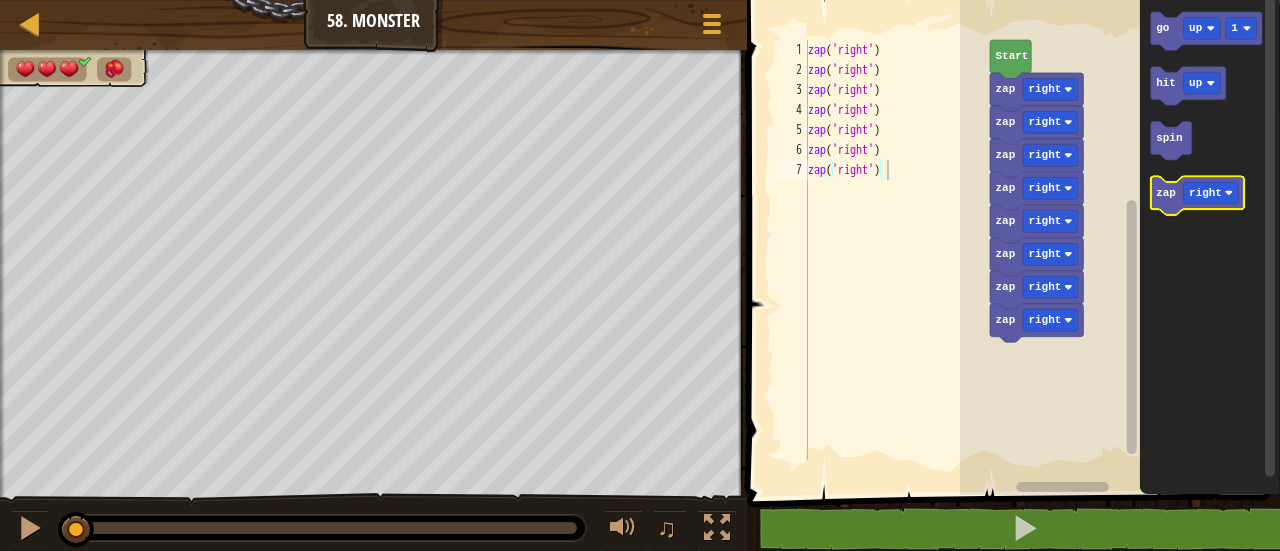 click 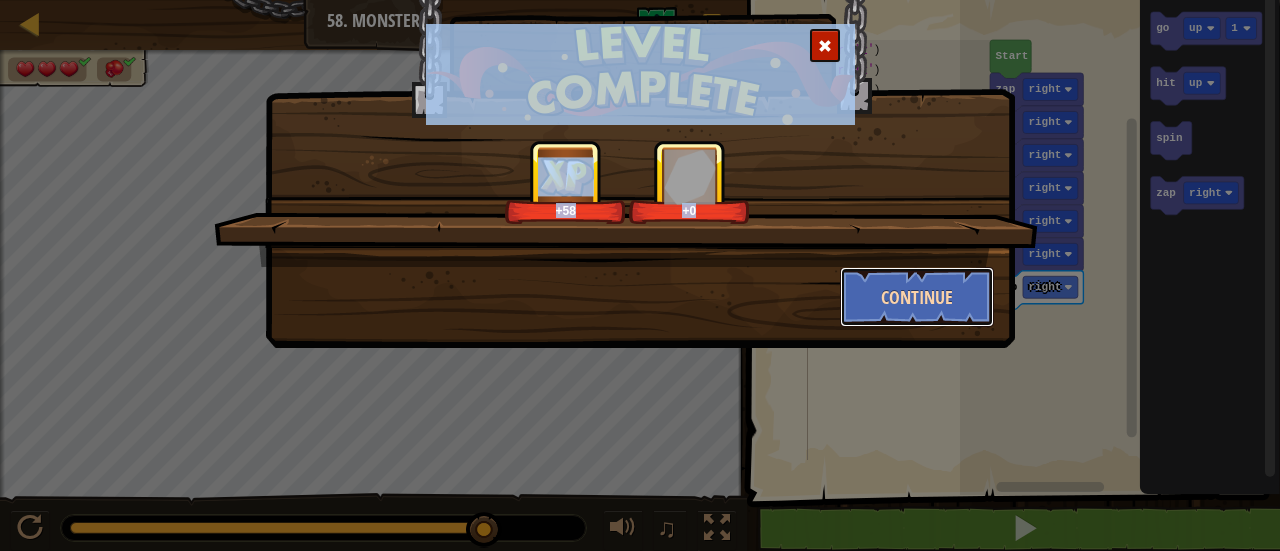 click on "Continue" at bounding box center (917, 297) 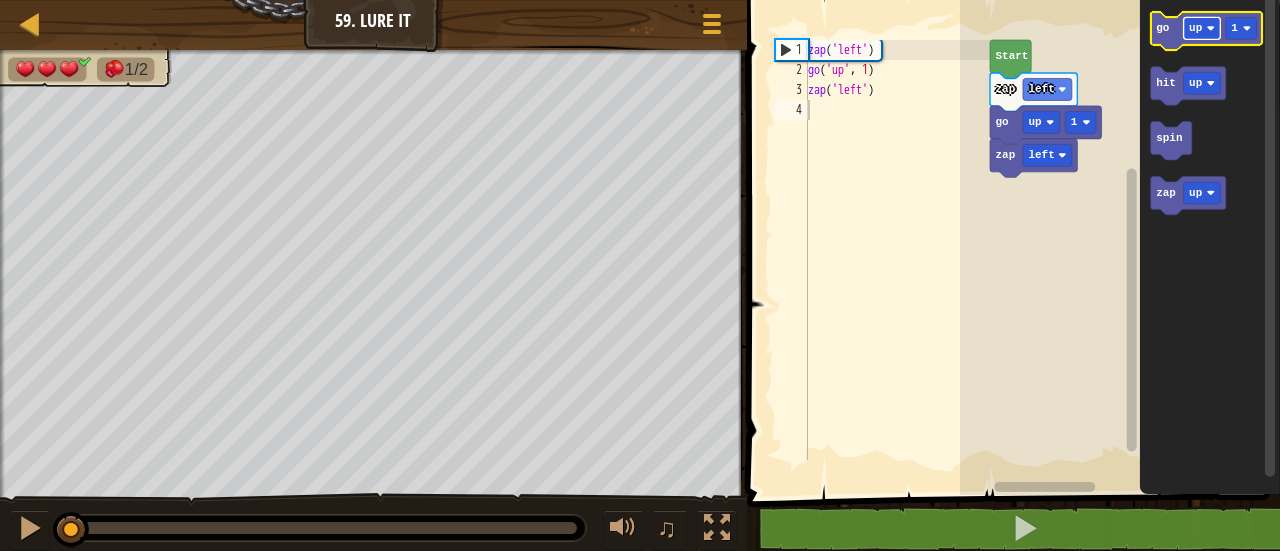 click 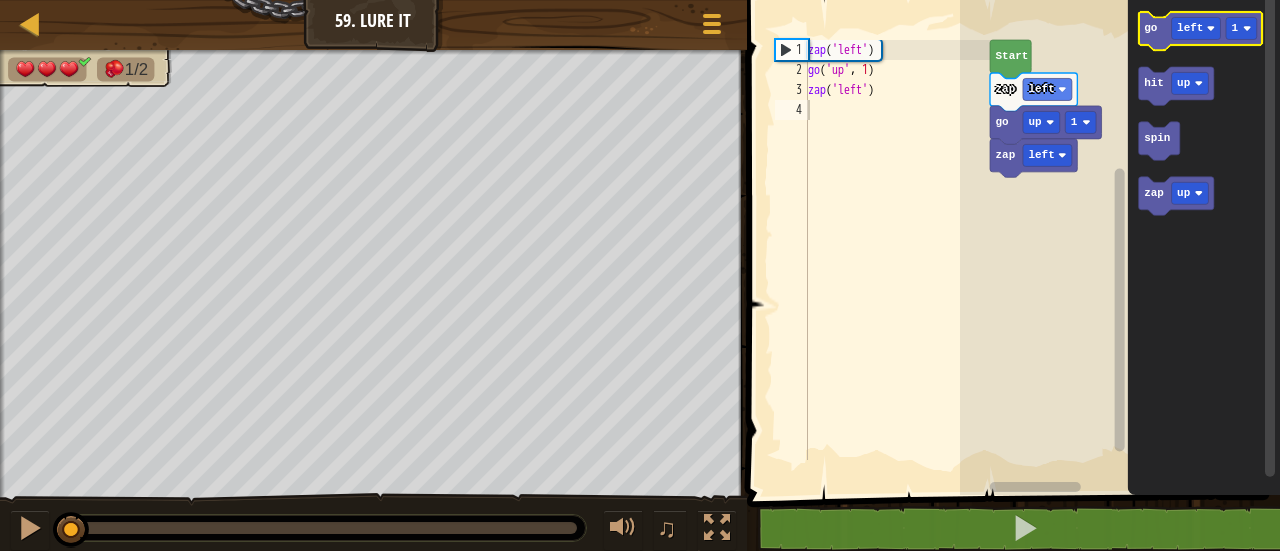click 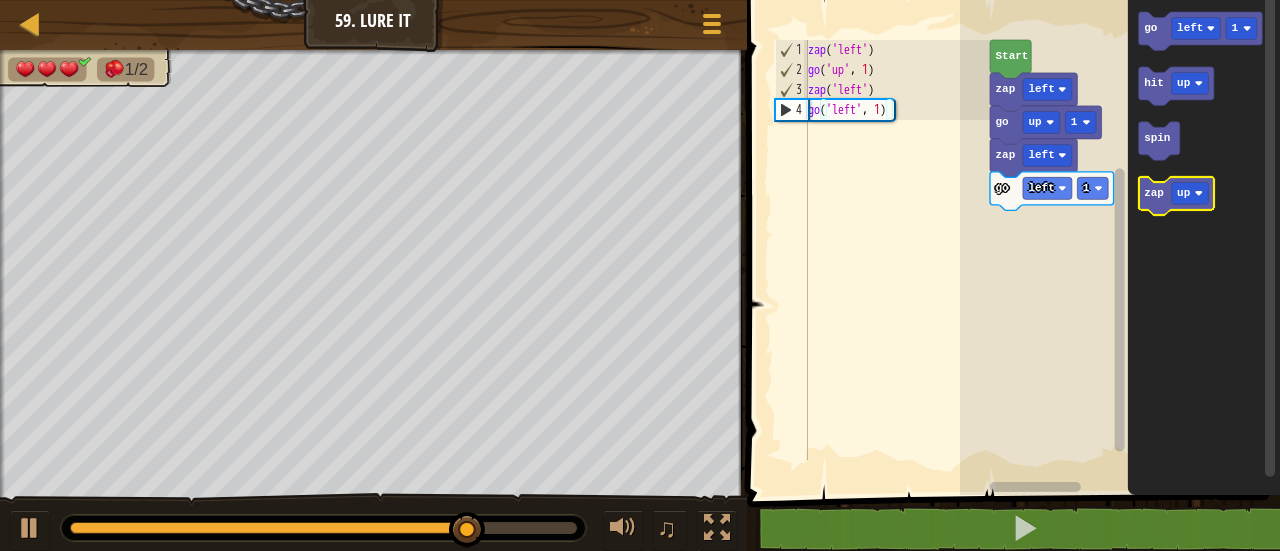 click on "zap" 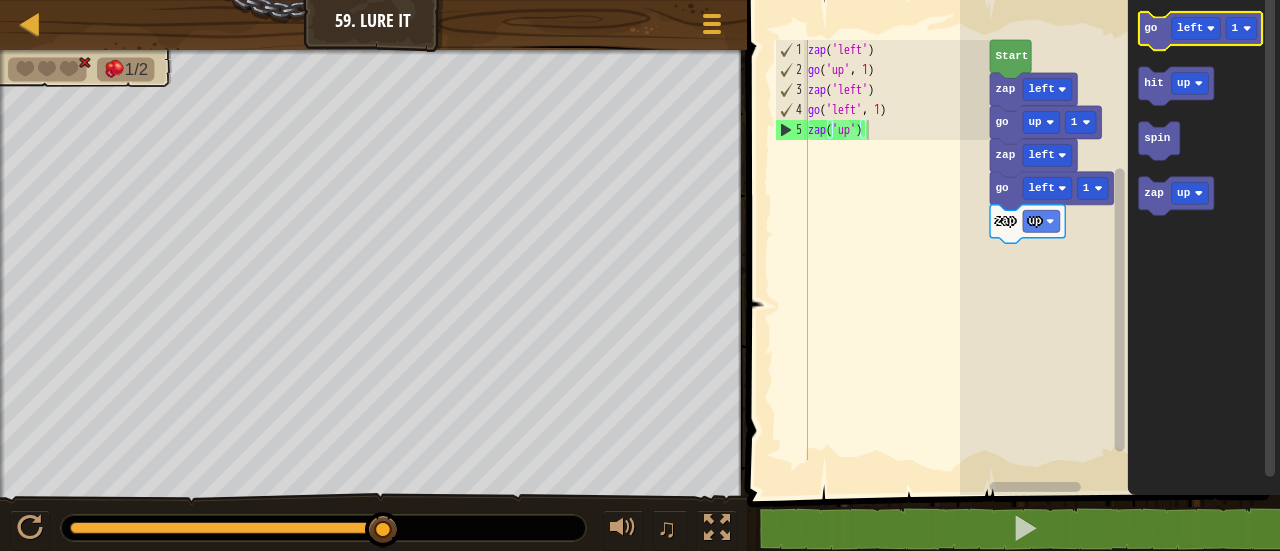 click on "go left 1 hit up spin zap up" 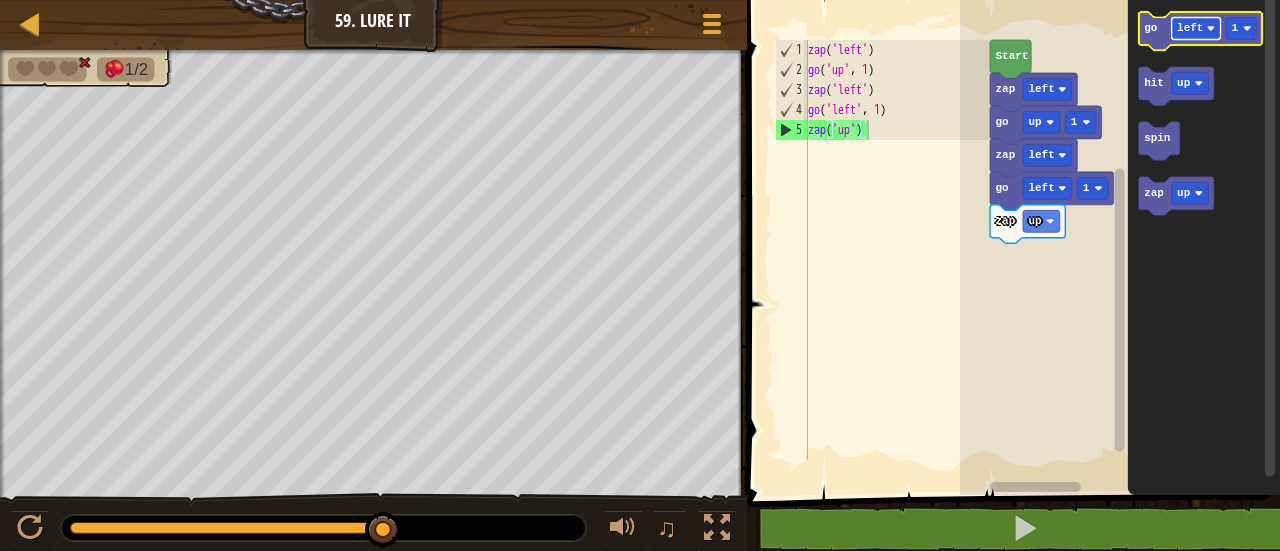 click on "left" 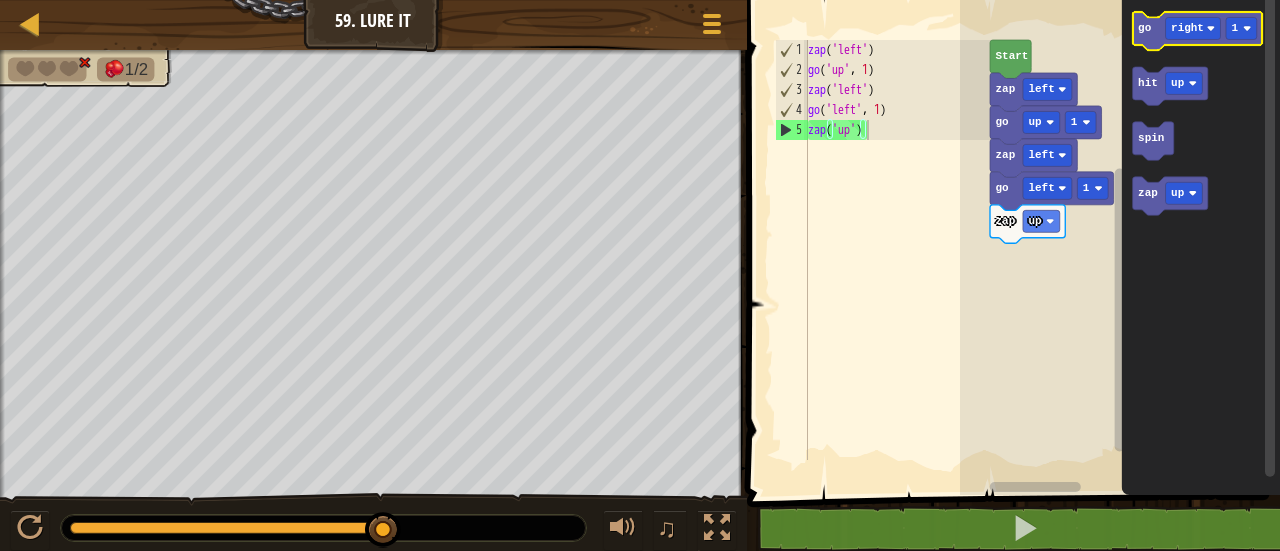 click 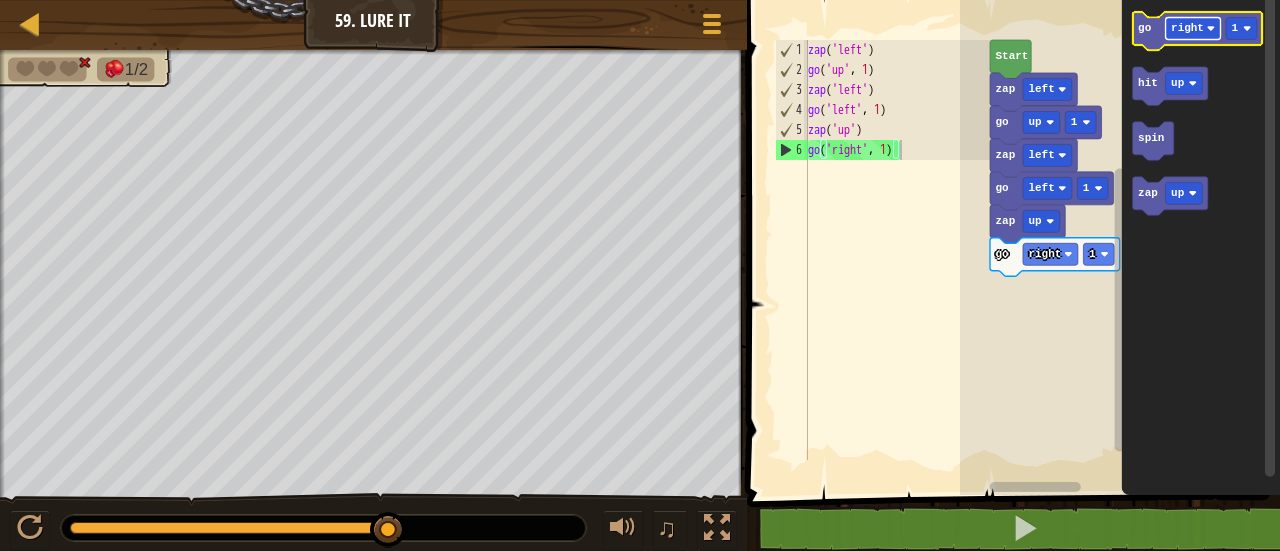 click 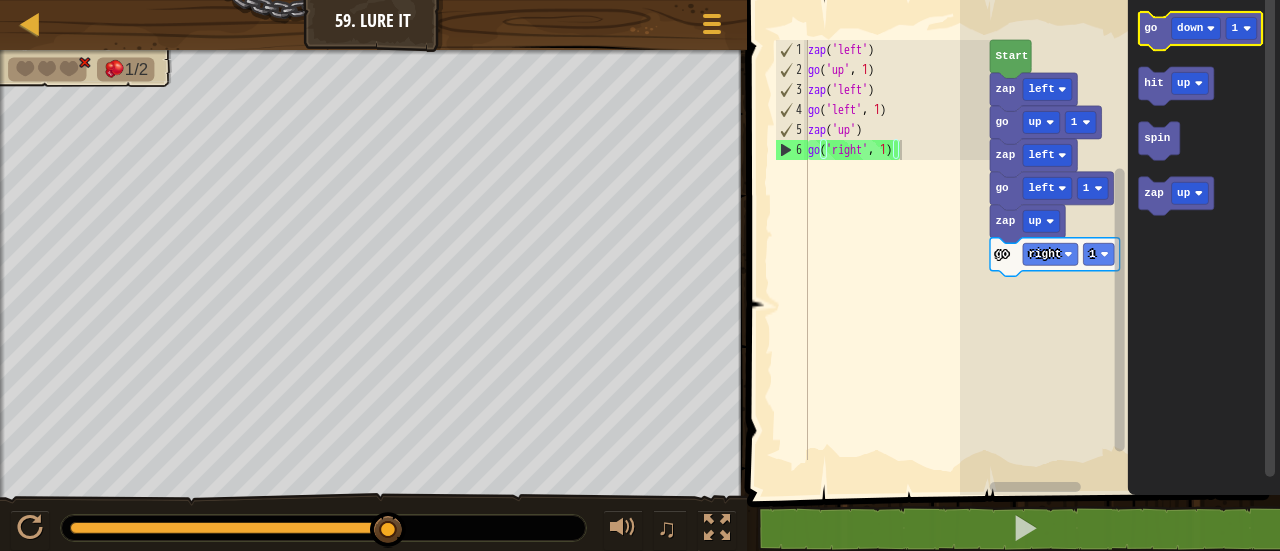 click 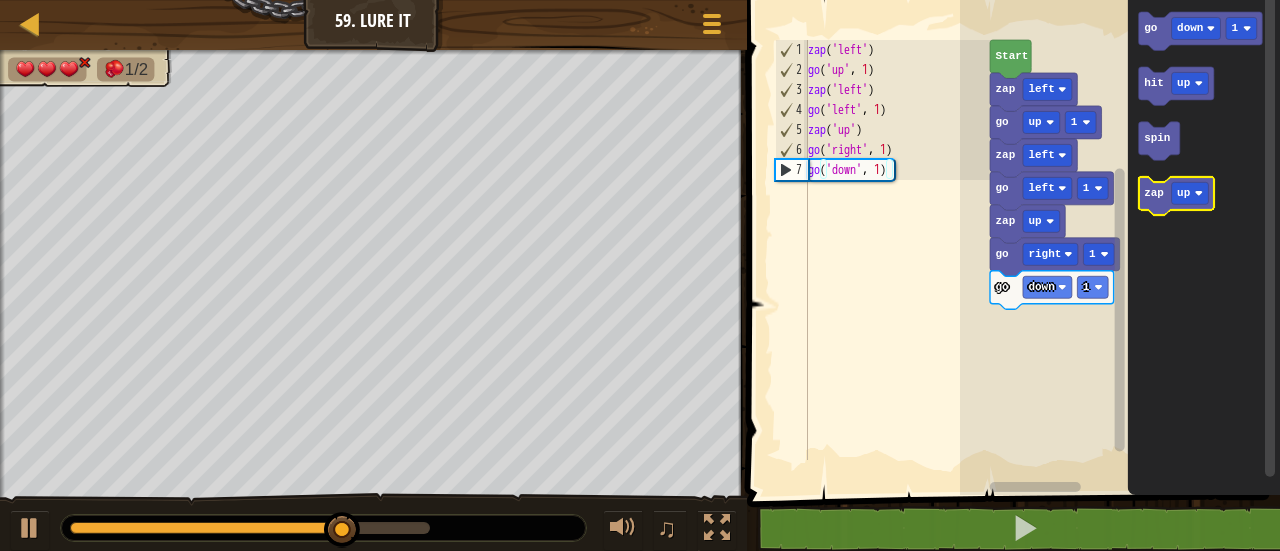click 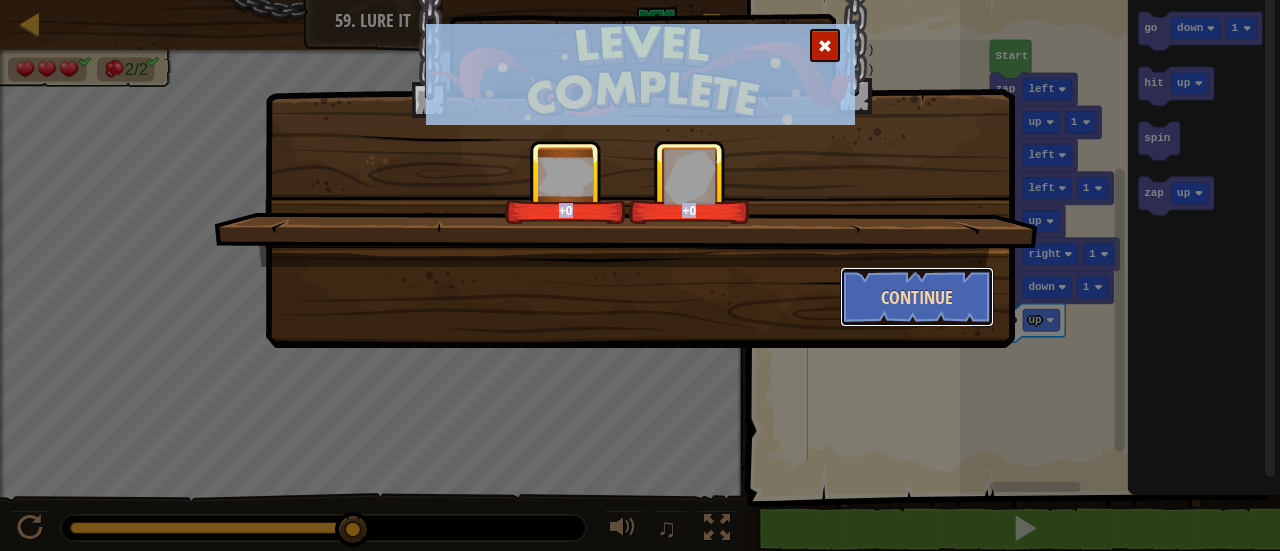 click on "Continue" at bounding box center [917, 297] 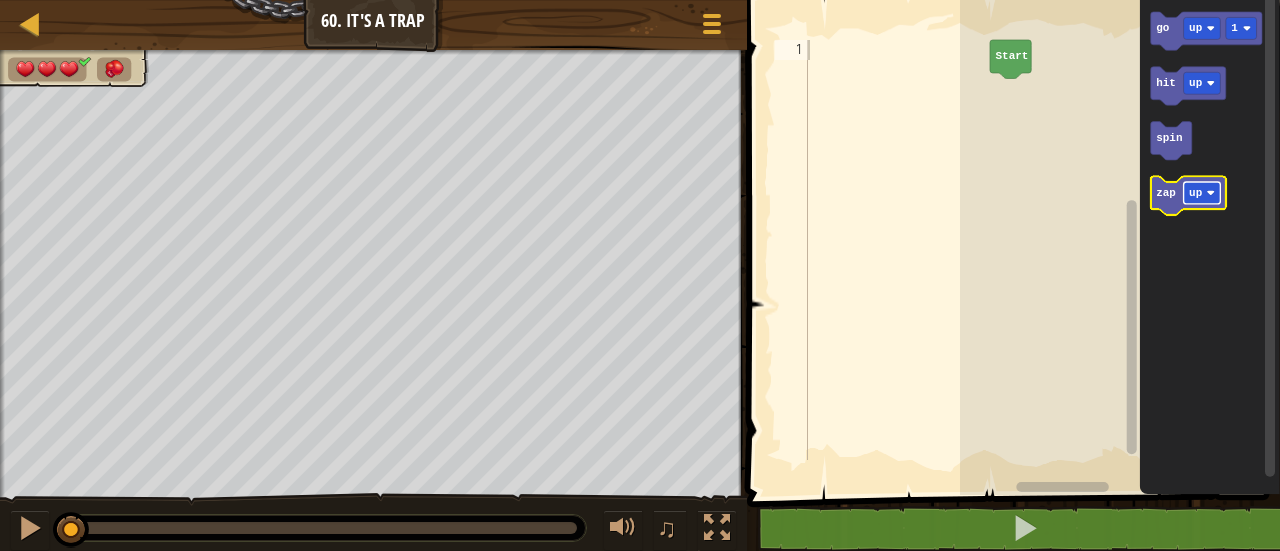 click 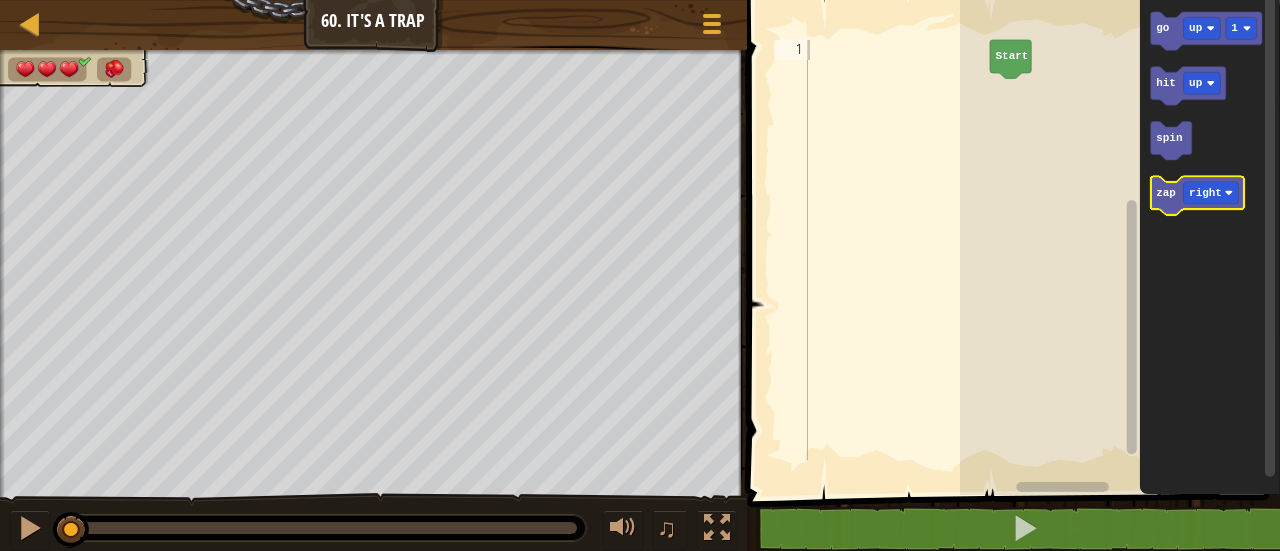 click 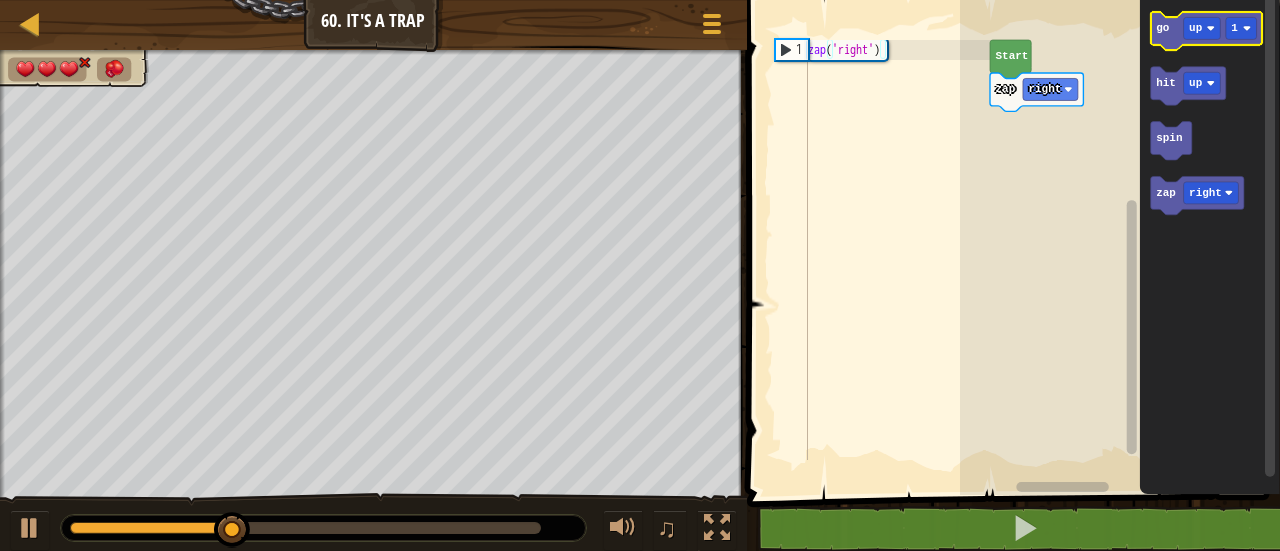 click 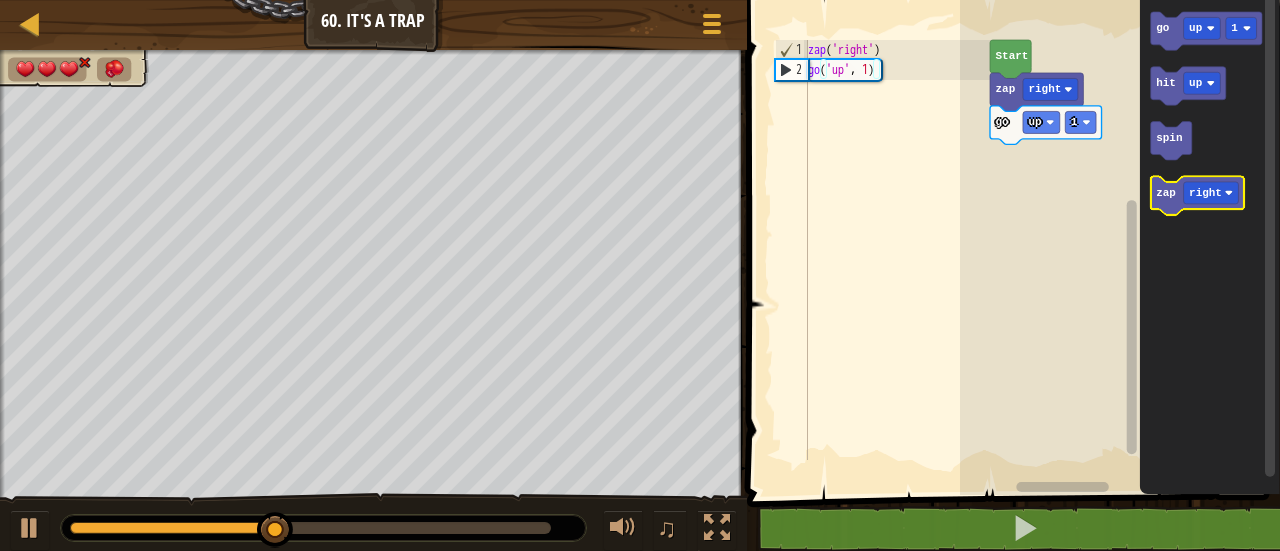 click 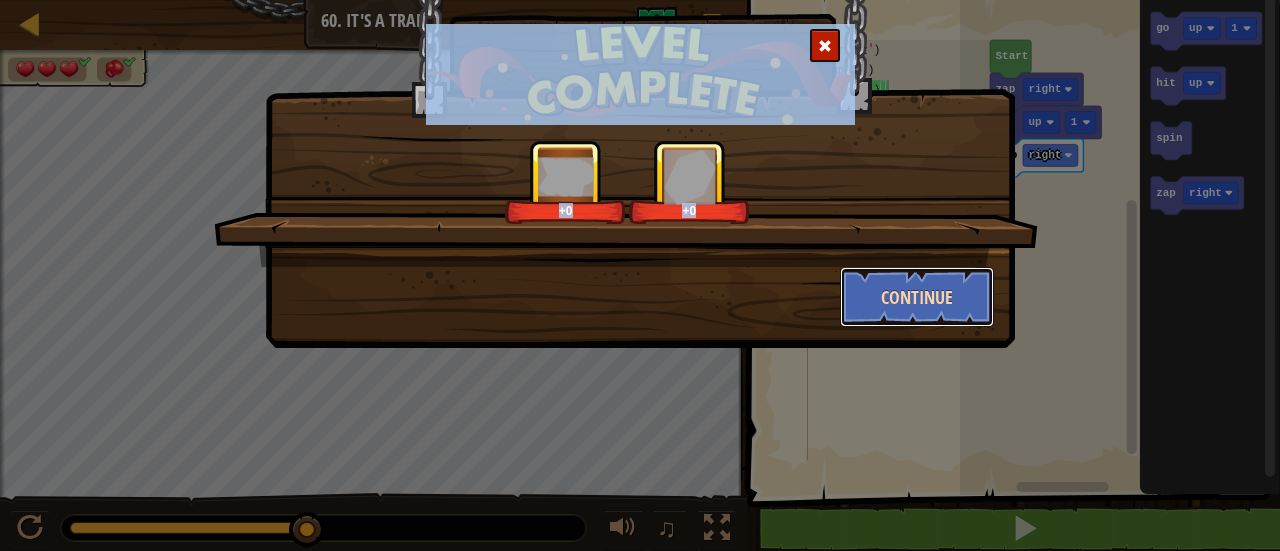 click on "Continue" at bounding box center [917, 297] 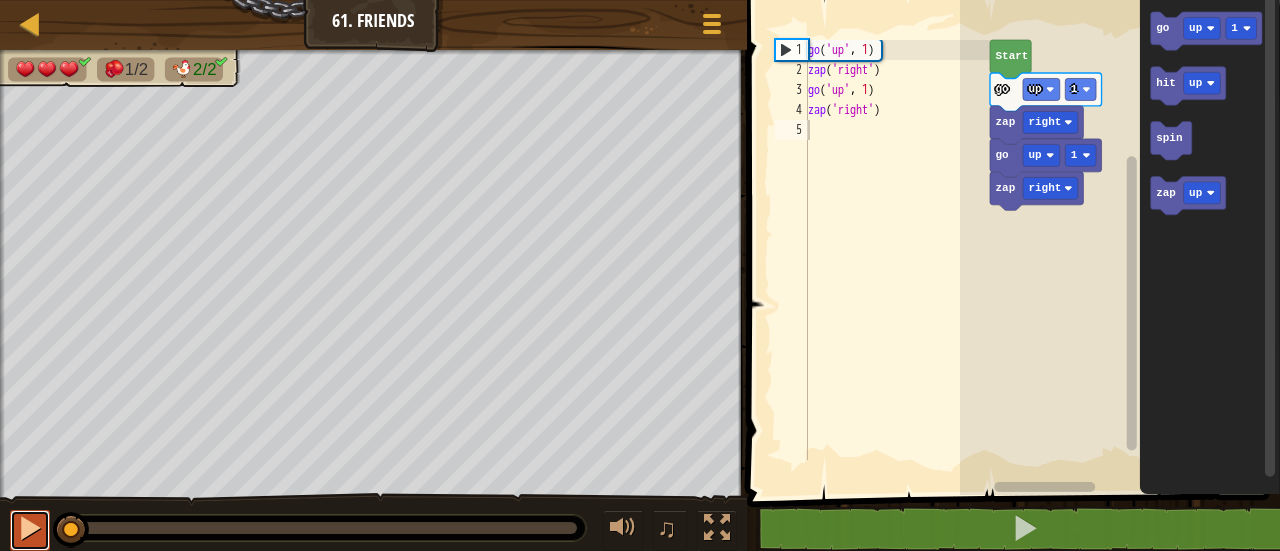 click at bounding box center (30, 530) 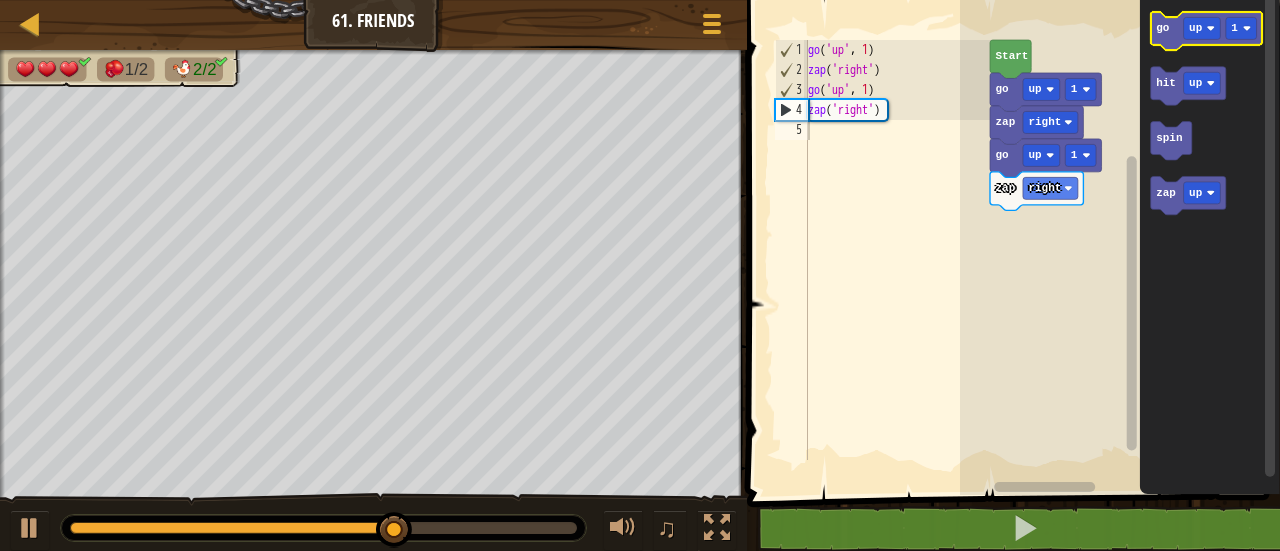 click 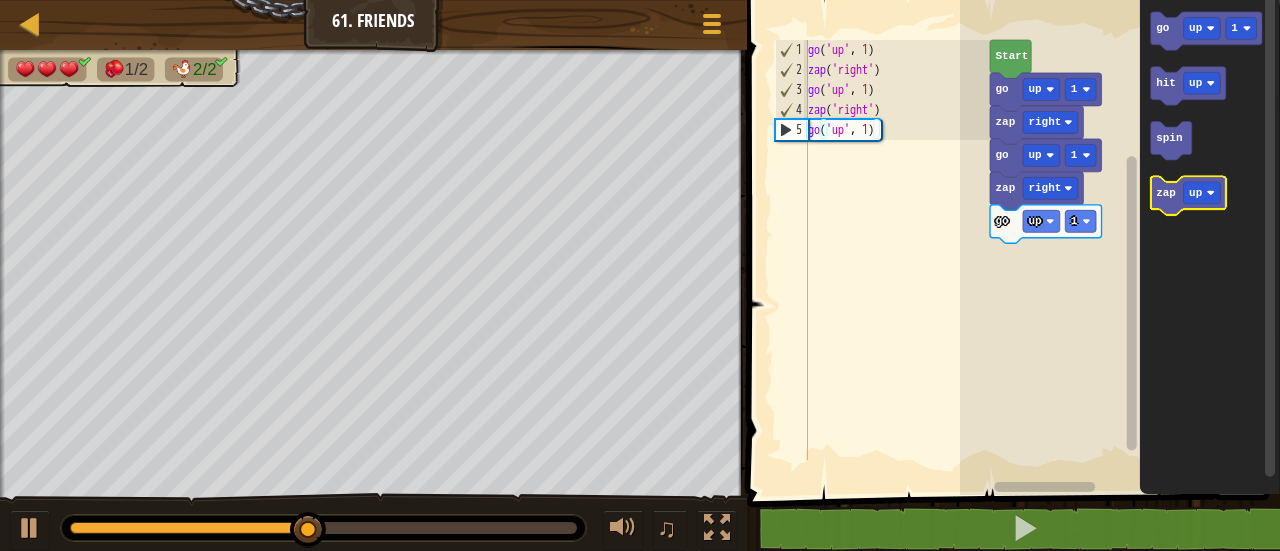 click 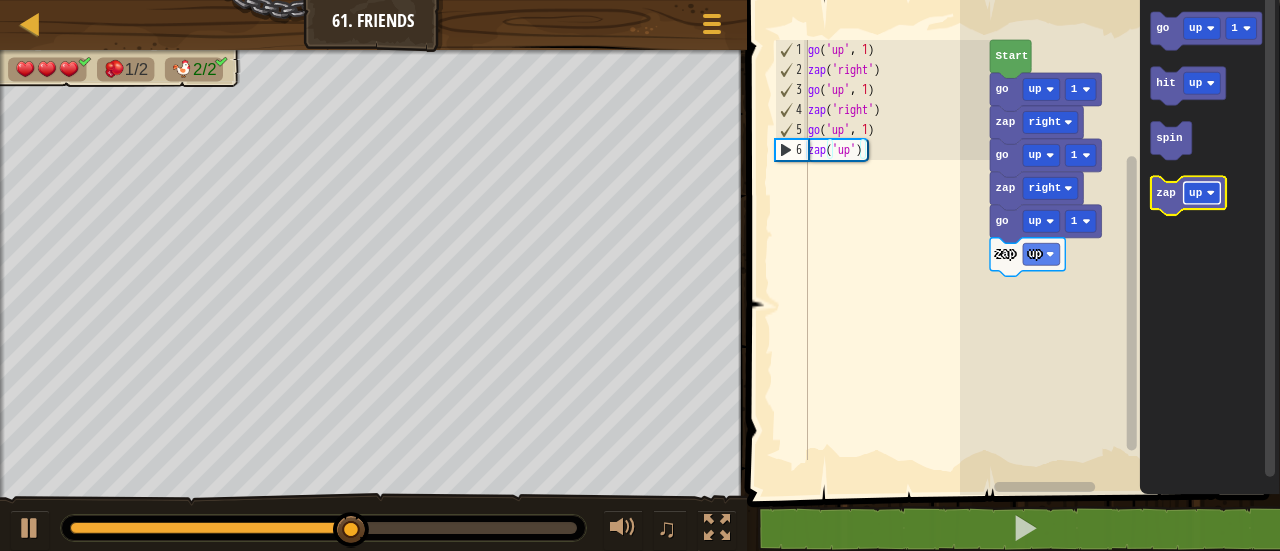click on "up" 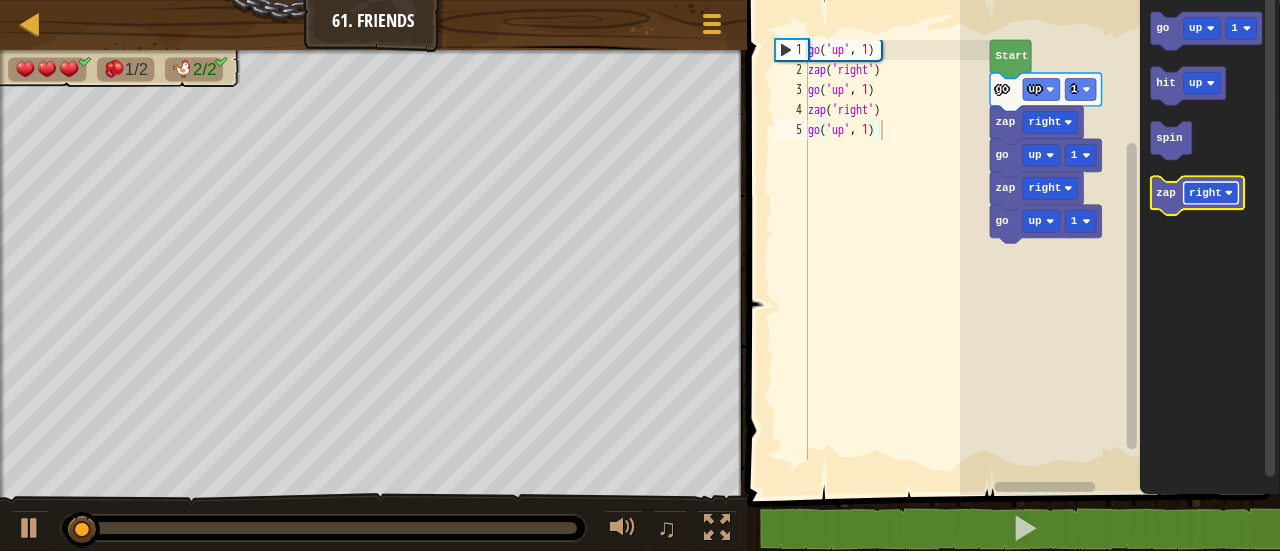 click 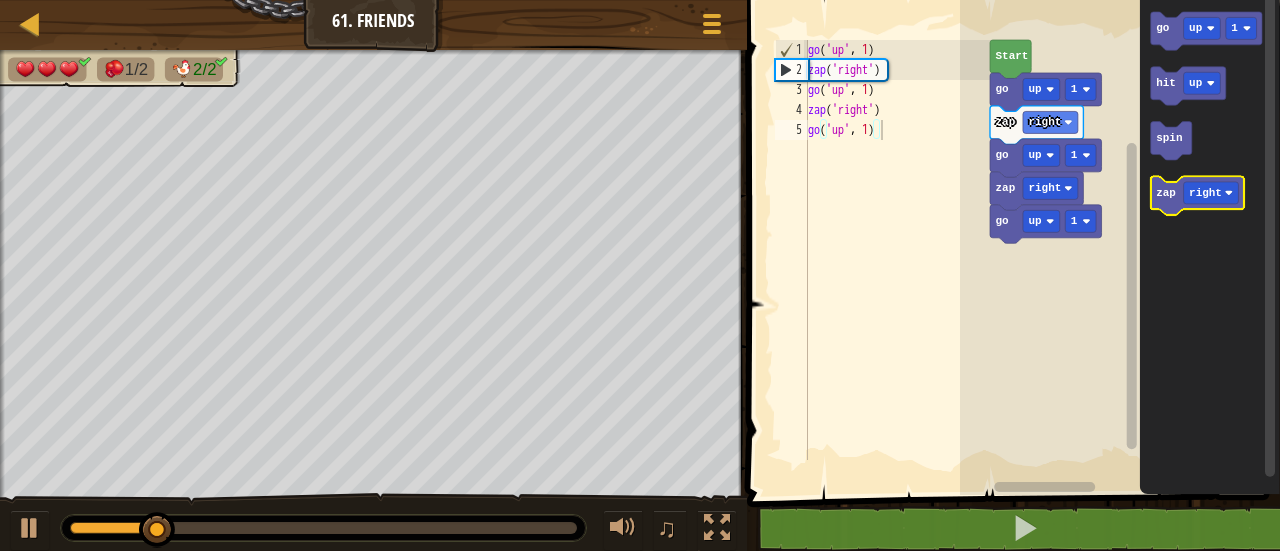 click 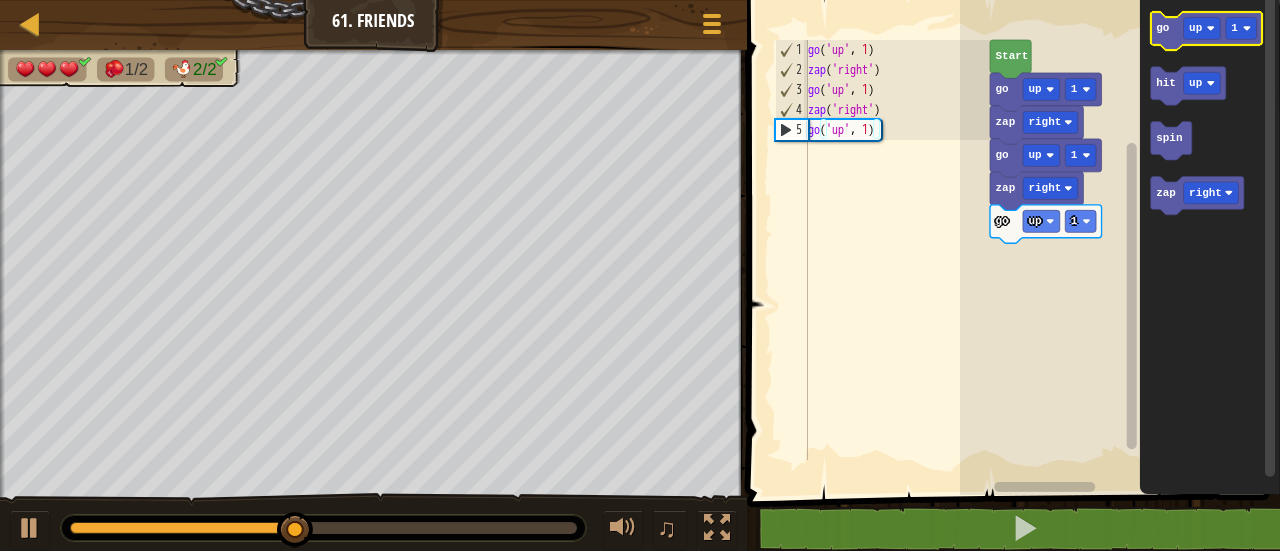 click 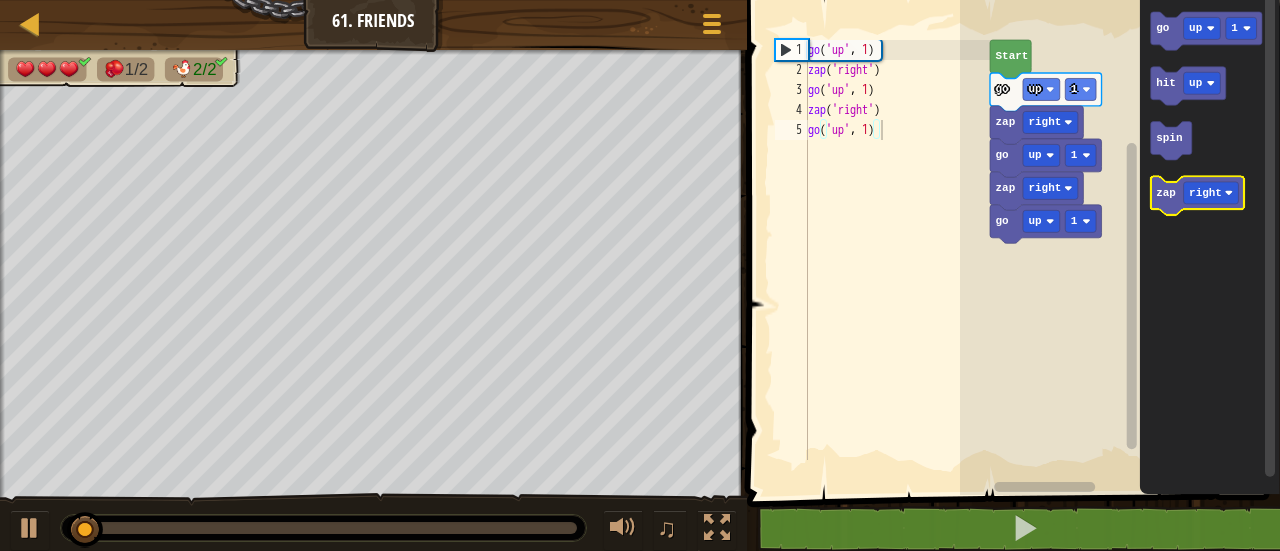 click 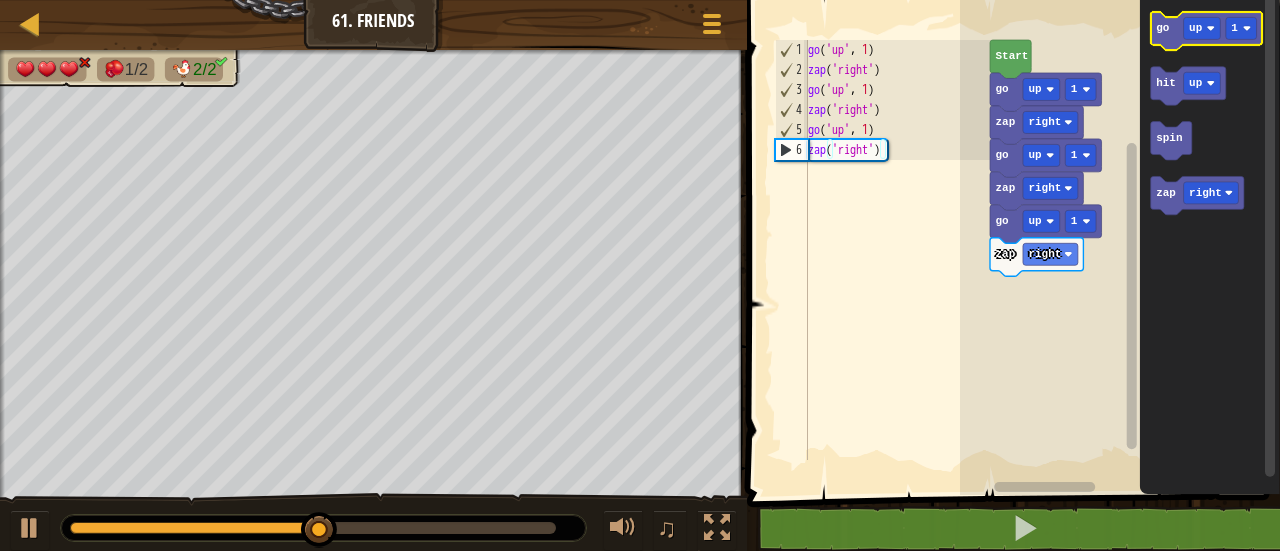 click 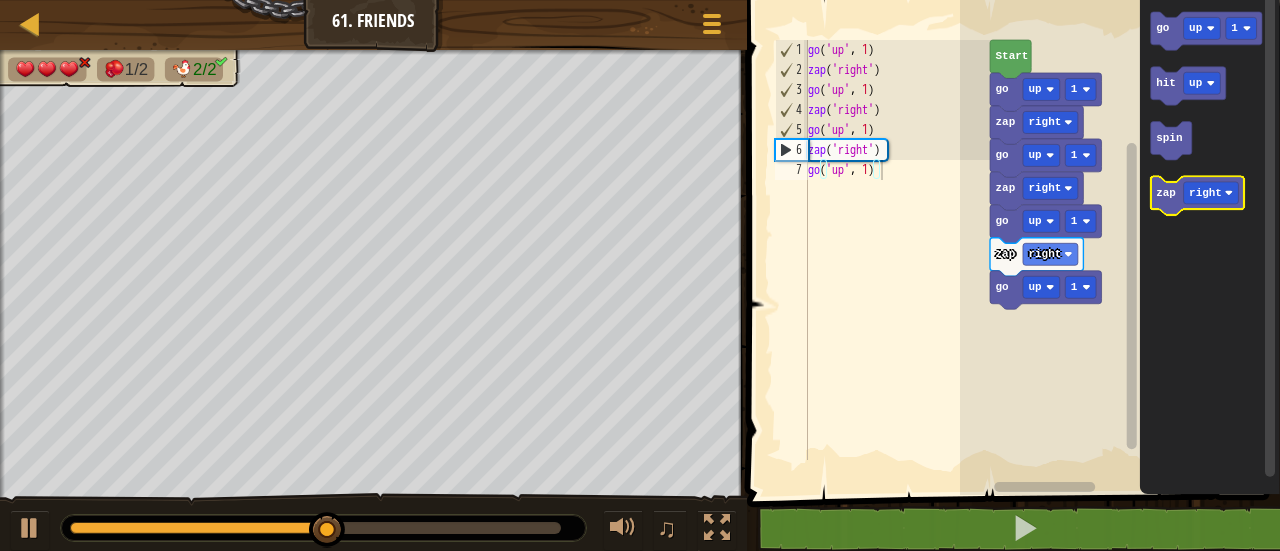 click 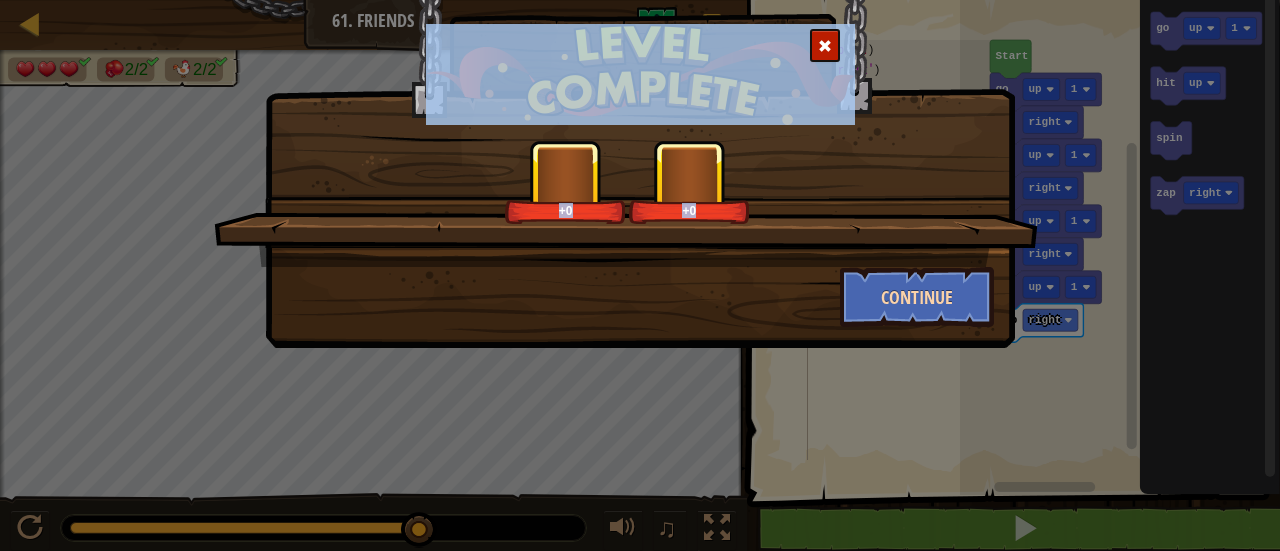 drag, startPoint x: 922, startPoint y: 259, endPoint x: 924, endPoint y: 283, distance: 24.083189 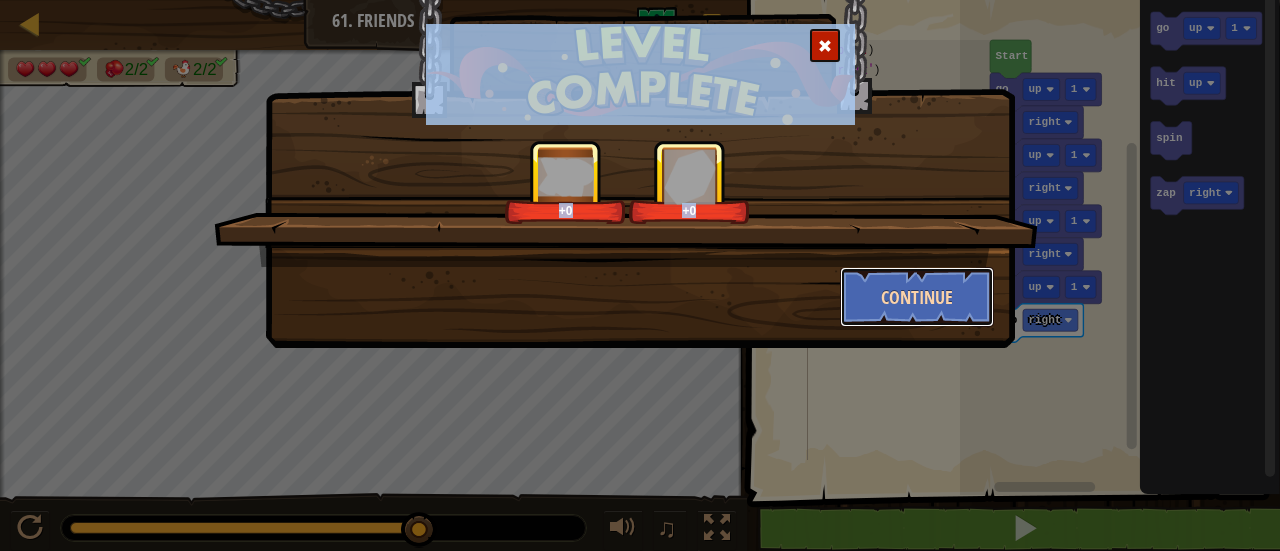 click on "Continue" at bounding box center [917, 297] 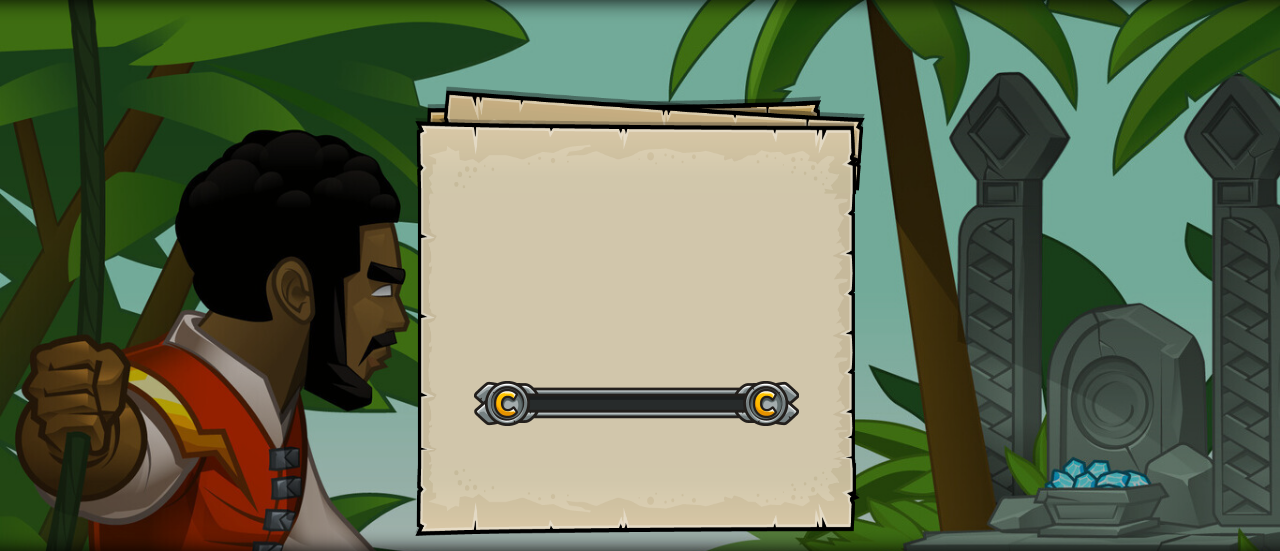 click on "Goals Start Level Error loading from server. Try refreshing the page. You'll need a subscription to play this level. Subscribe You'll need to join a course to play this level. Back to my courses Ask your teacher to assign a license to you so you can continue to play CodeCombat! Back to my courses This level is locked. Back to my courses Yer a Wizard,  NinjaChloe" at bounding box center (640, 275) 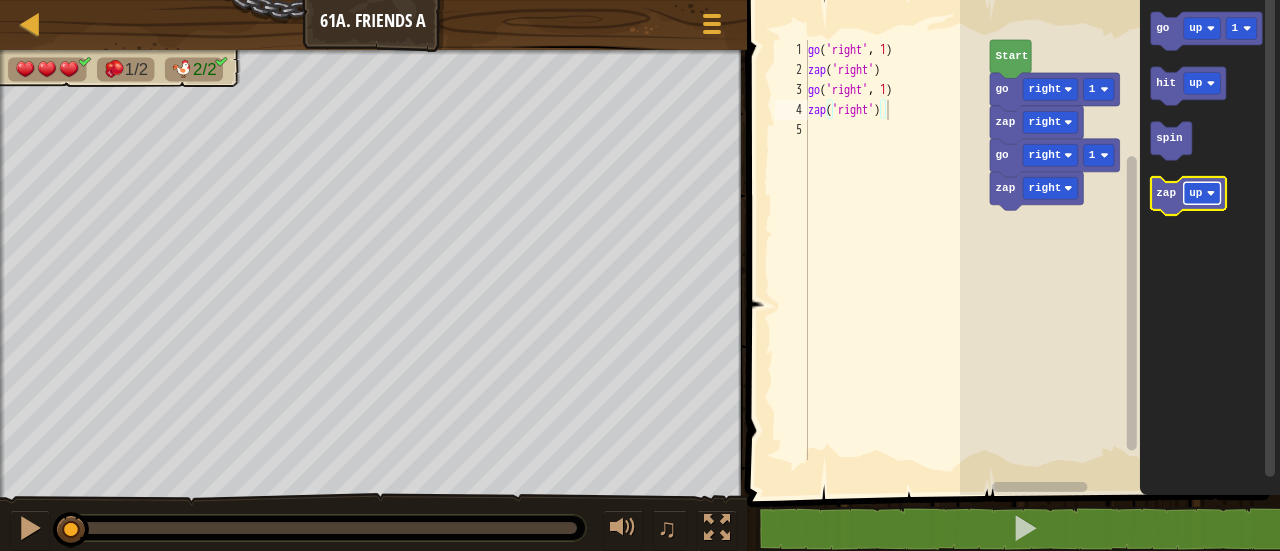click on "up" 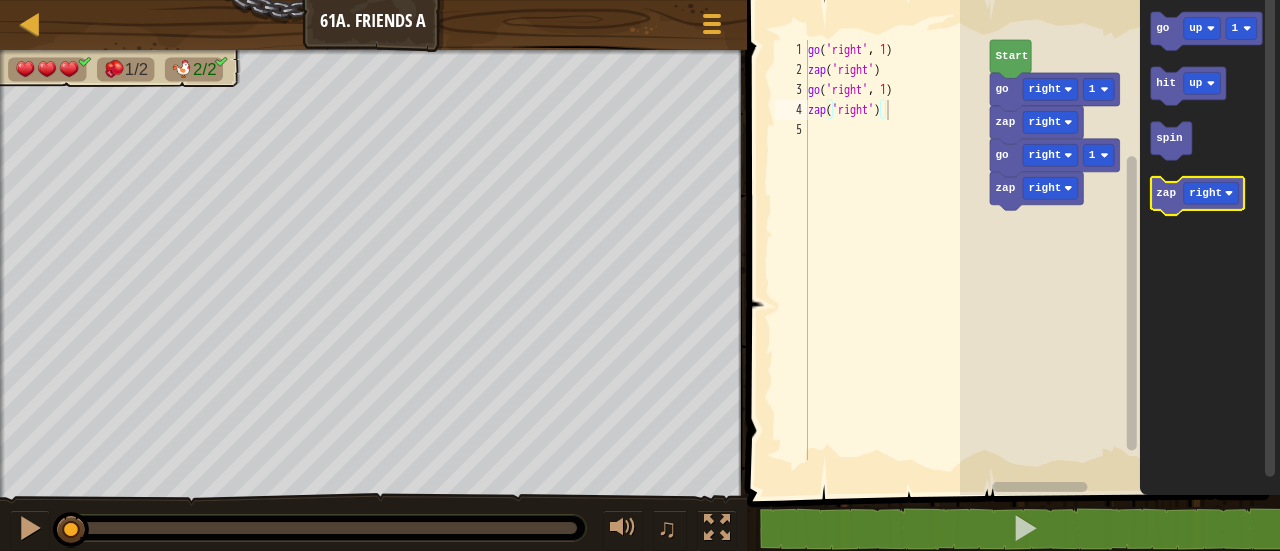 click 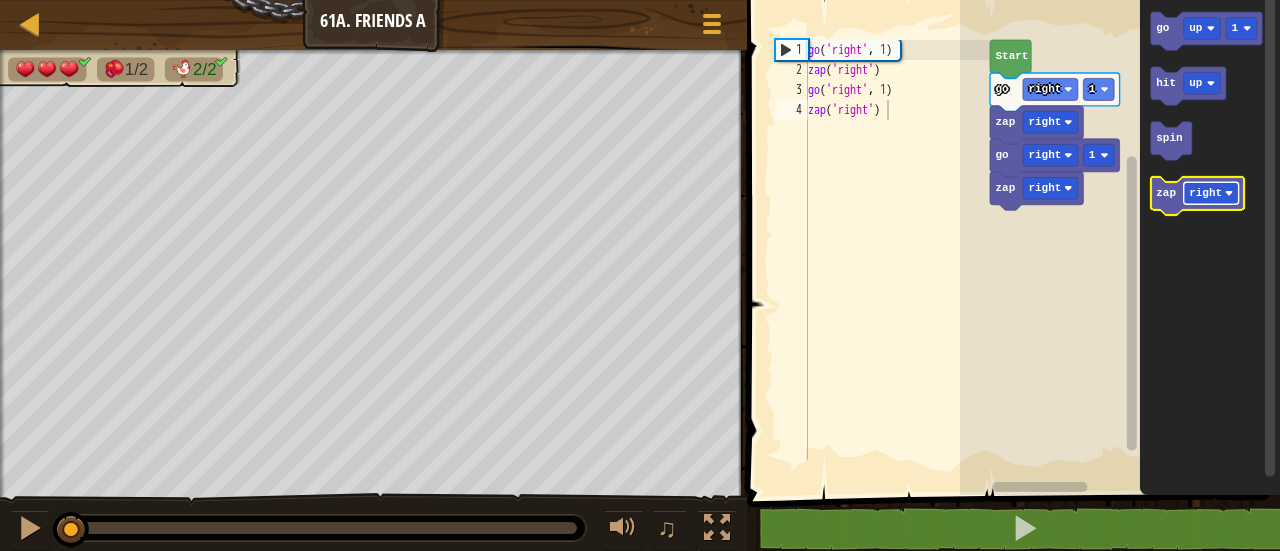 click on "right" 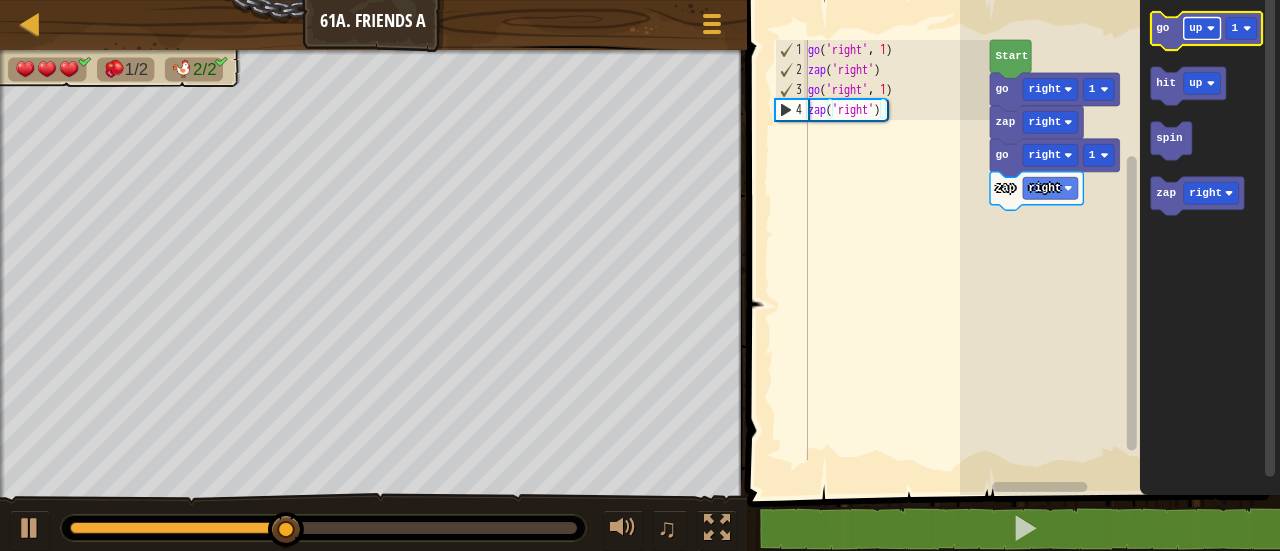 click on "up" 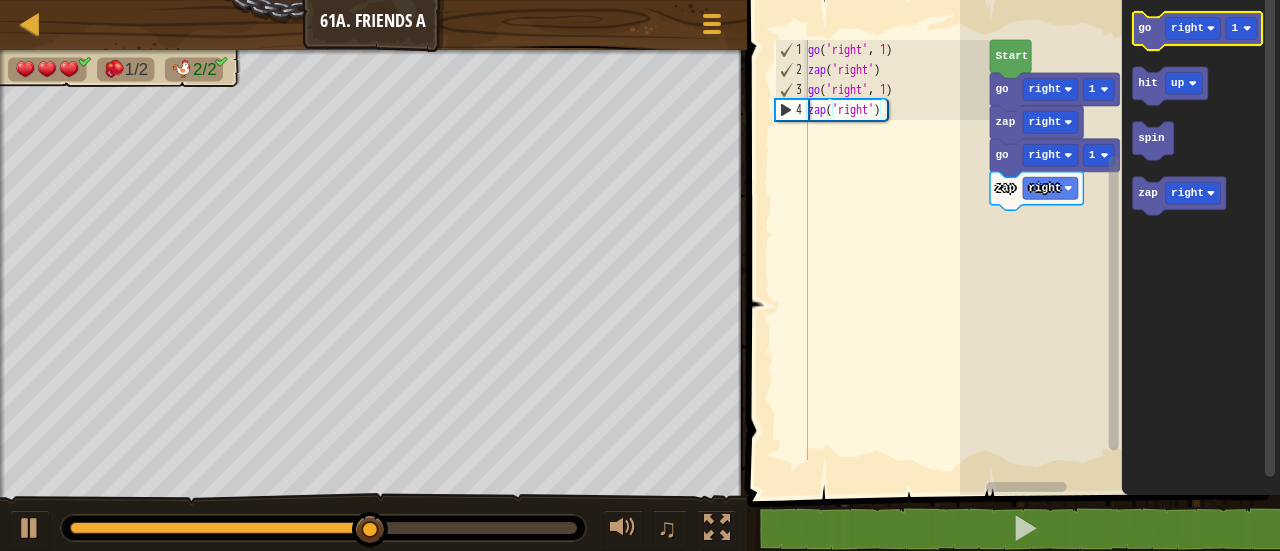 click 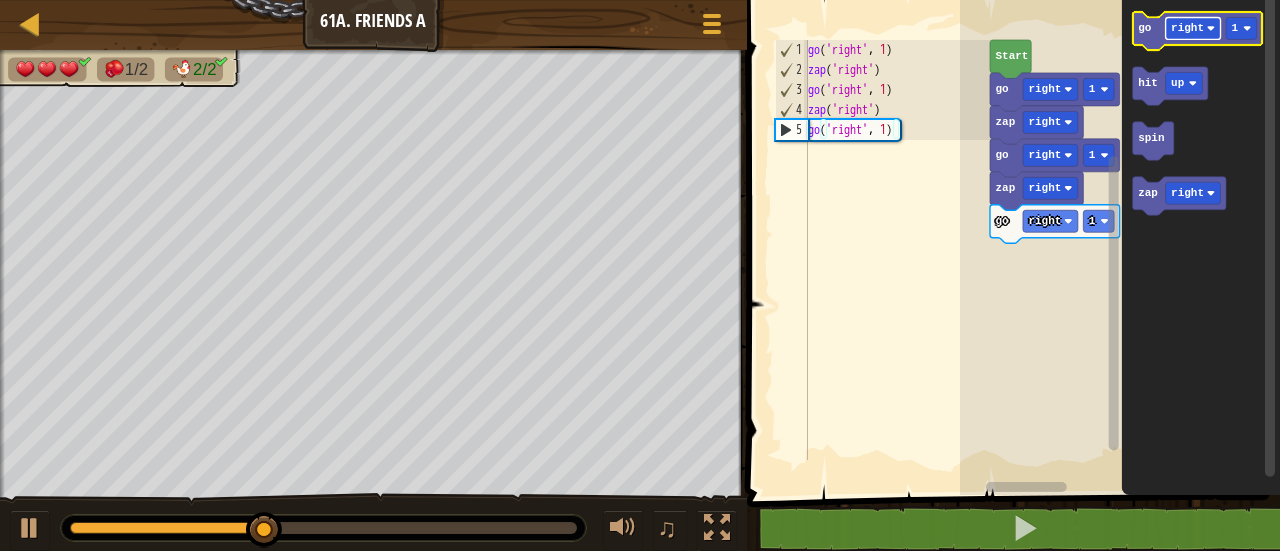 click on "right" 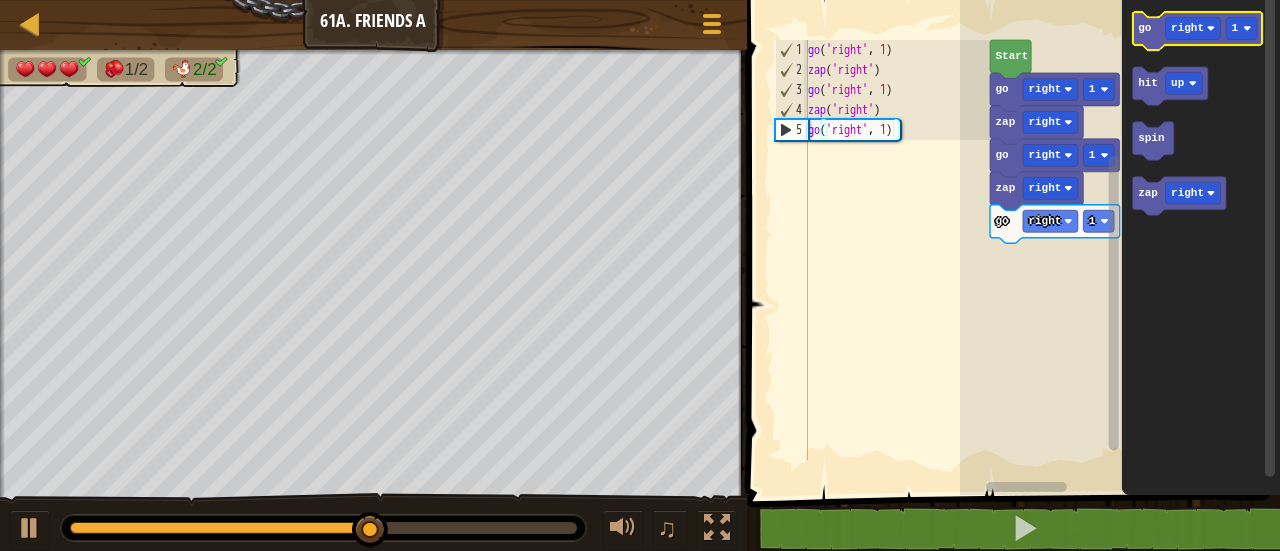 click 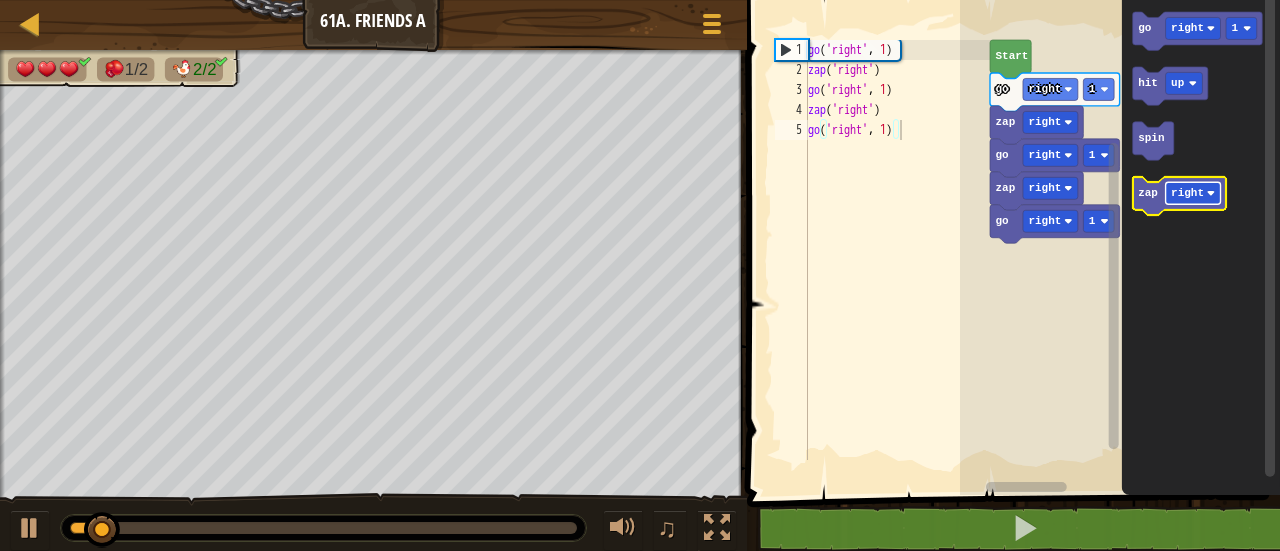 click 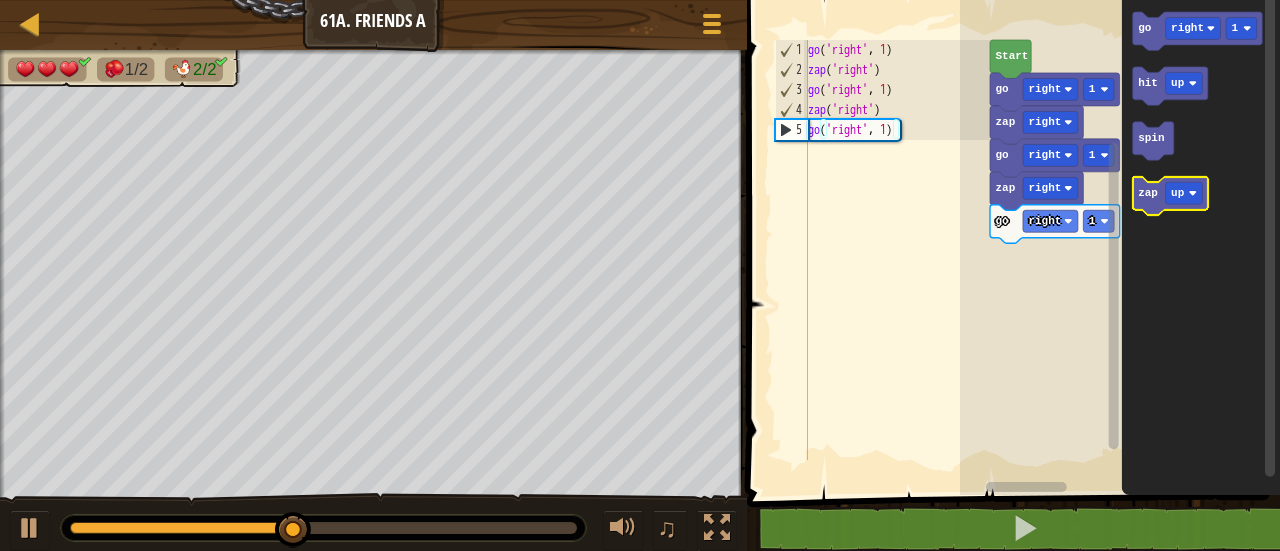 click 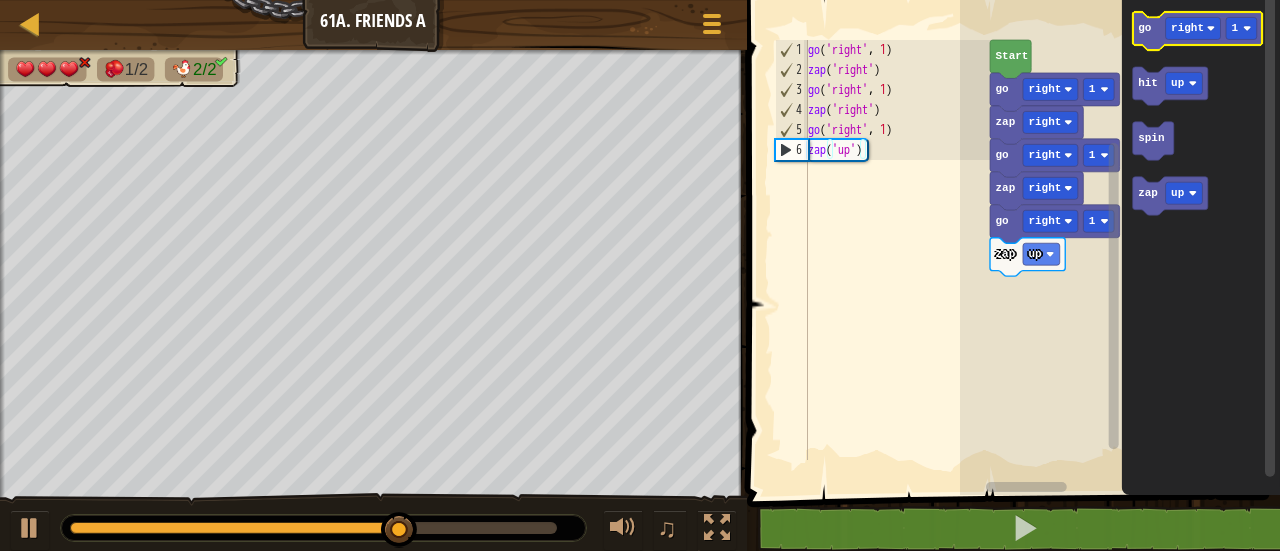 click 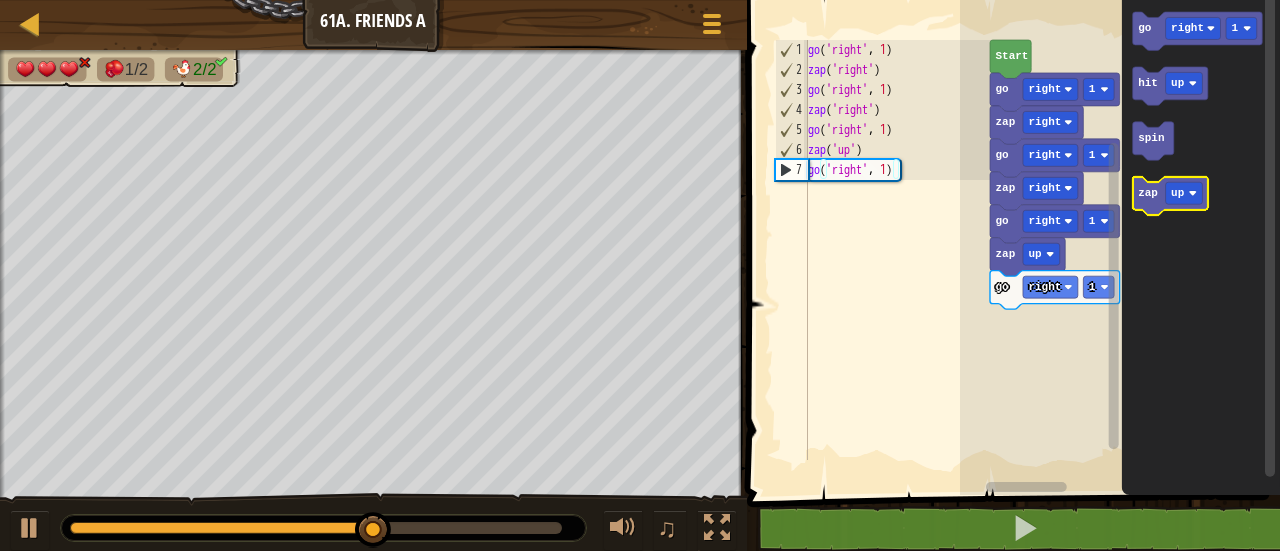 click 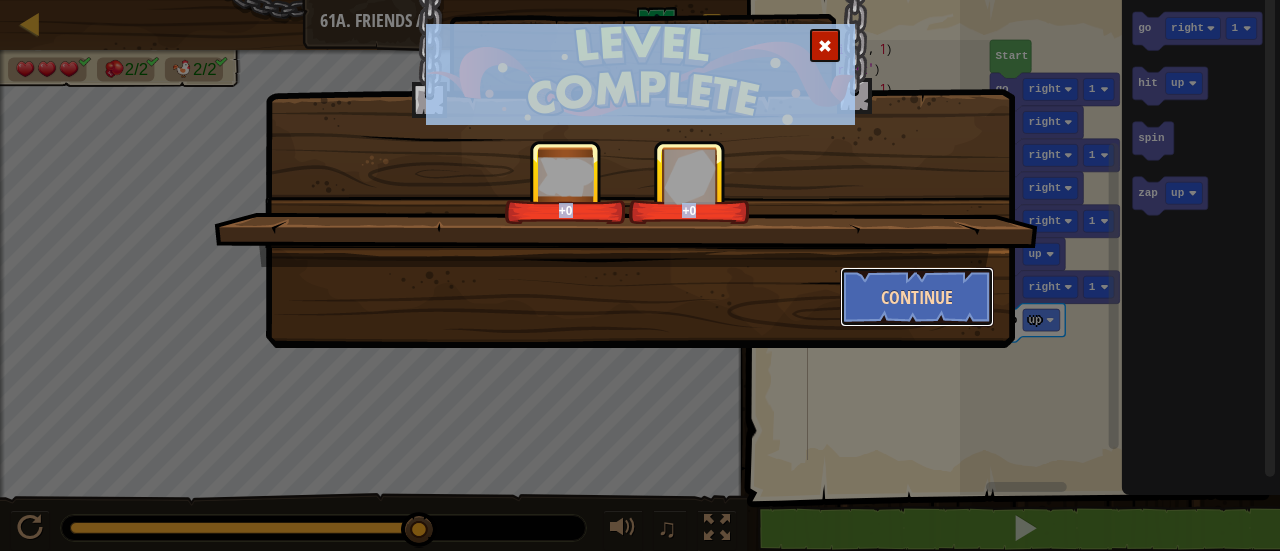 click on "Continue" at bounding box center [917, 297] 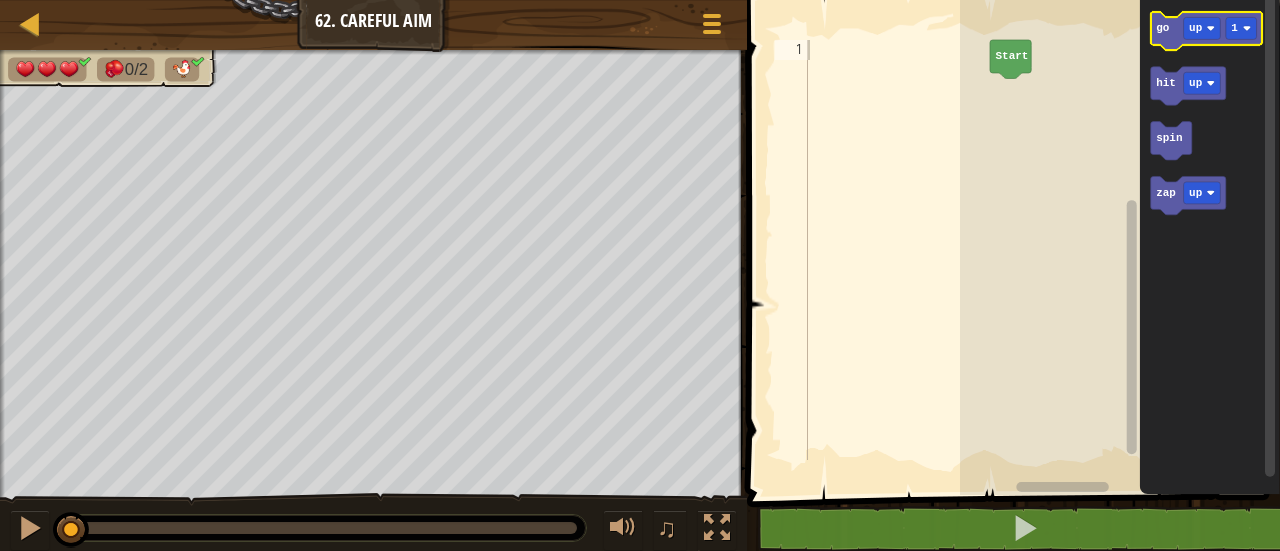 click 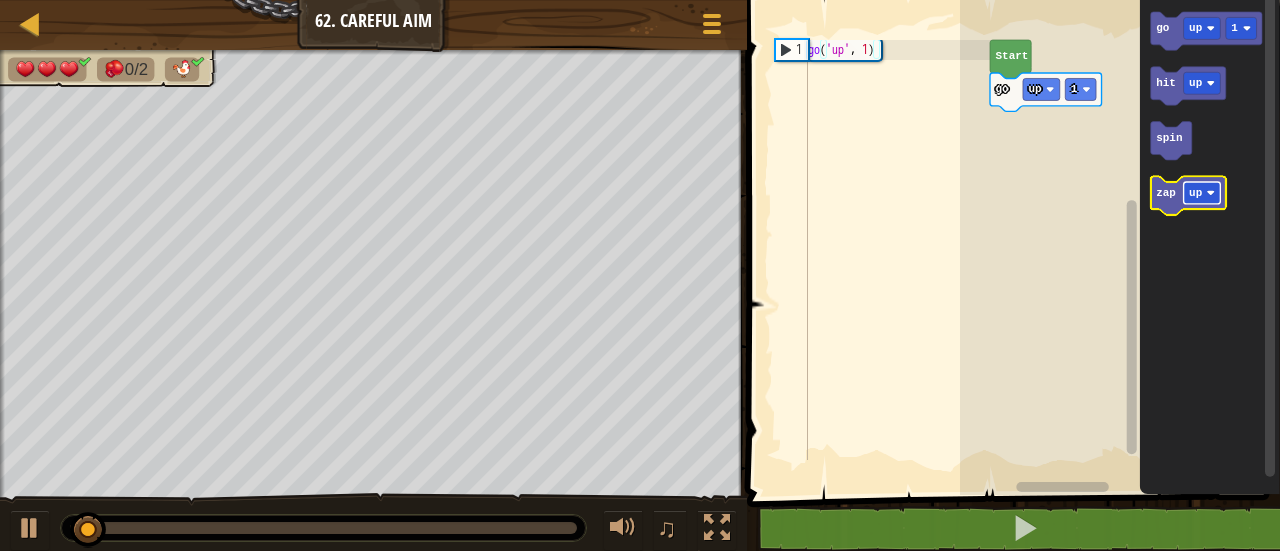 click on "up" 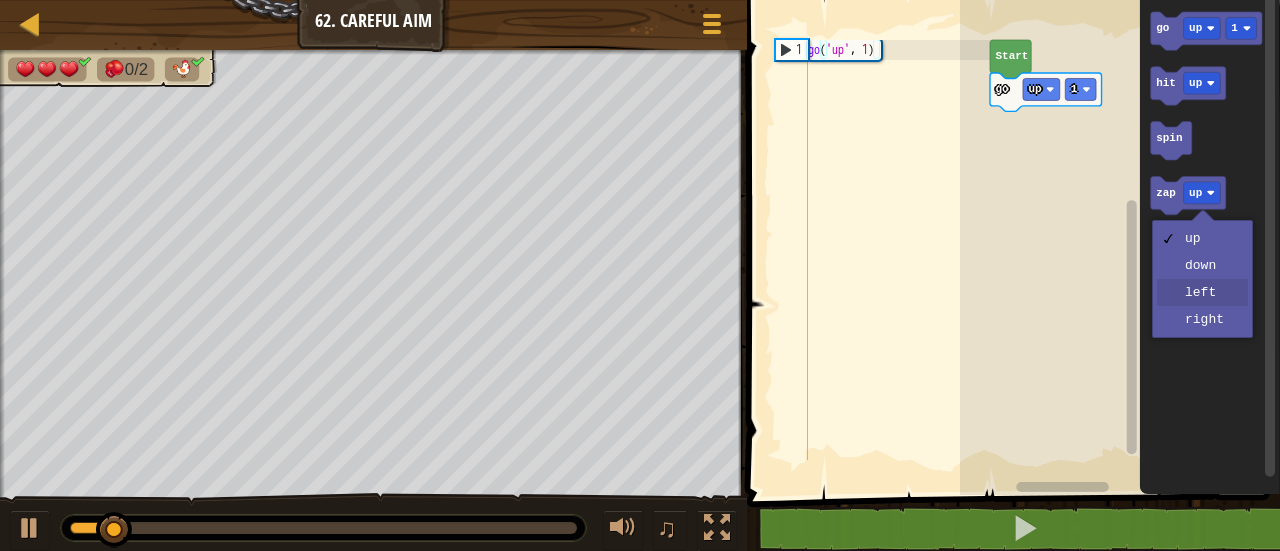 drag, startPoint x: 1221, startPoint y: 286, endPoint x: 1176, endPoint y: 229, distance: 72.62231 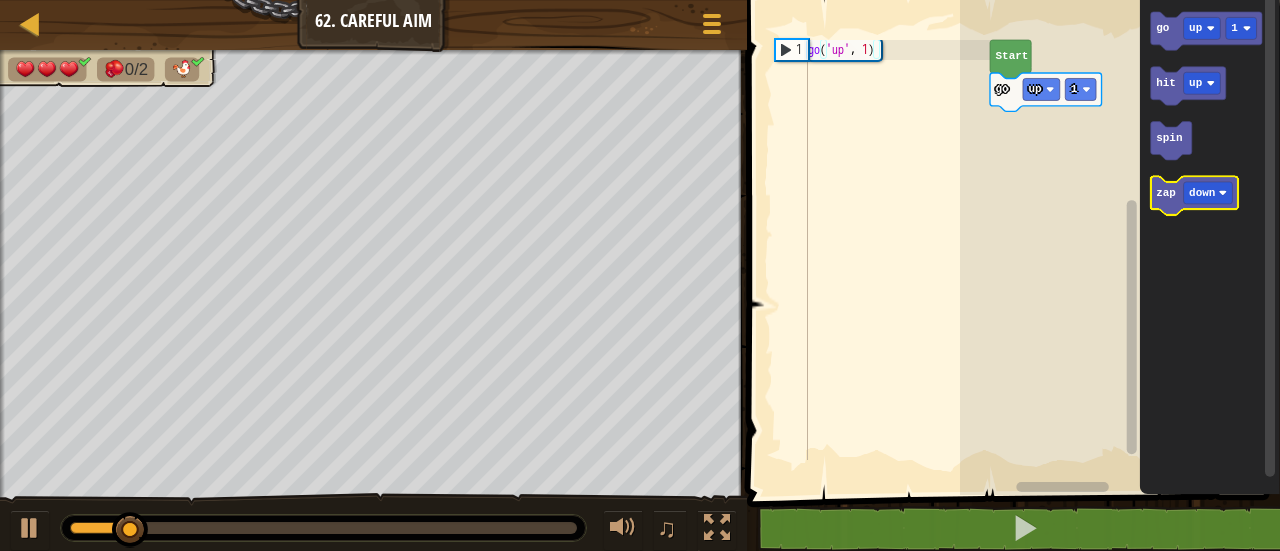 click 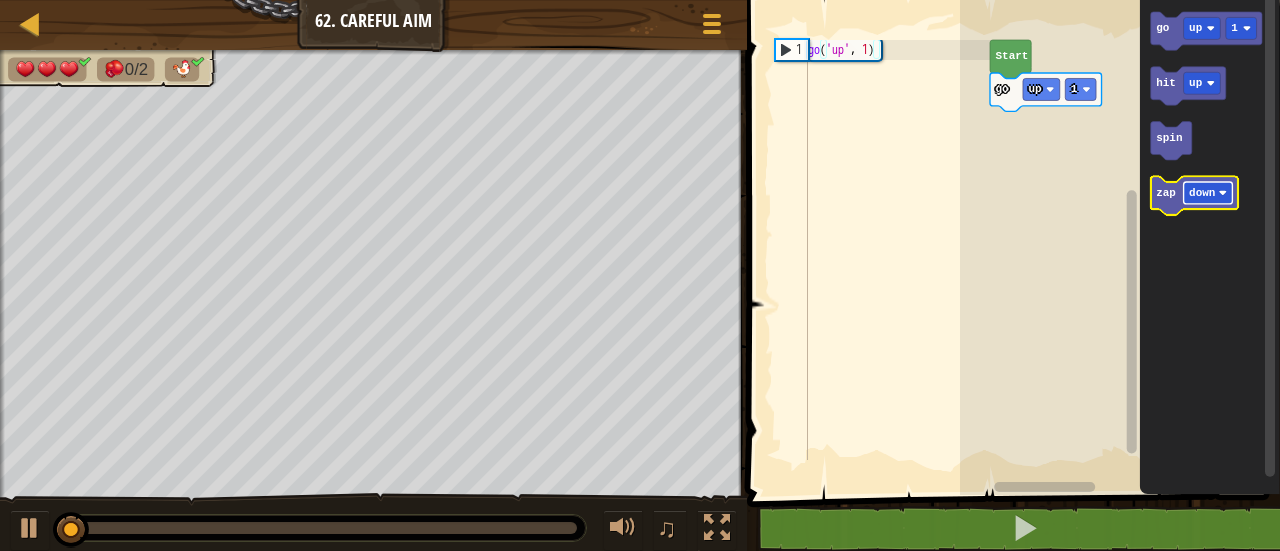 click on "down" 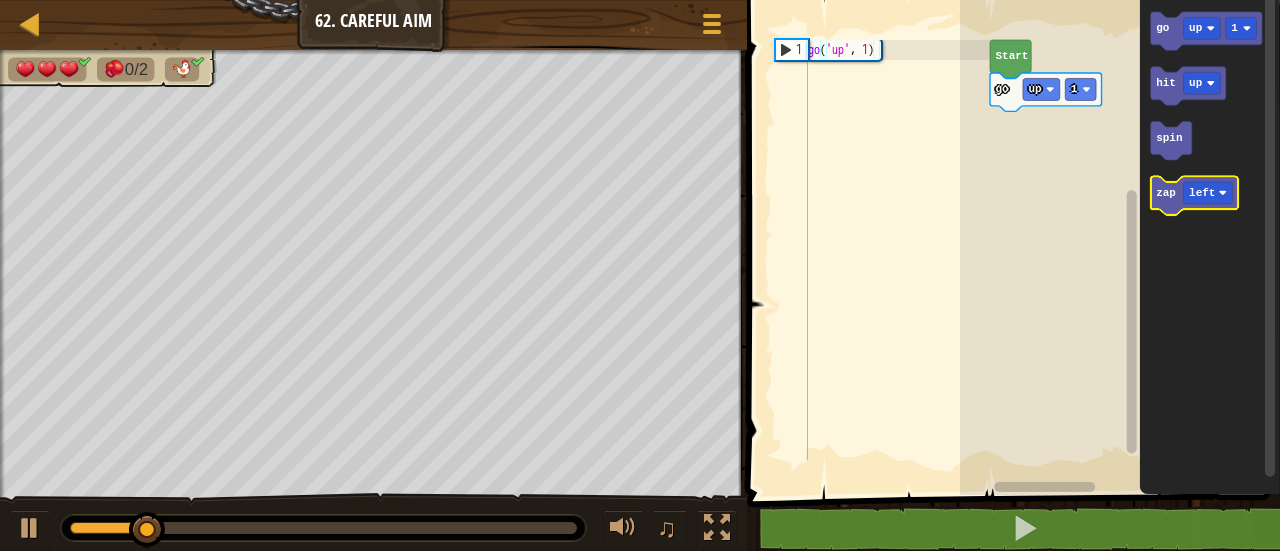 click 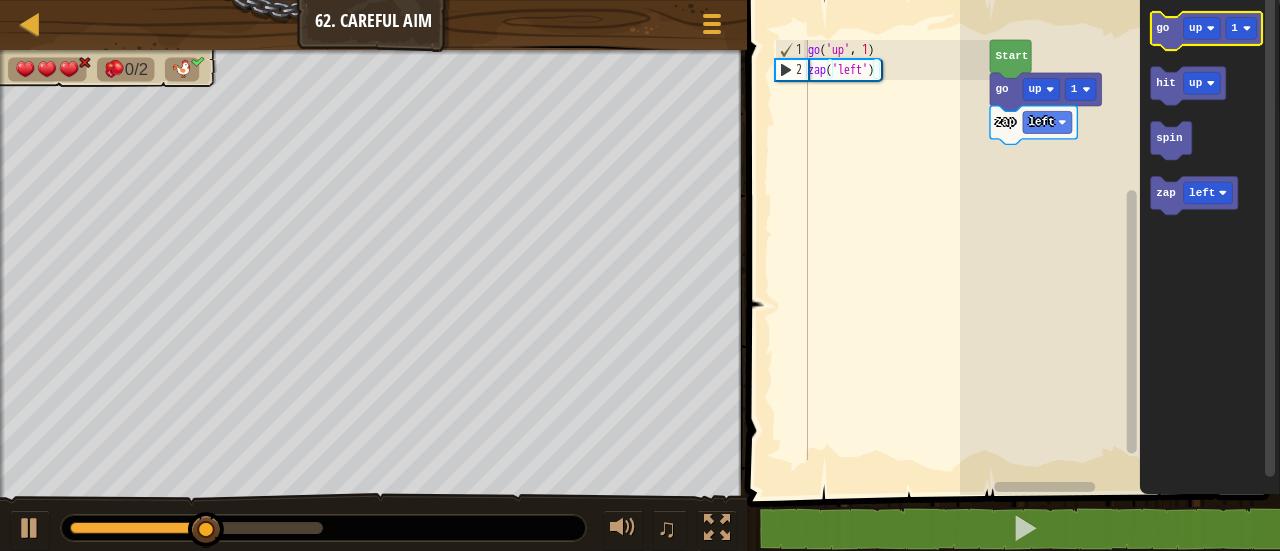 click 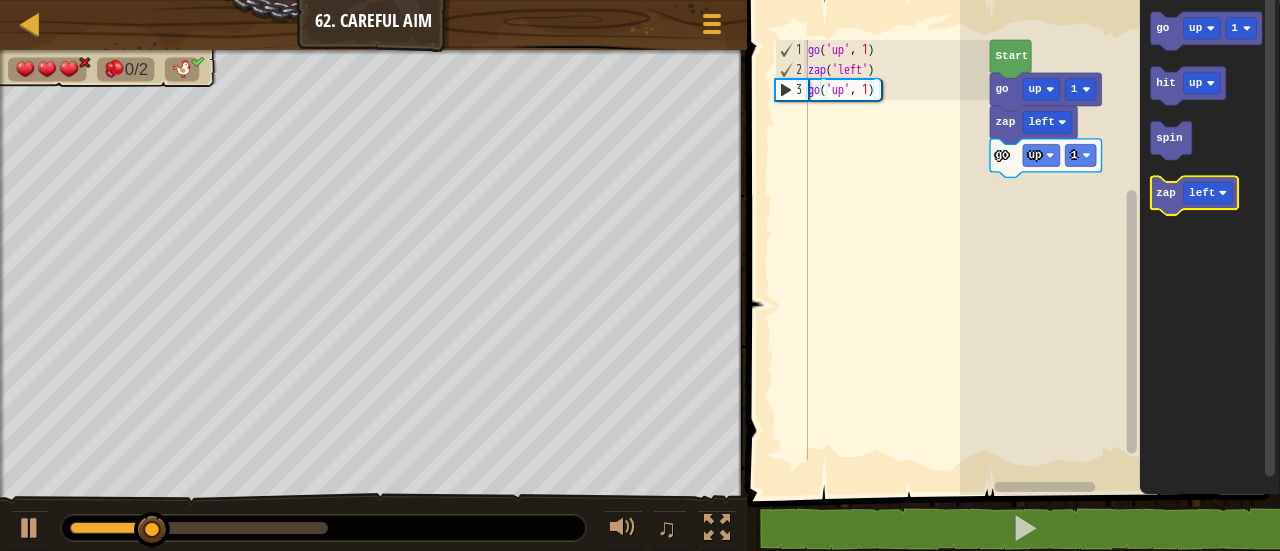 click 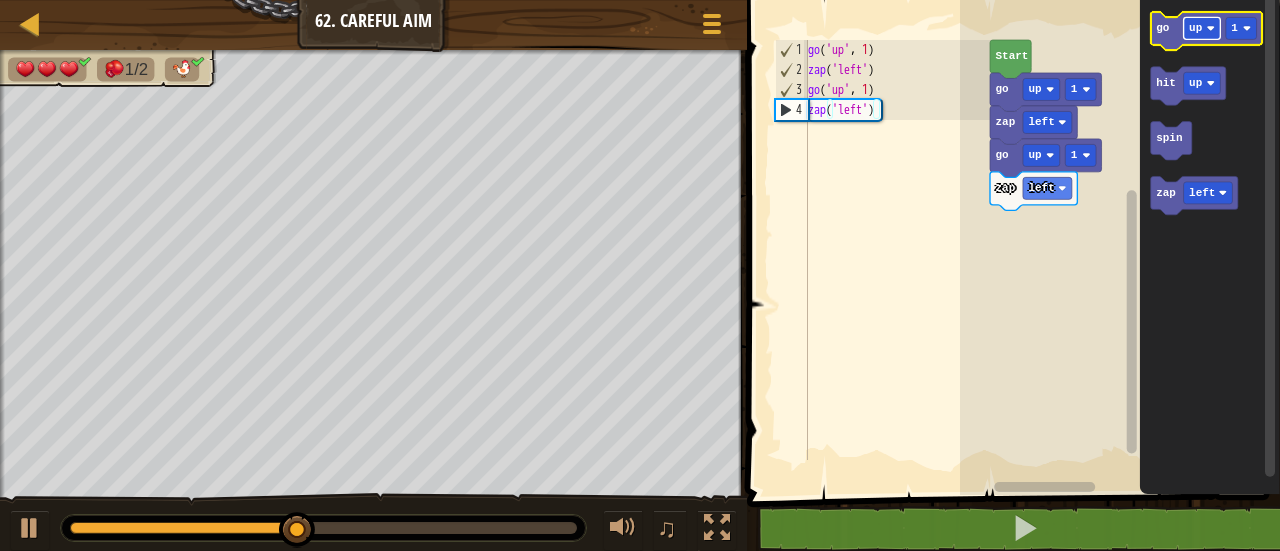 click 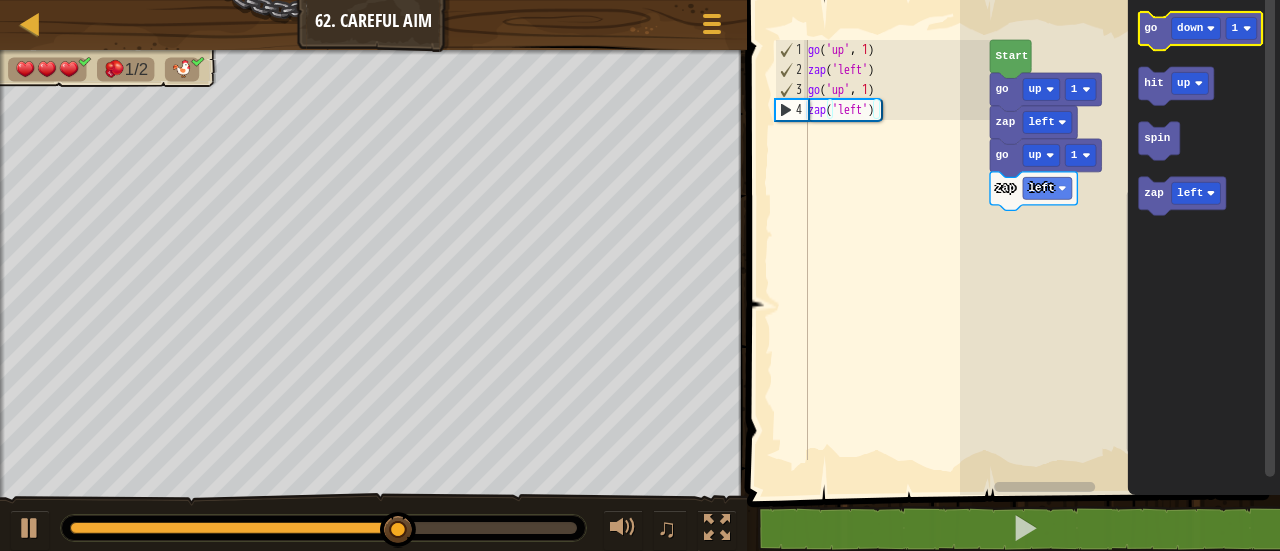 click 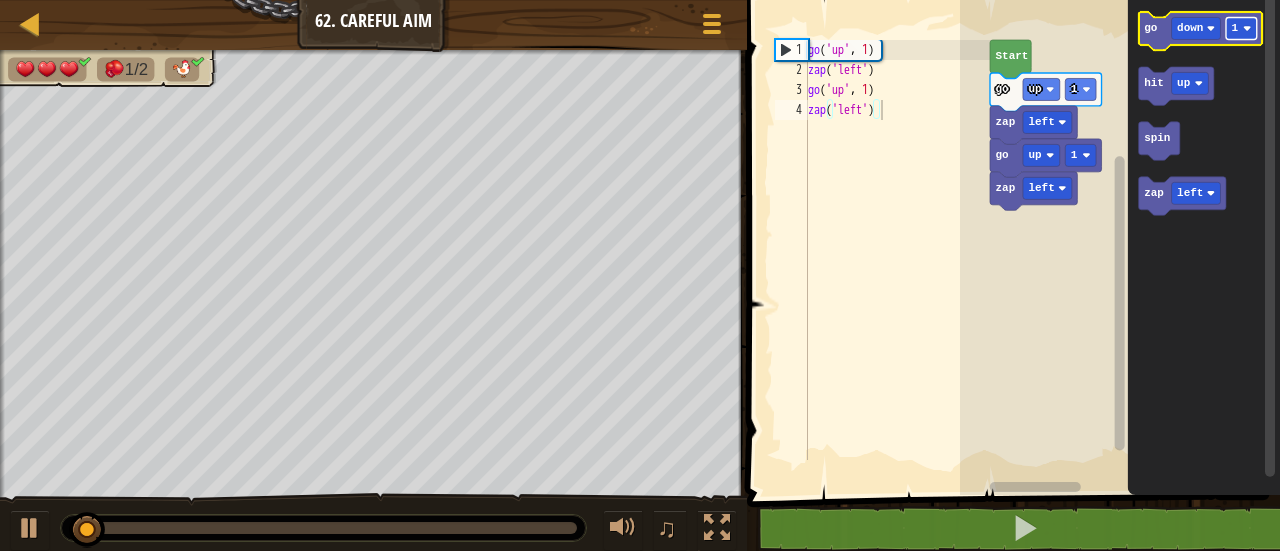 click 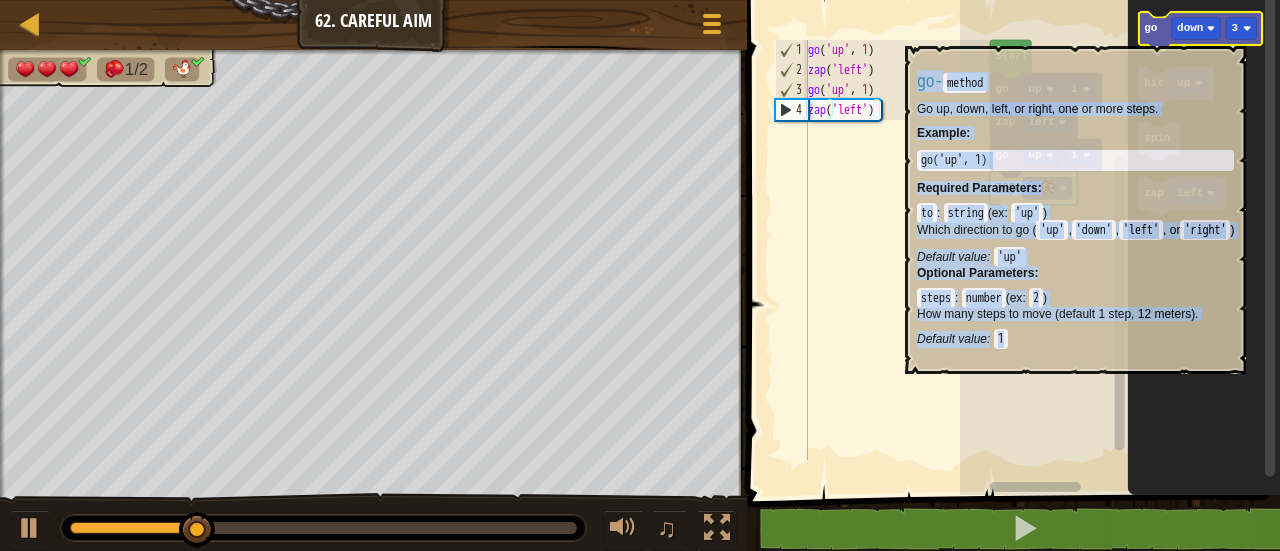click 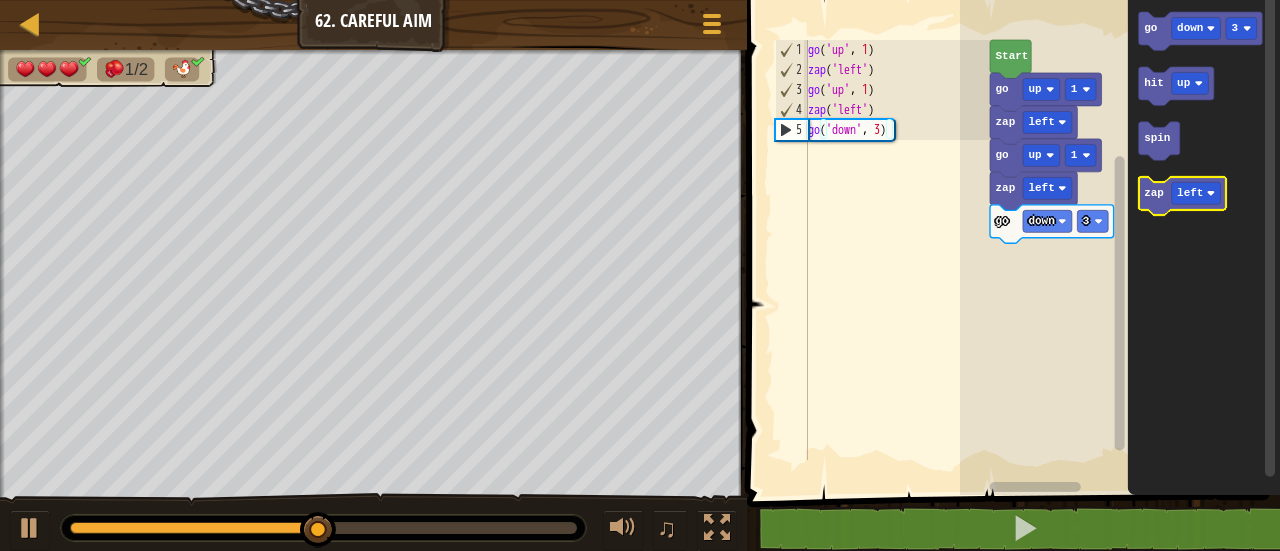 click on "zap" 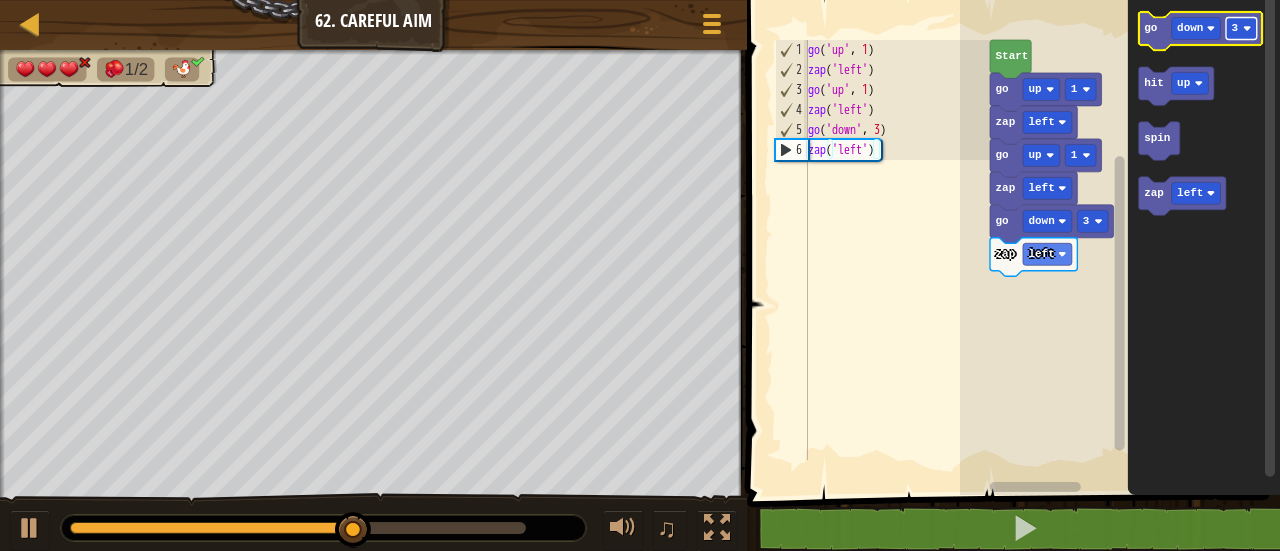 click 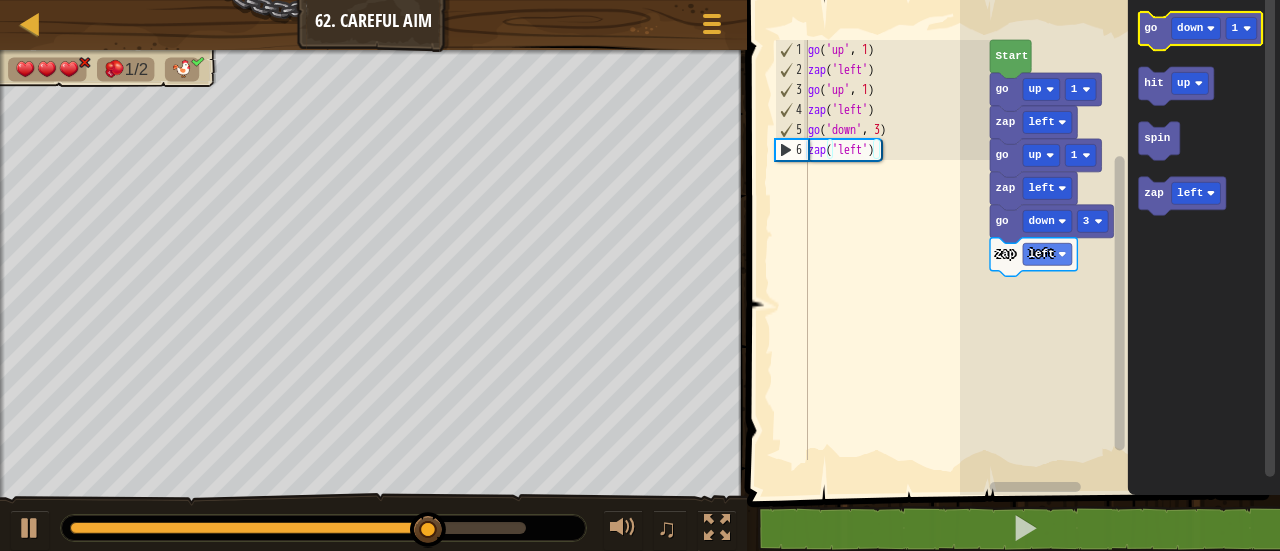 click 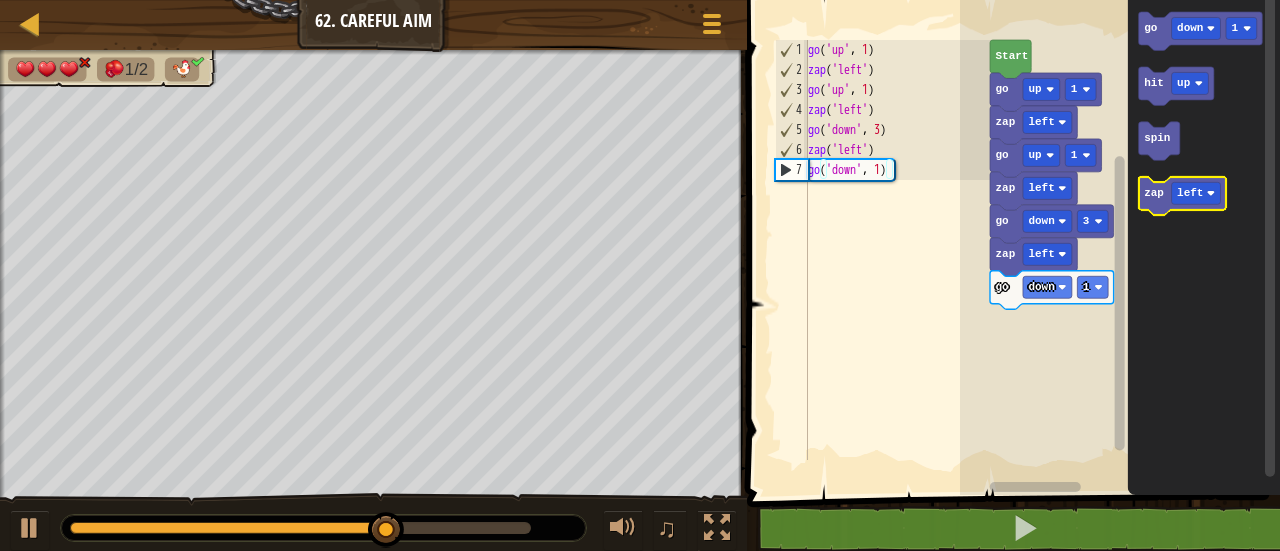 click on "zap" 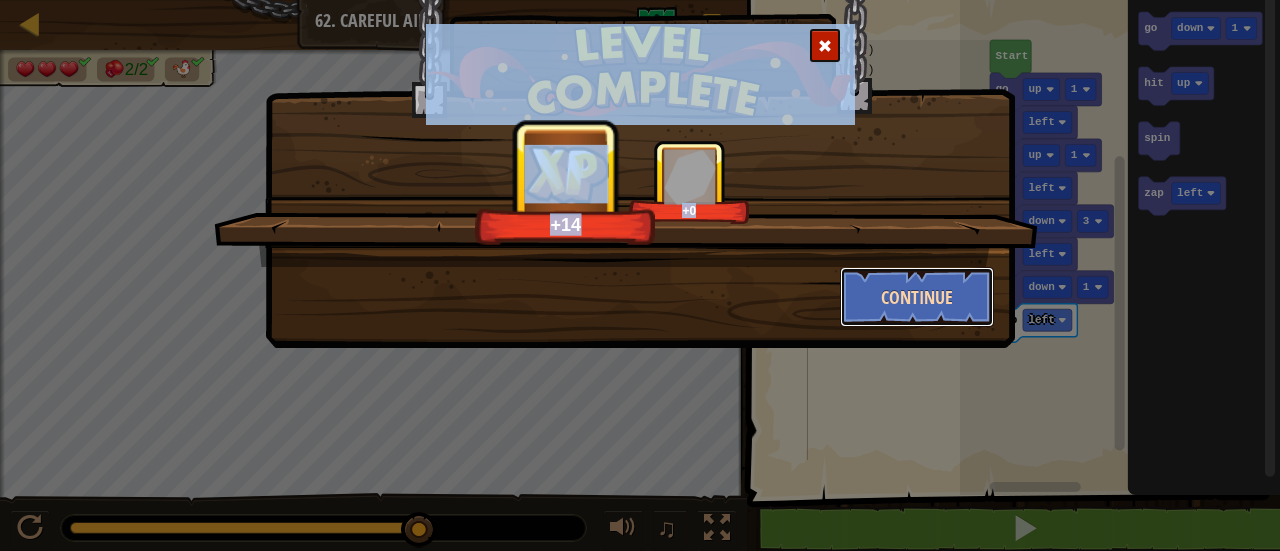 click on "Continue" at bounding box center [917, 297] 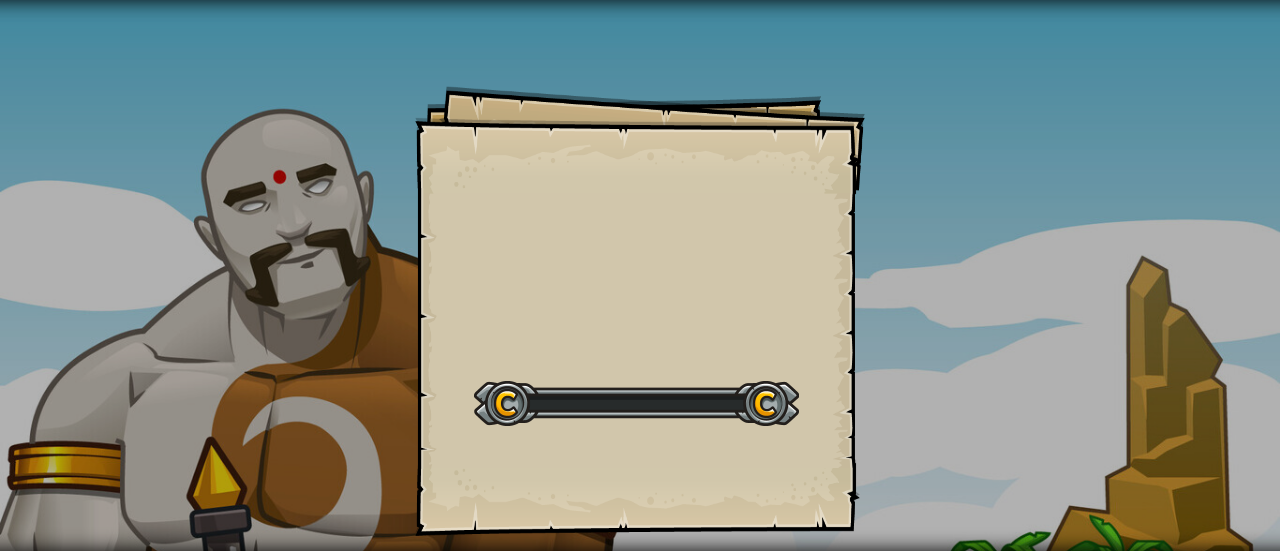 click on "Goals Start Level Error loading from server. Try refreshing the page. You'll need a subscription to play this level. Subscribe You'll need to join a course to play this level. Back to my courses Ask your teacher to assign a license to you so you can continue to play CodeCombat! Back to my courses This level is locked. Back to my courses Measuring programming progress by lines of code is like measuring aircraft building progress by weight. — [PERSON_NAME]" at bounding box center (640, 275) 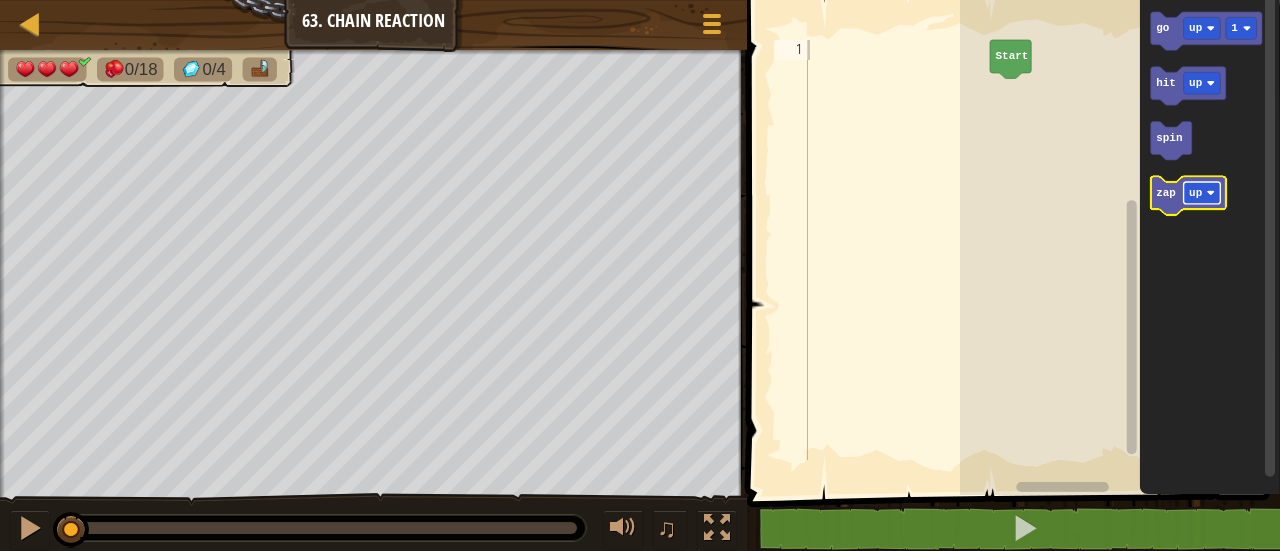 click 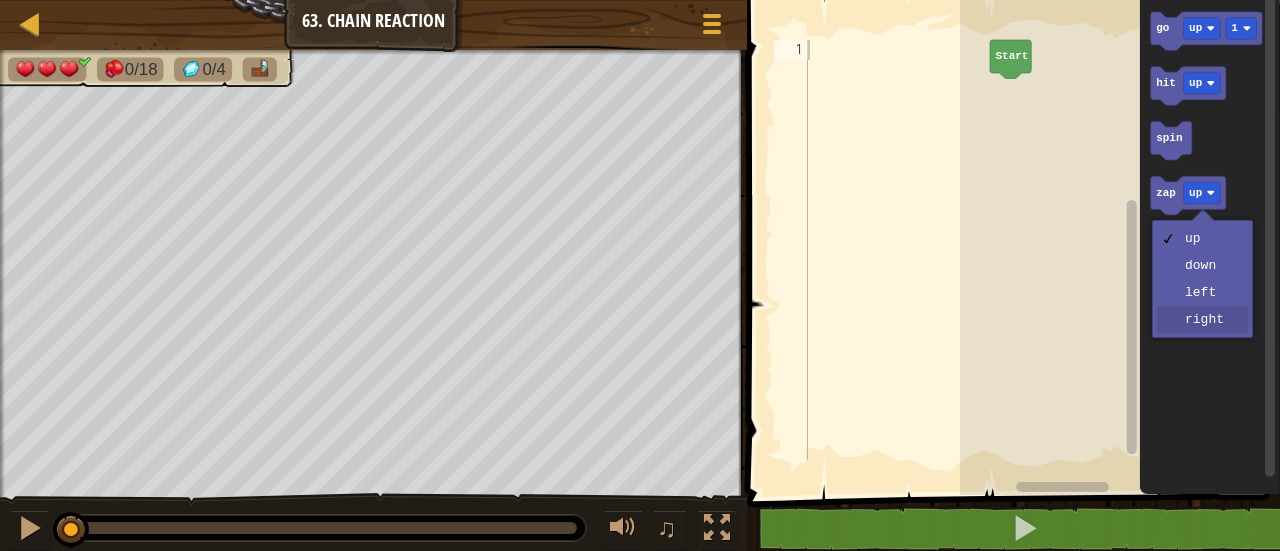 drag, startPoint x: 1193, startPoint y: 327, endPoint x: 1182, endPoint y: 313, distance: 17.804493 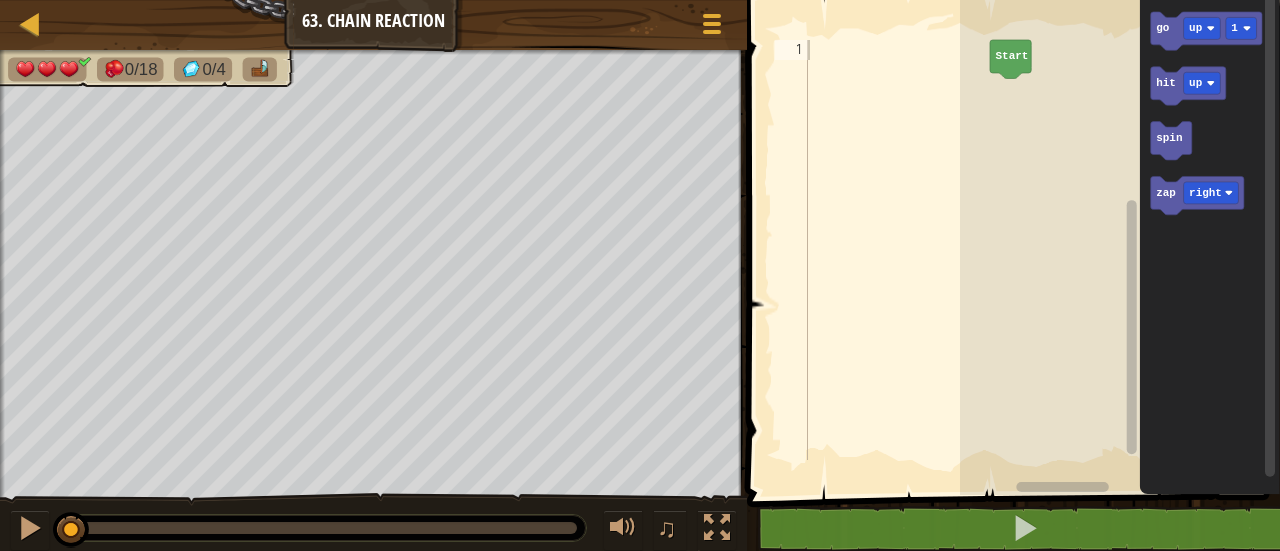 click on "Start go up 1 hit up spin zap right" at bounding box center [1120, 242] 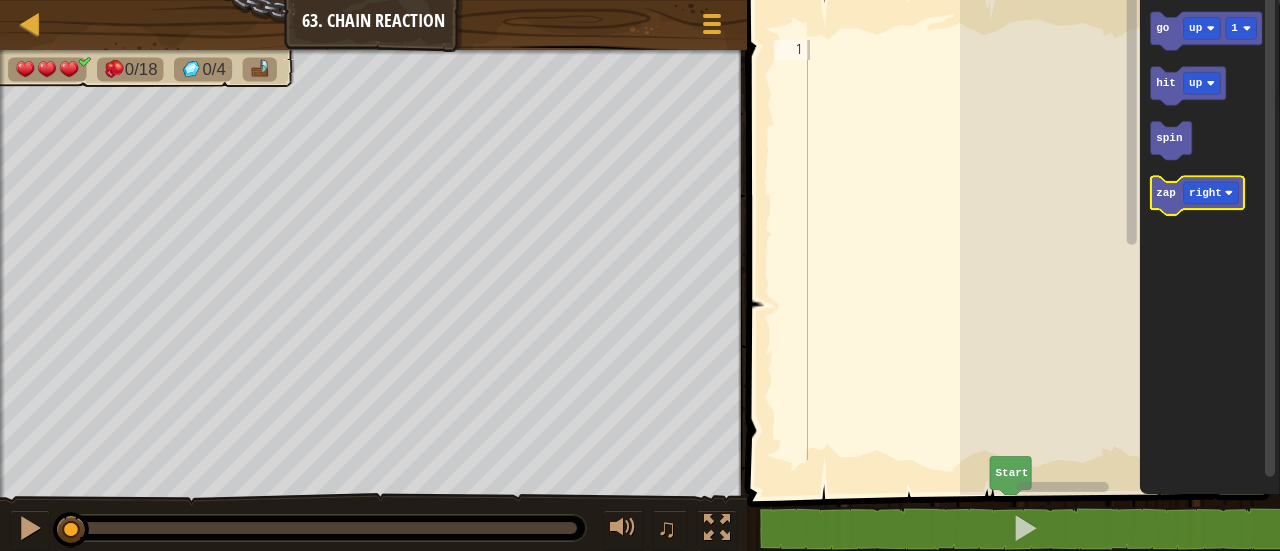 click 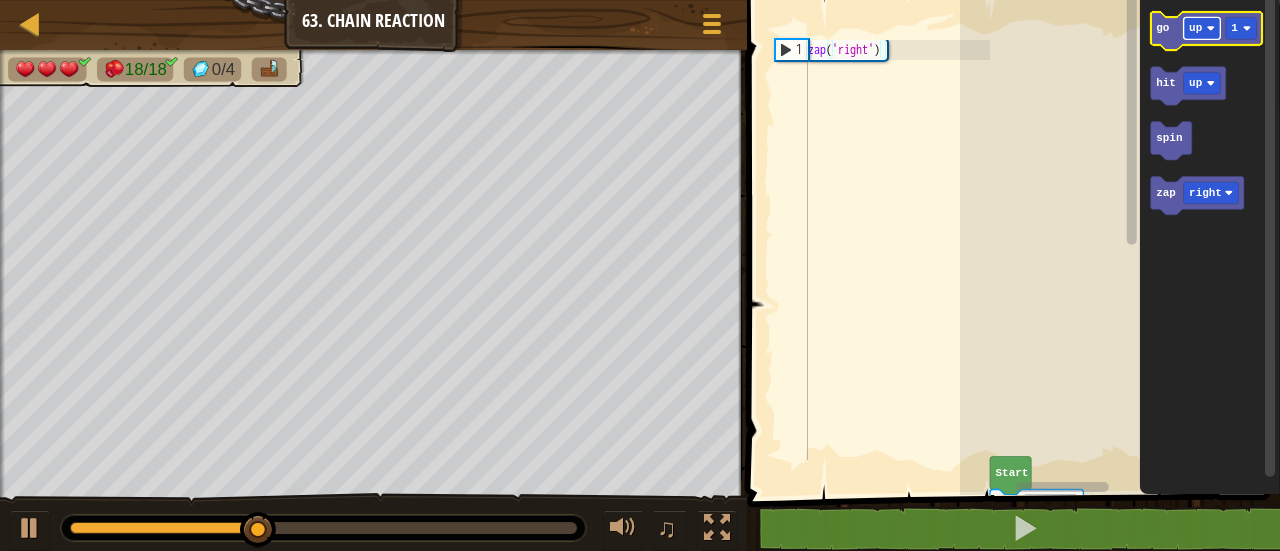 click 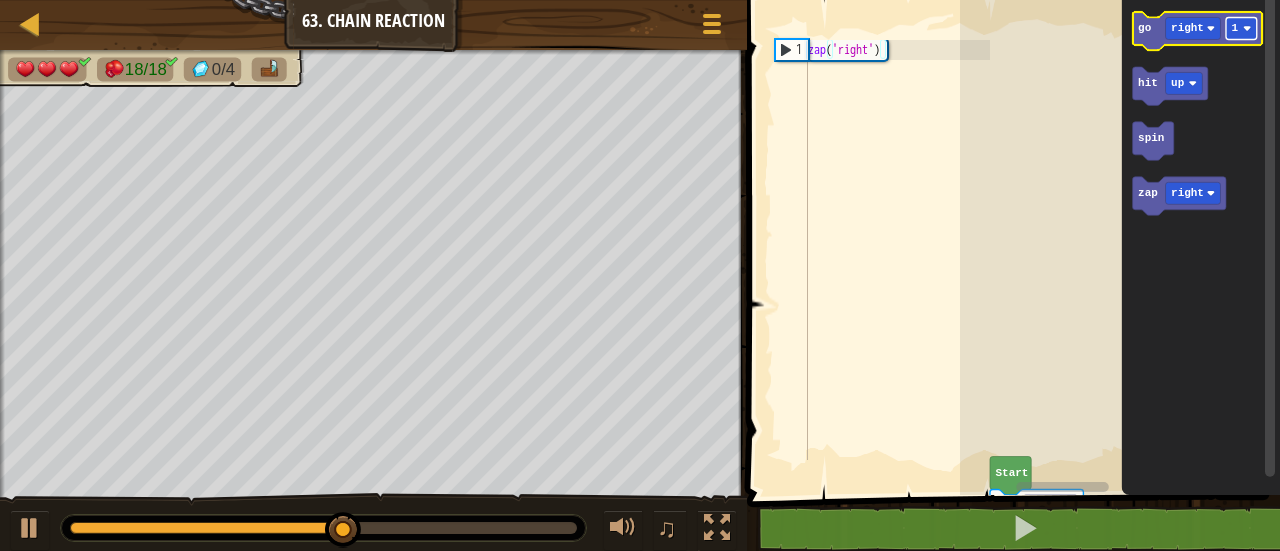 click on "1" 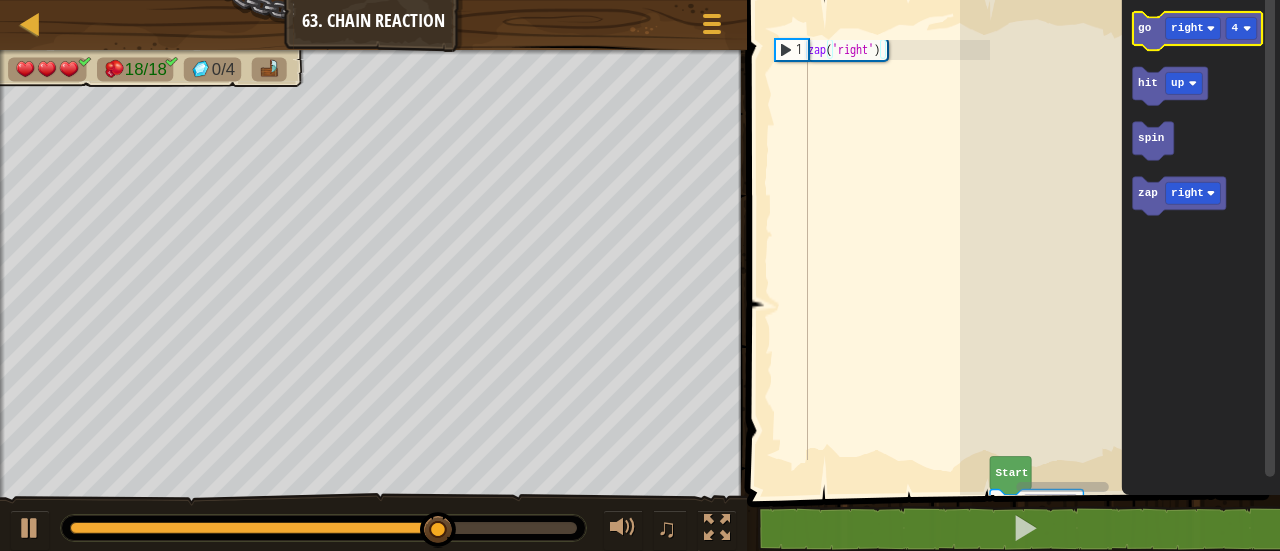 click 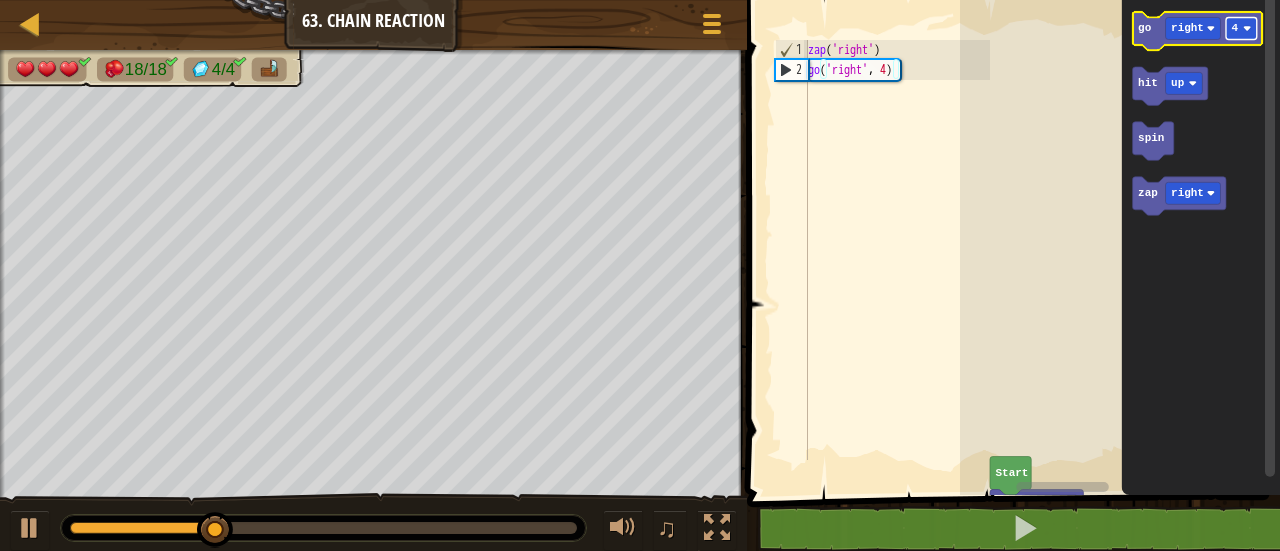 click 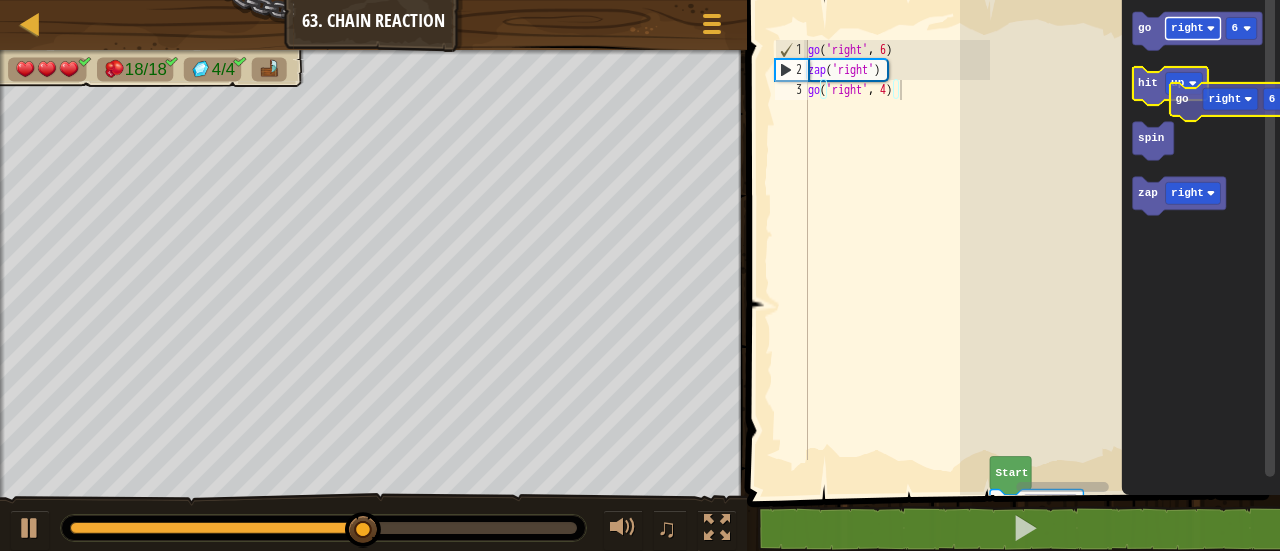 click on "go right 6 hit up spin zap right" 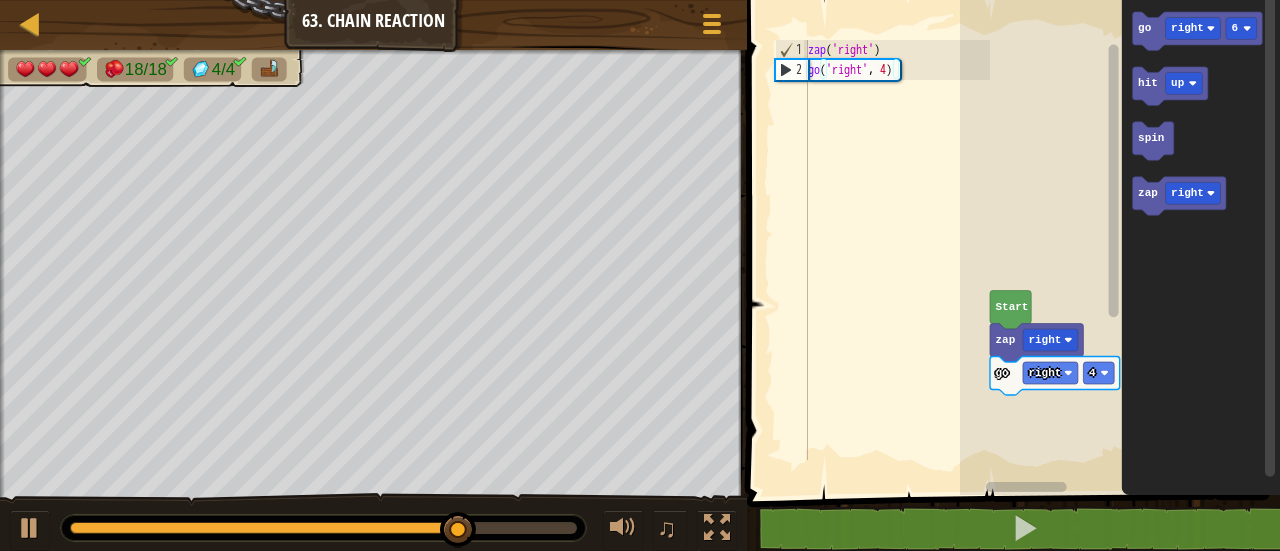 click 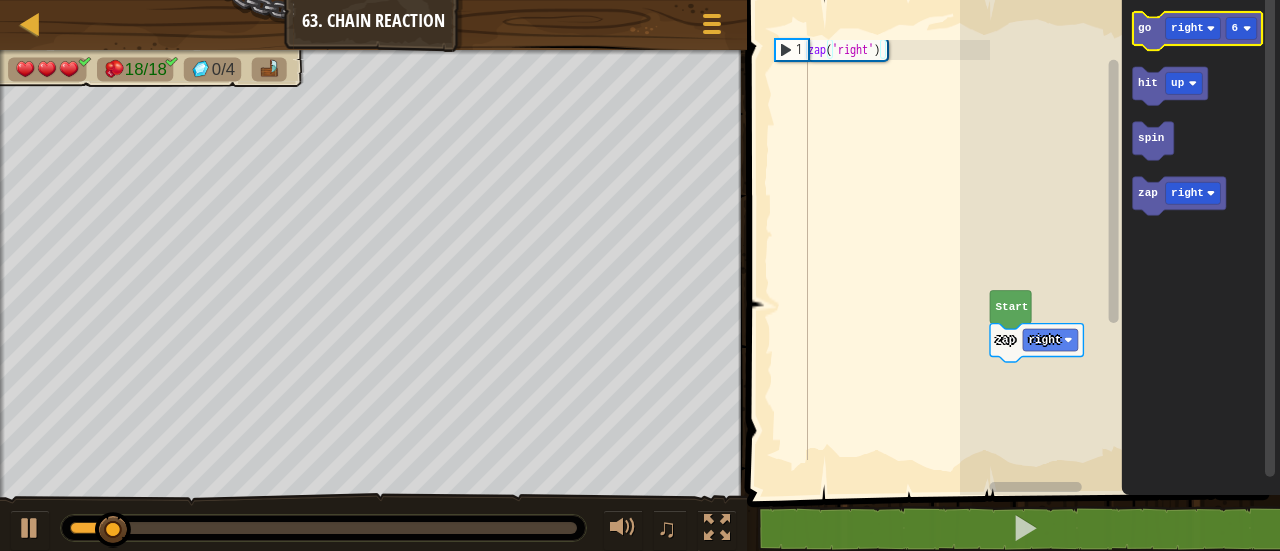 click 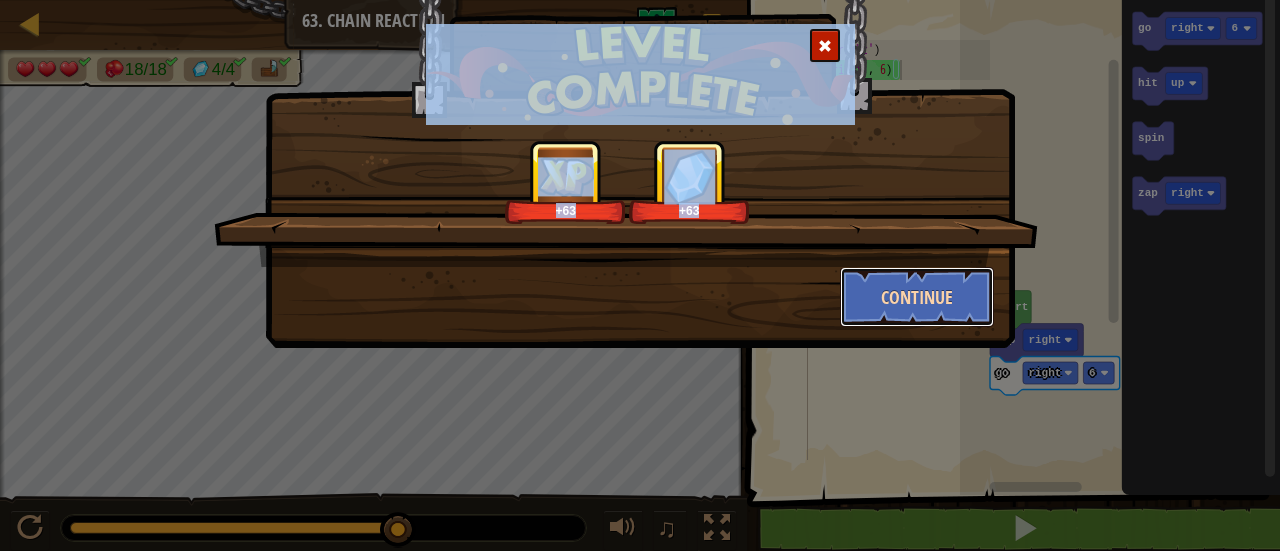 click on "Continue" at bounding box center [917, 297] 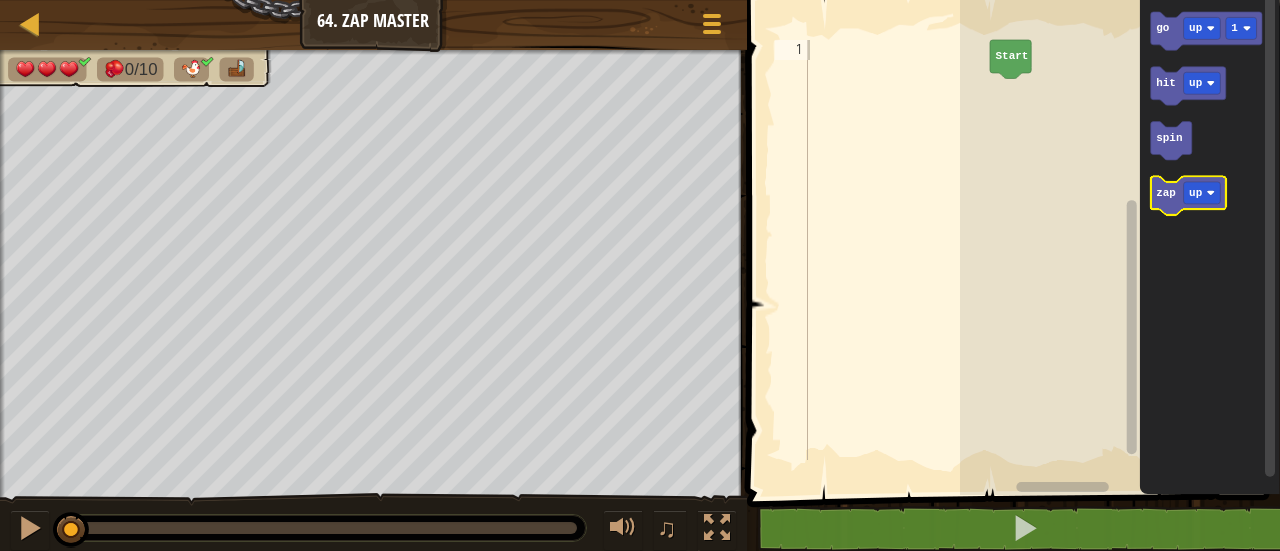 click 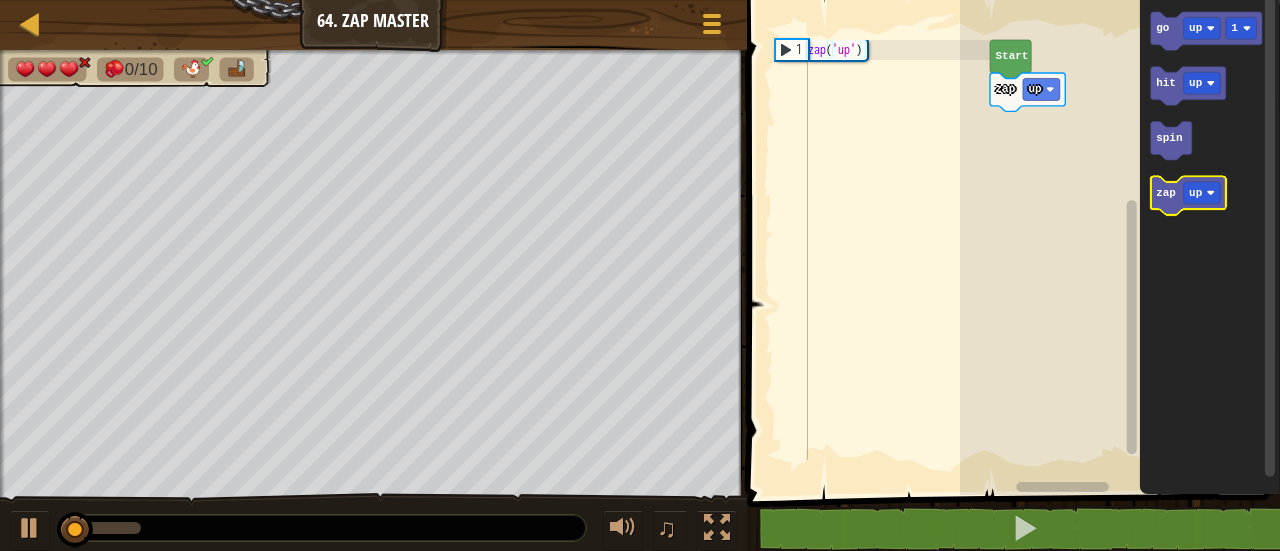 click 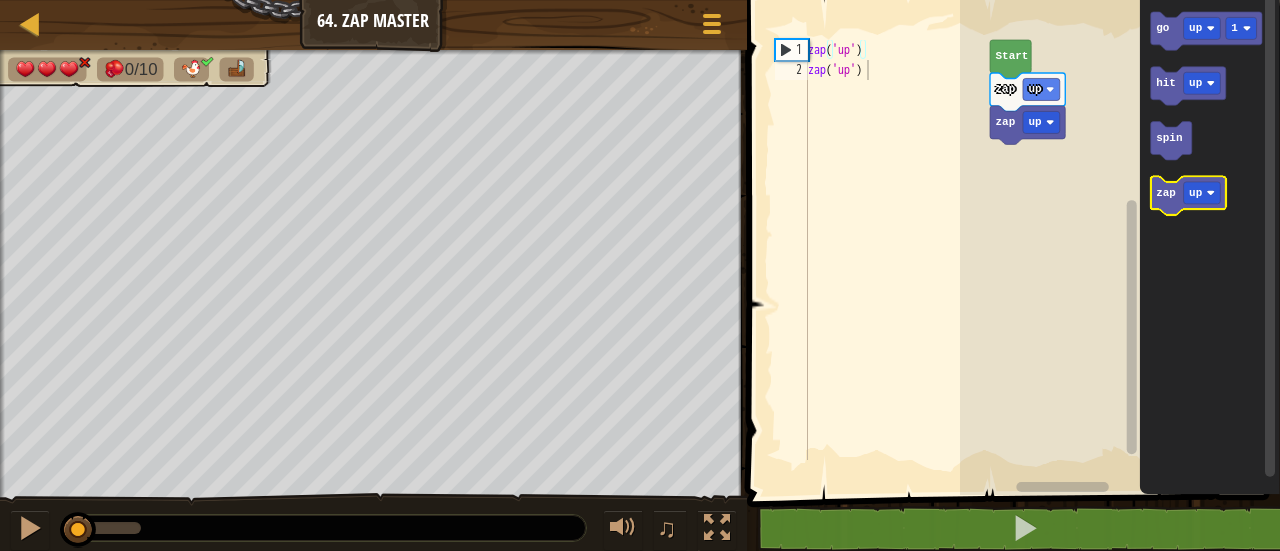 click 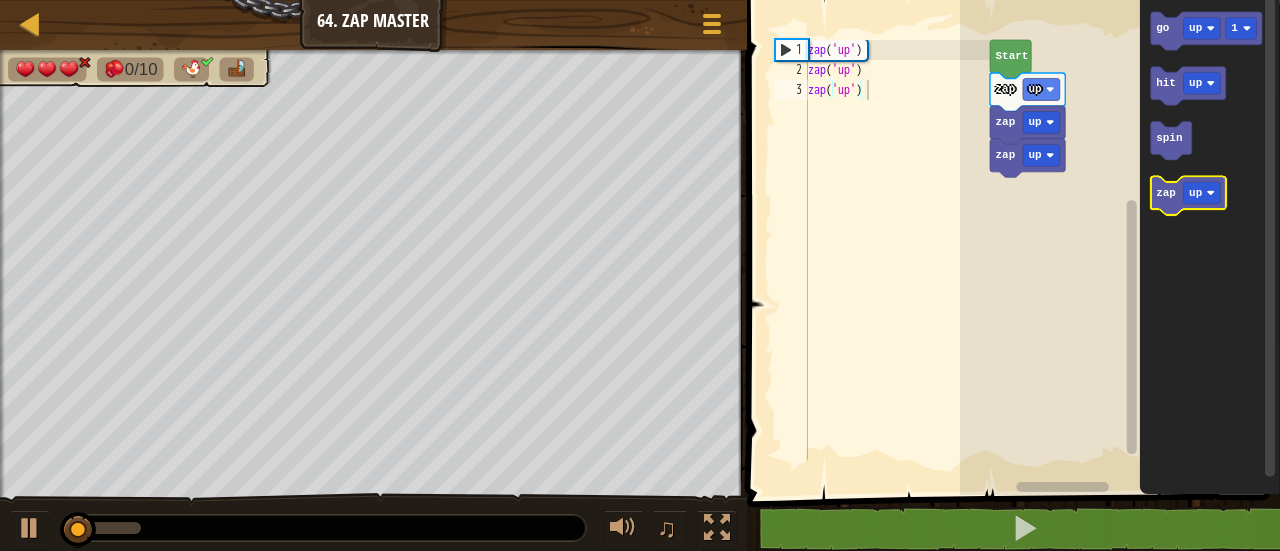 click 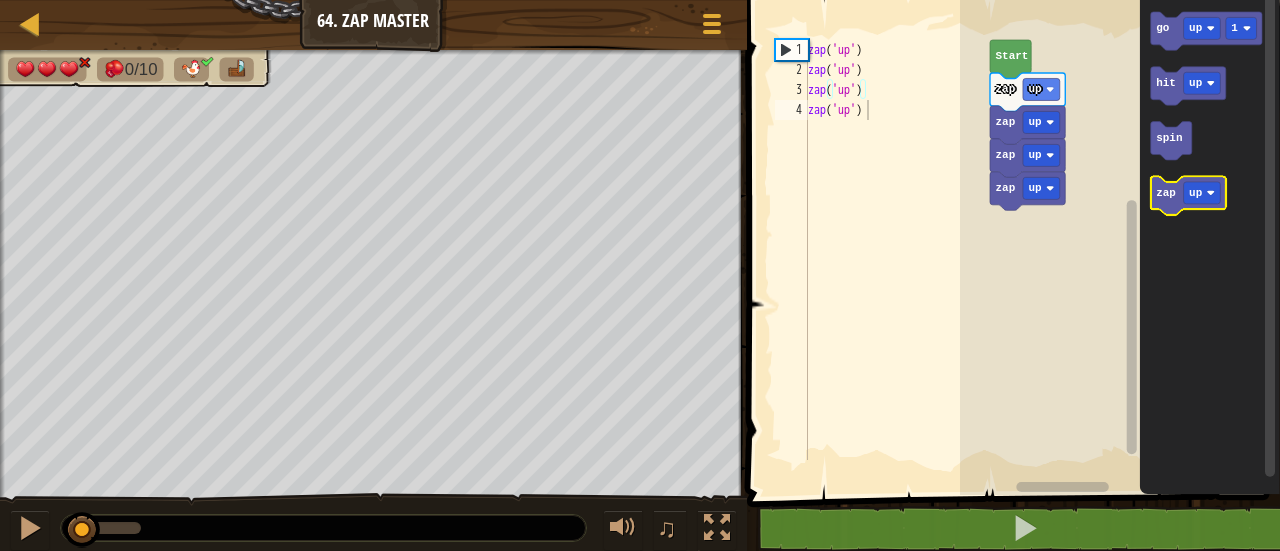 click 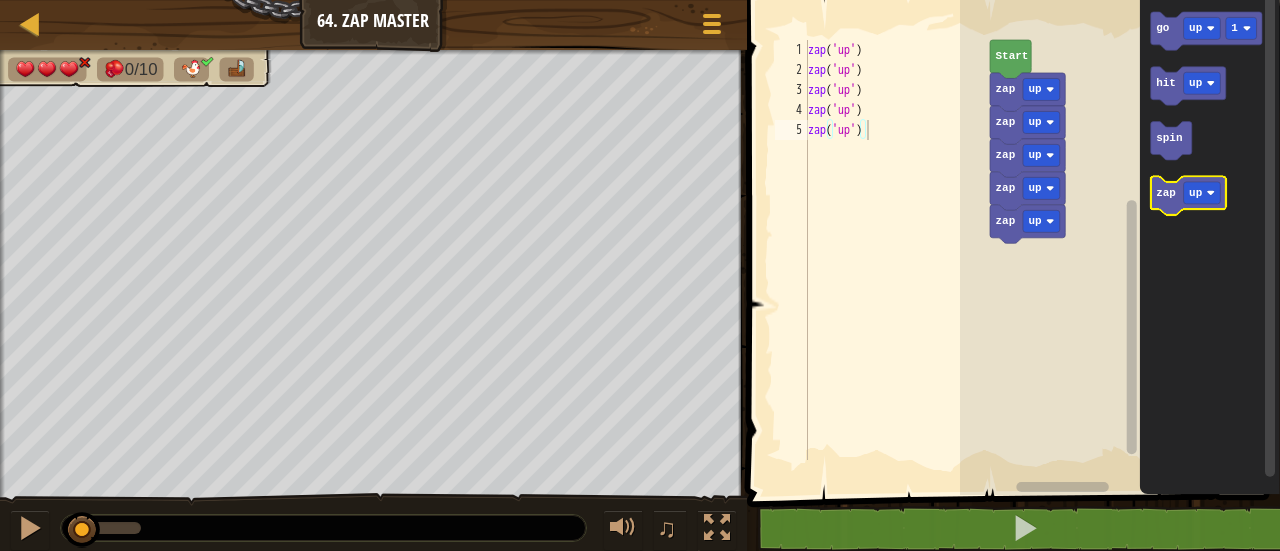 click 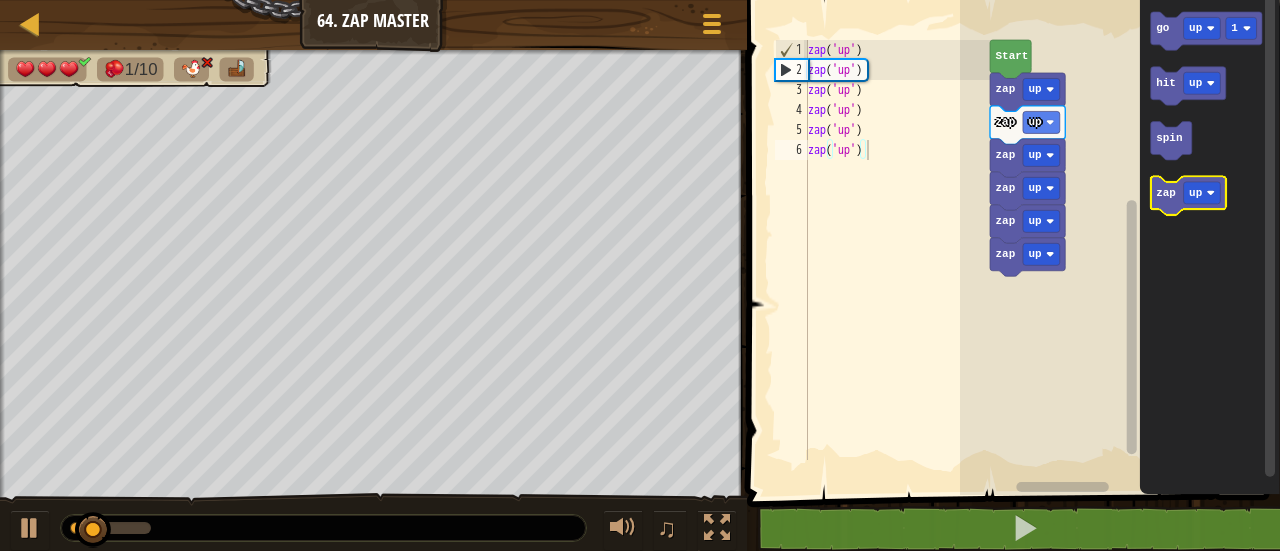 click 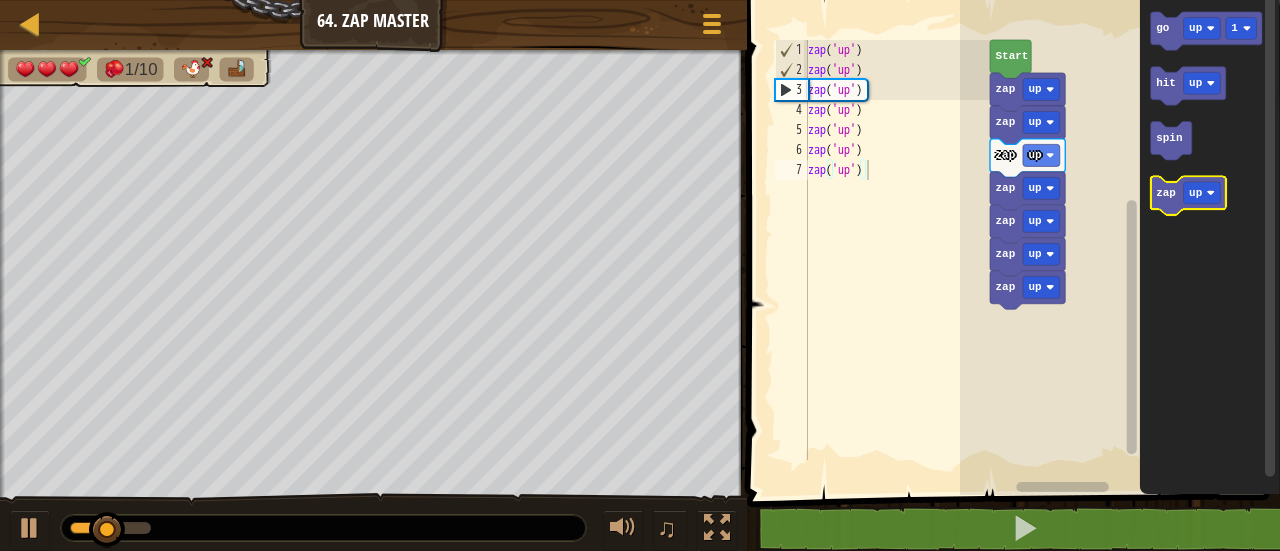 click 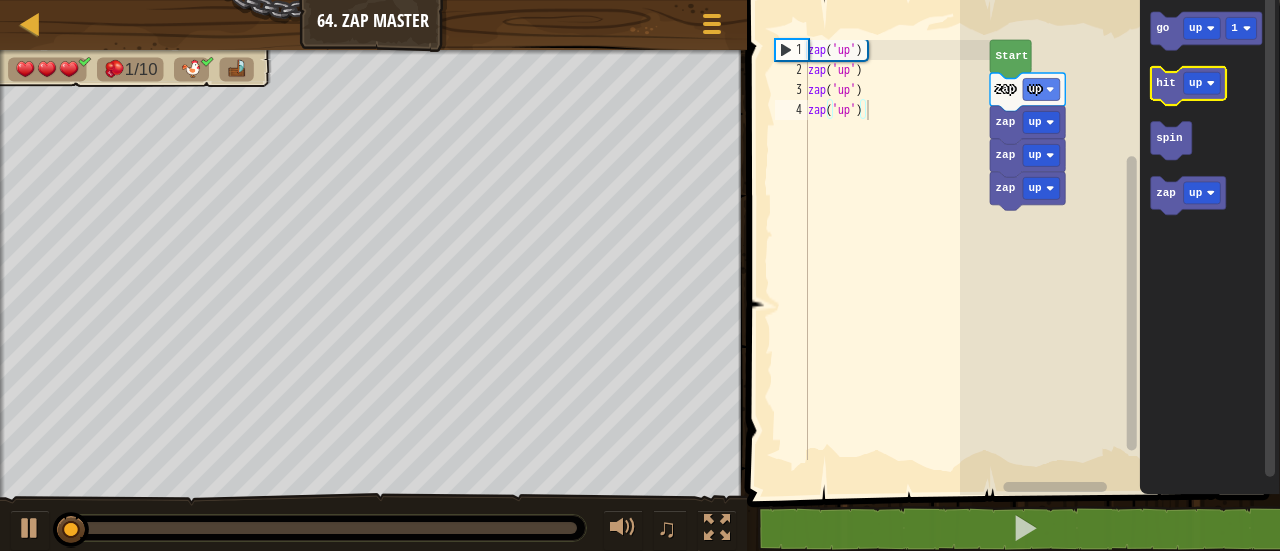 click 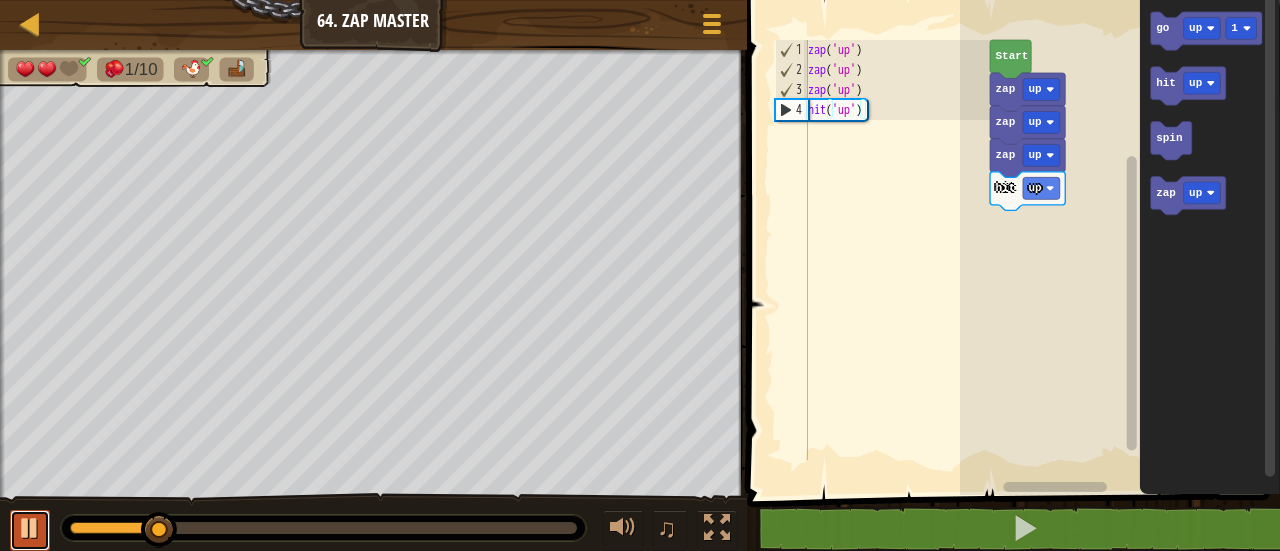 click at bounding box center [30, 530] 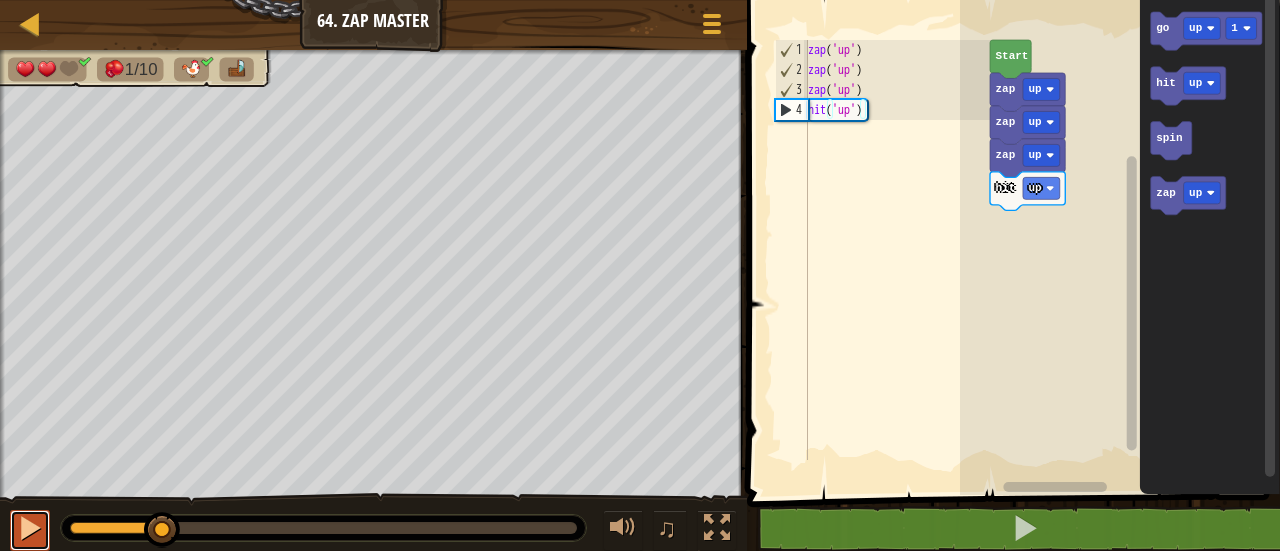 click at bounding box center [30, 528] 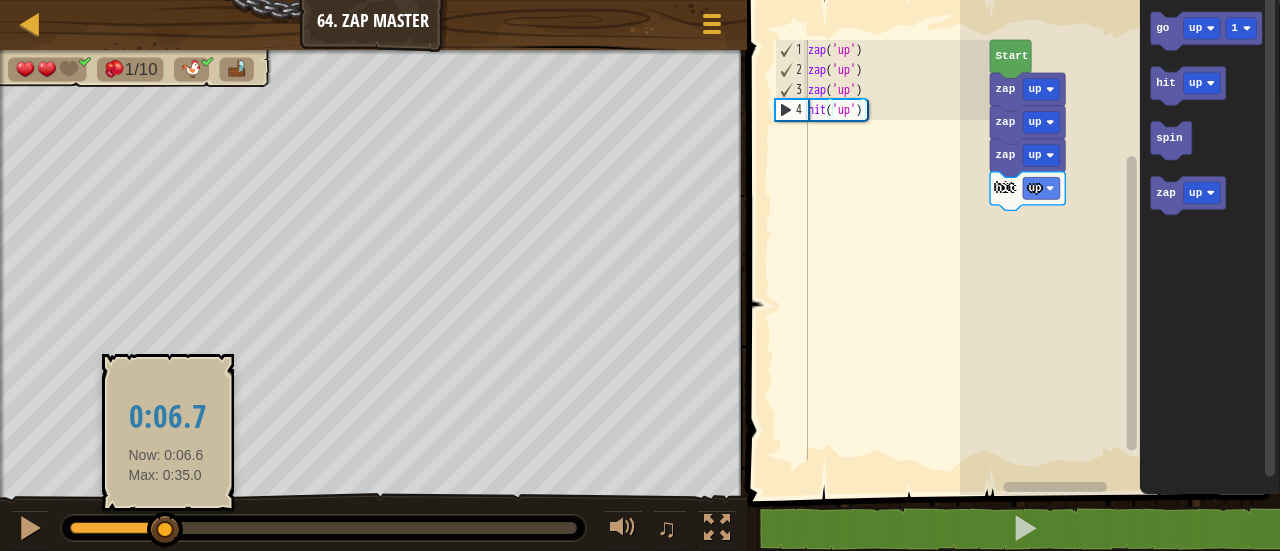 drag, startPoint x: 184, startPoint y: 525, endPoint x: 12, endPoint y: 504, distance: 173.27724 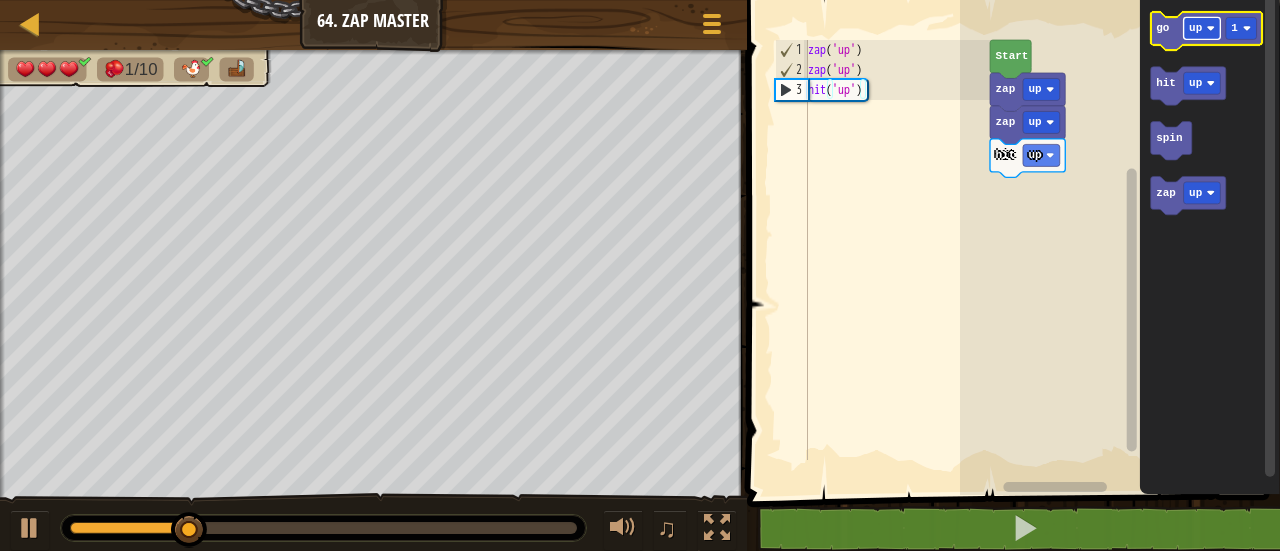 click 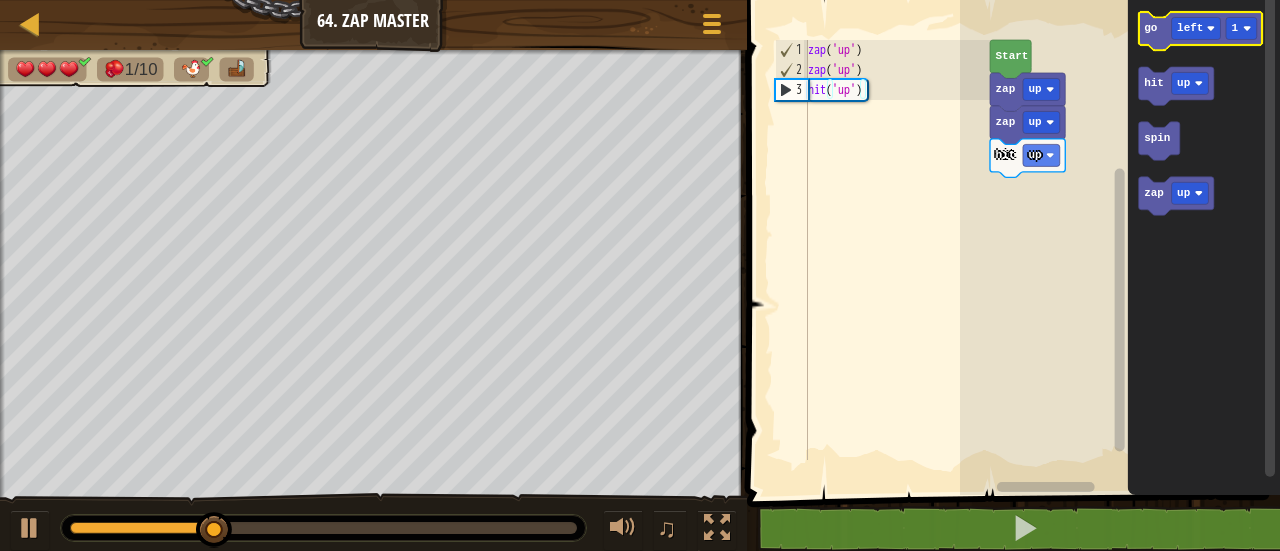 click 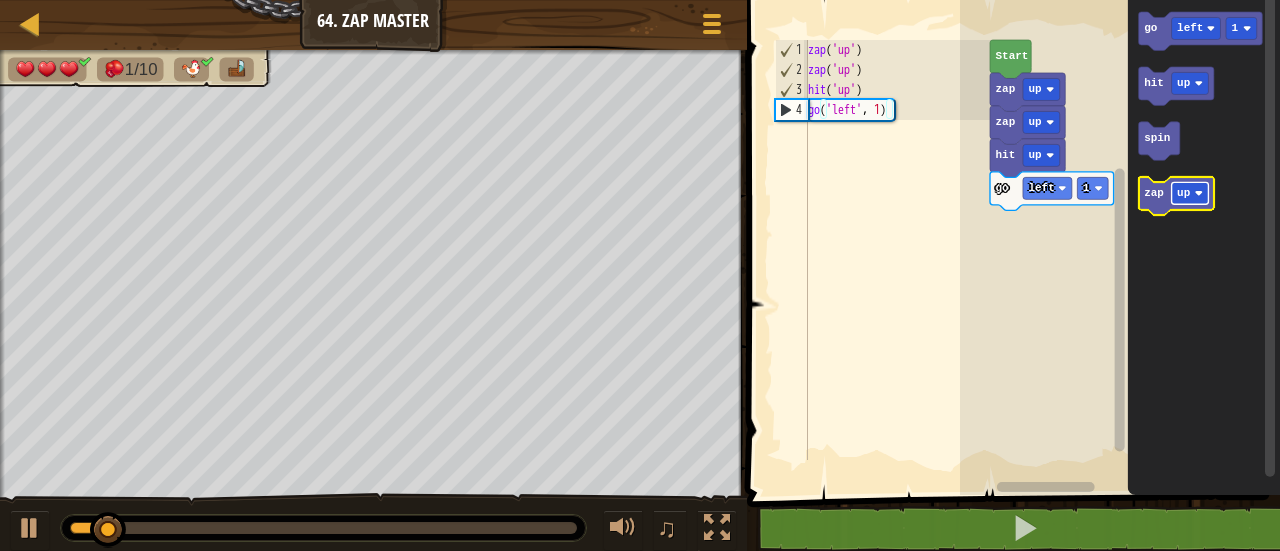 click 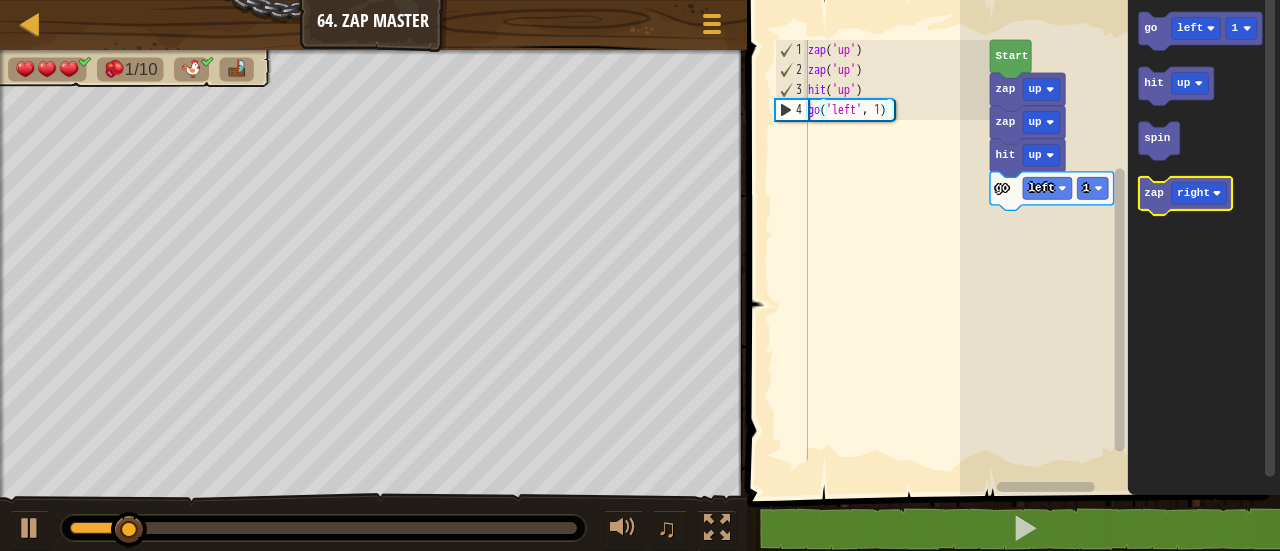 click 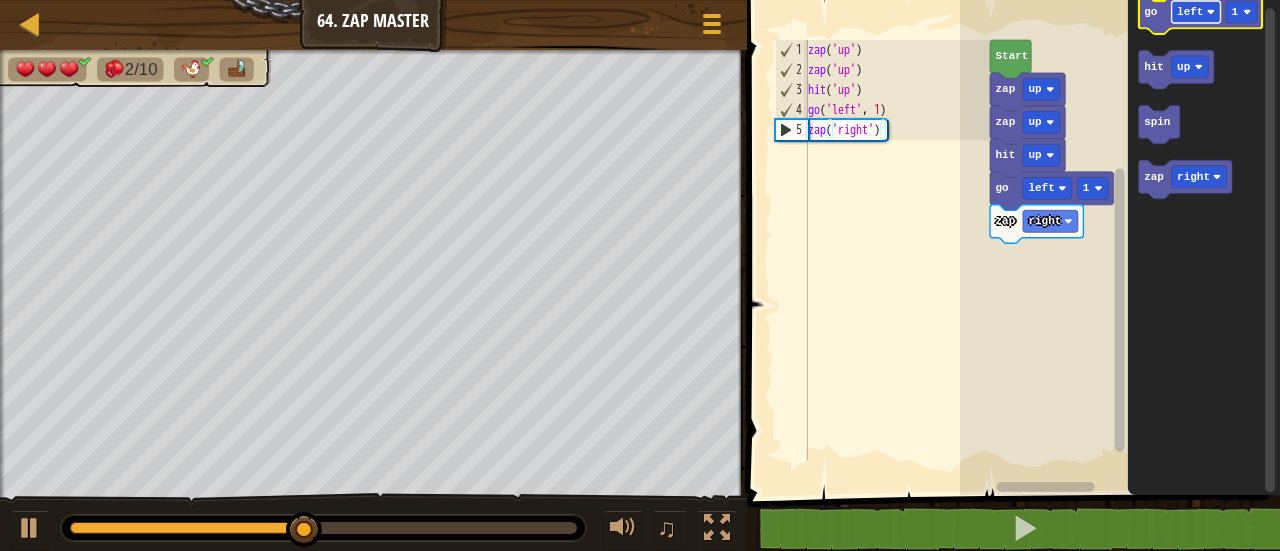 click on "left" 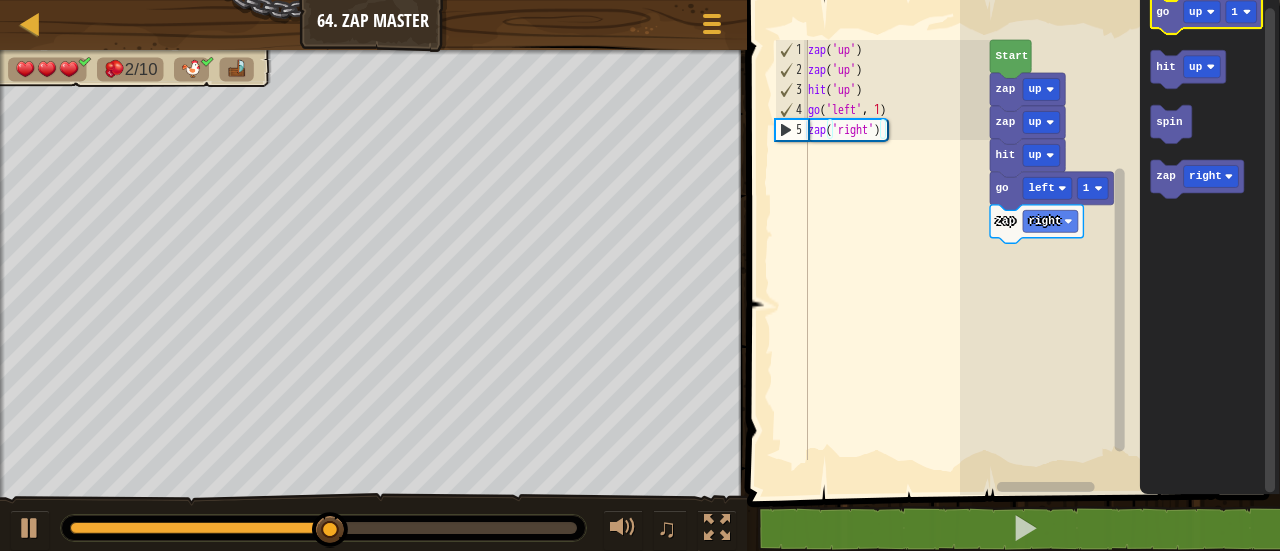 click on "go" 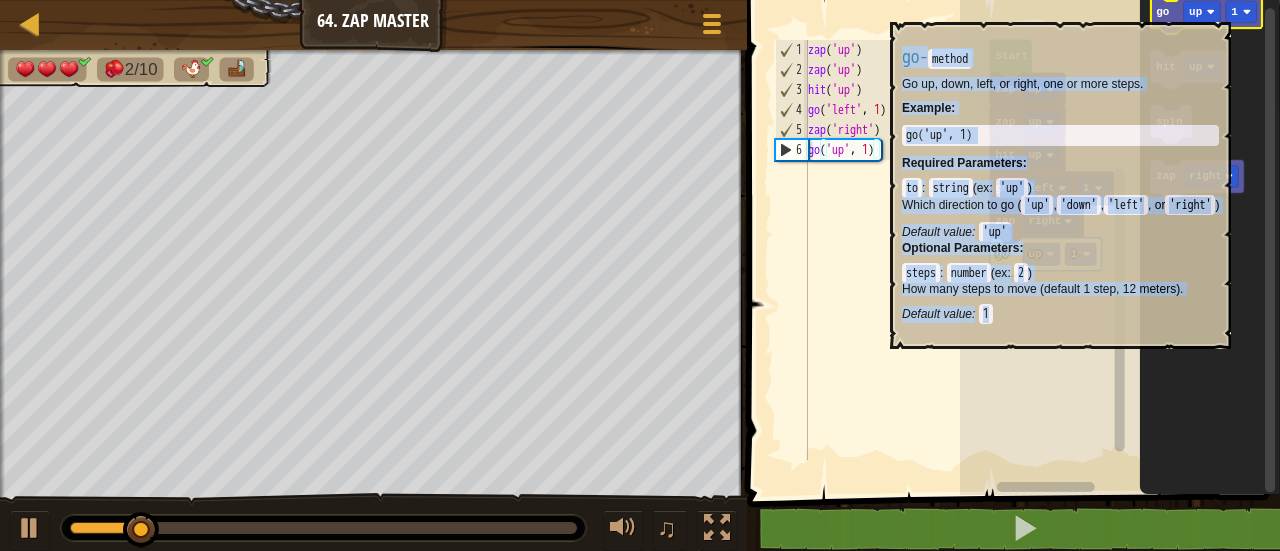 click on "go" 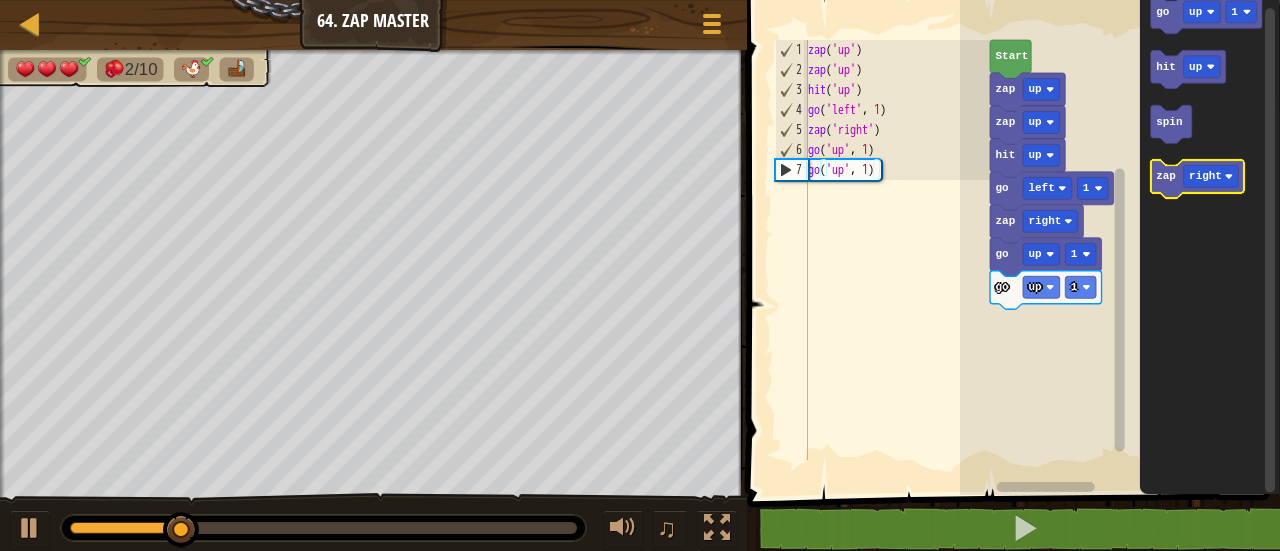 click 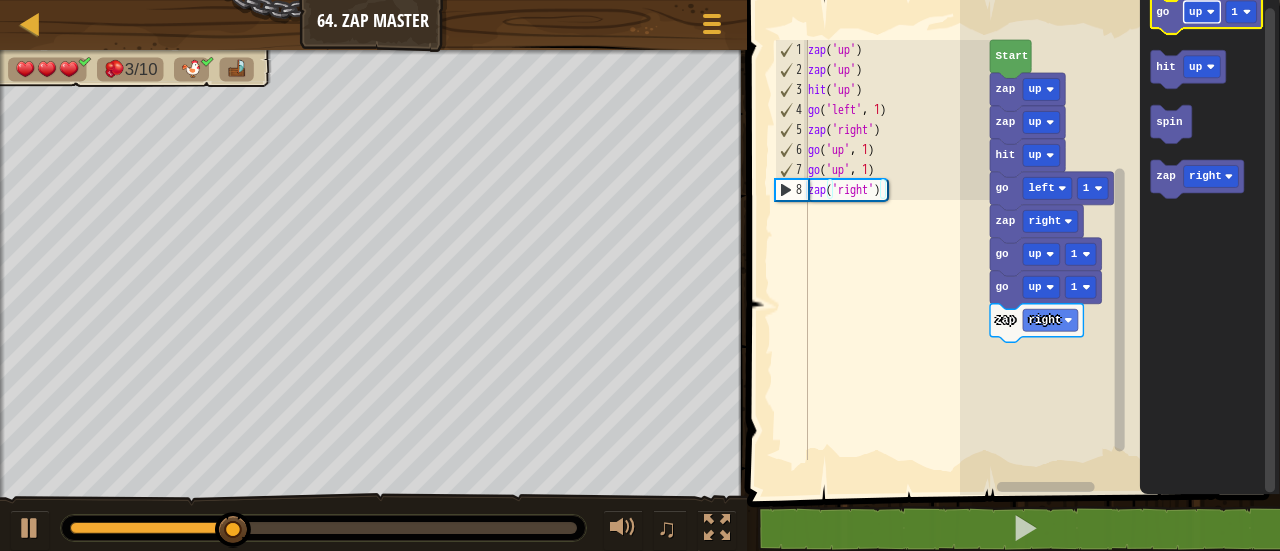 click 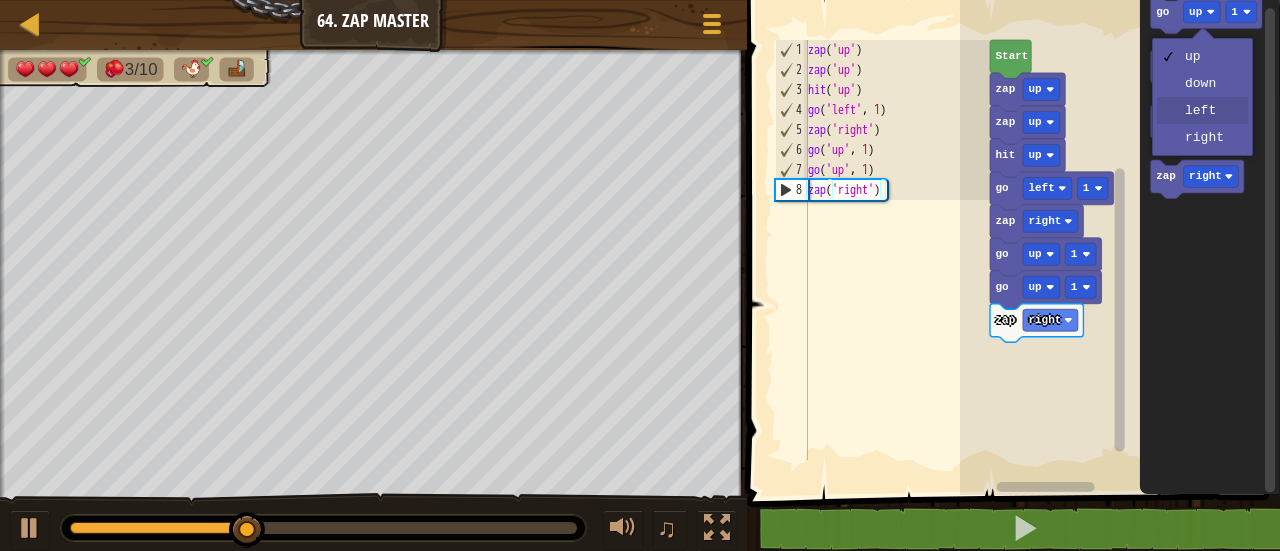 drag, startPoint x: 1216, startPoint y: 118, endPoint x: 1204, endPoint y: 89, distance: 31.38471 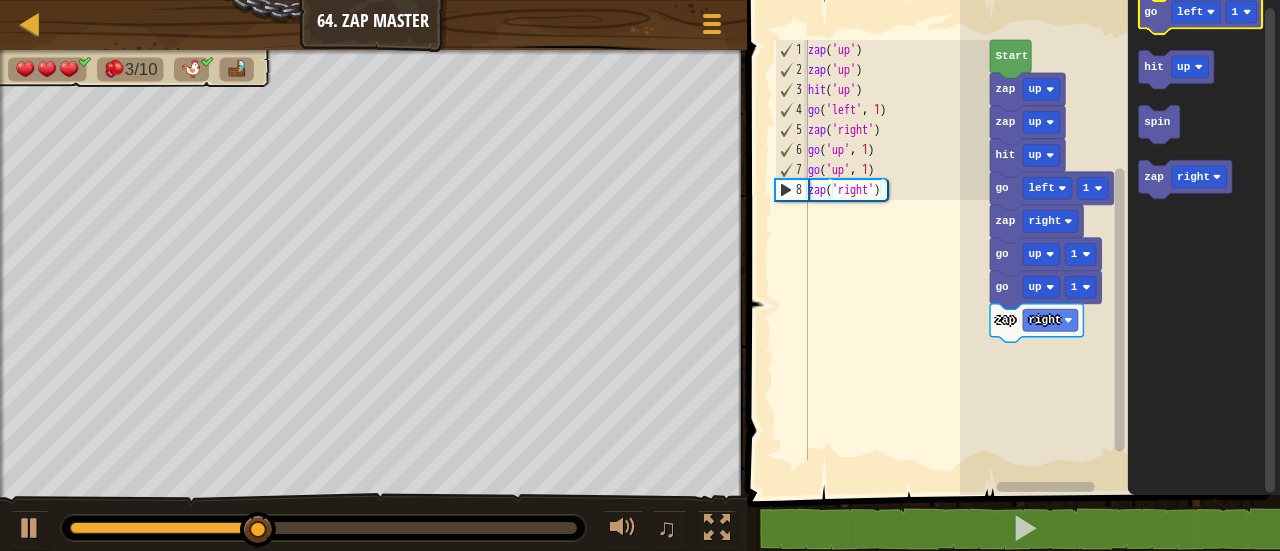 click 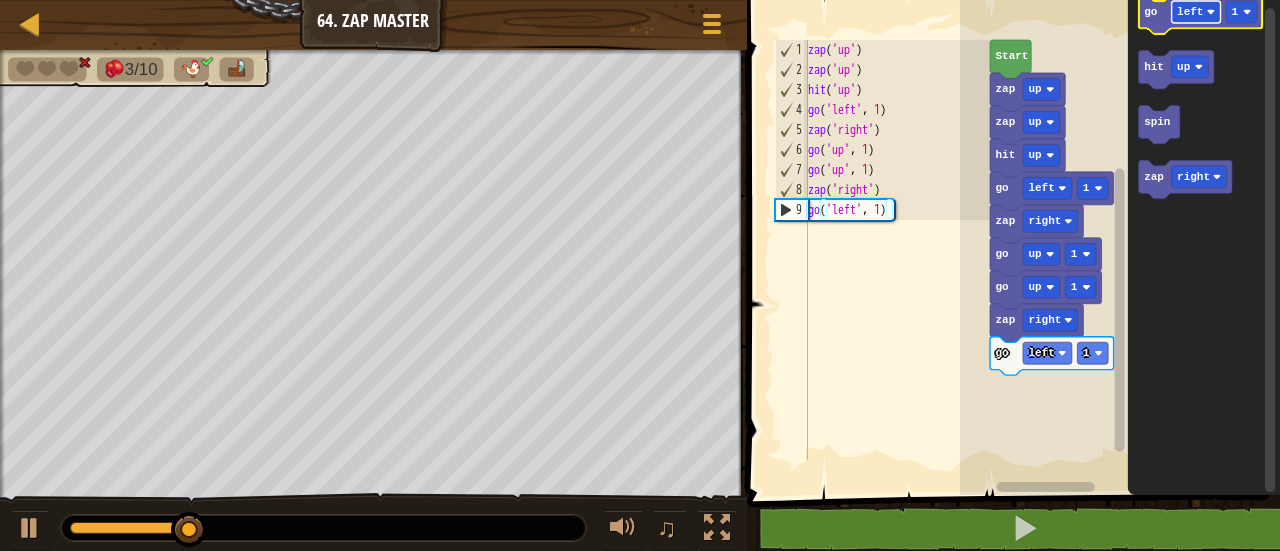 click on "left" 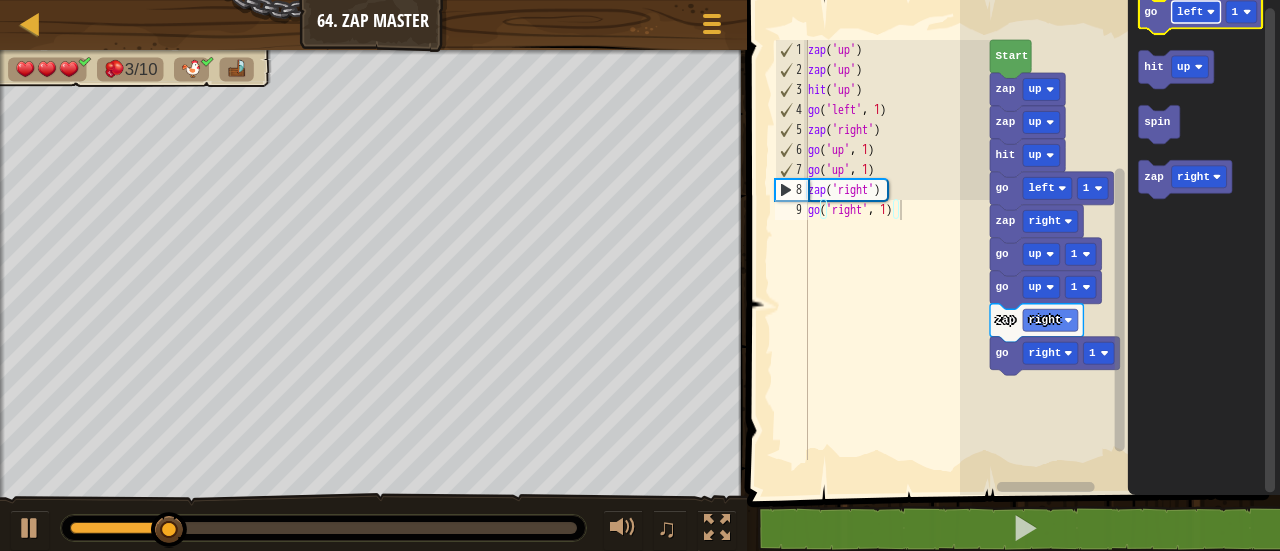 click on "left" 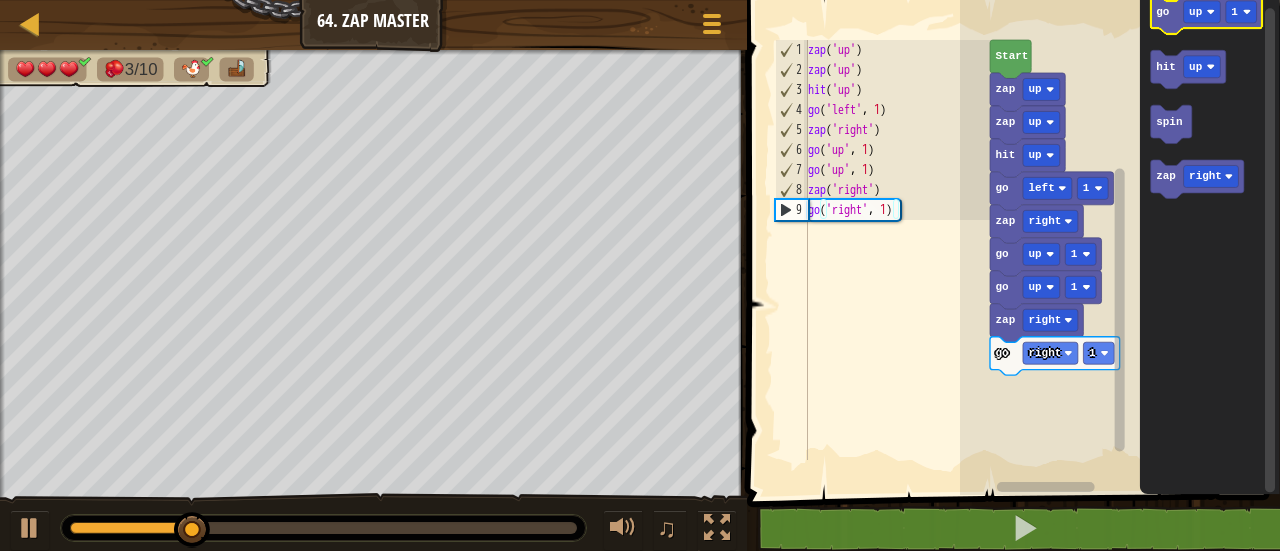 click 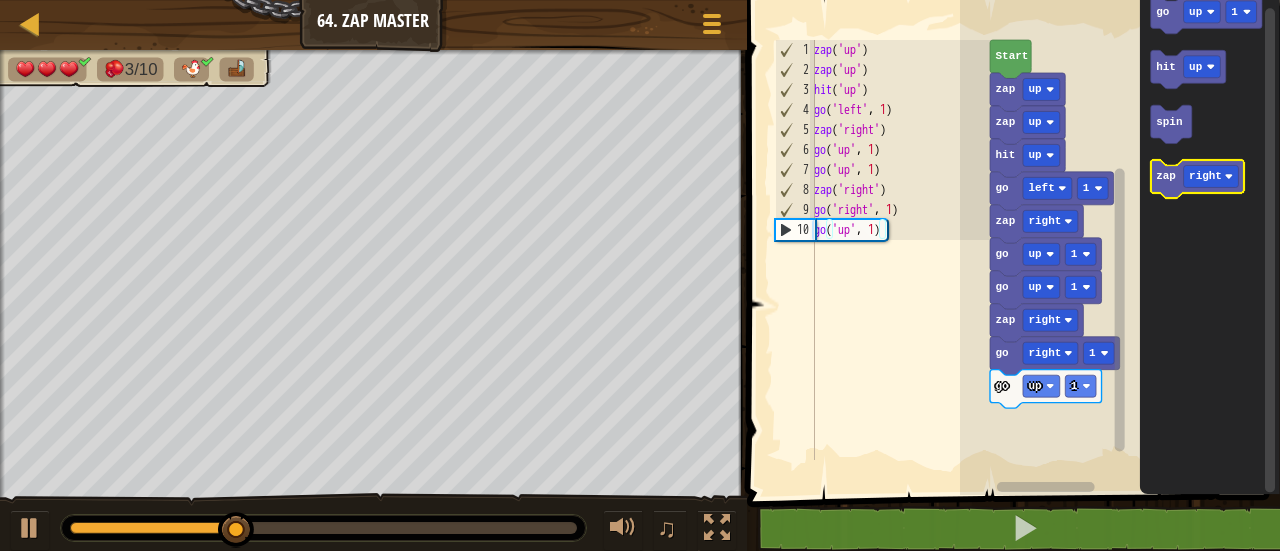click 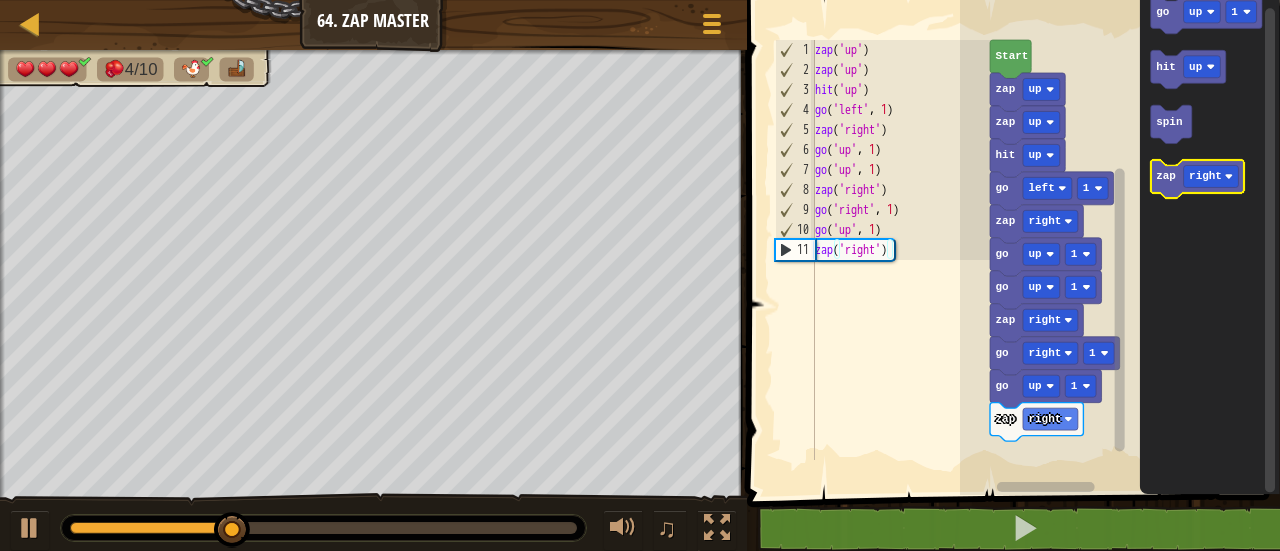click 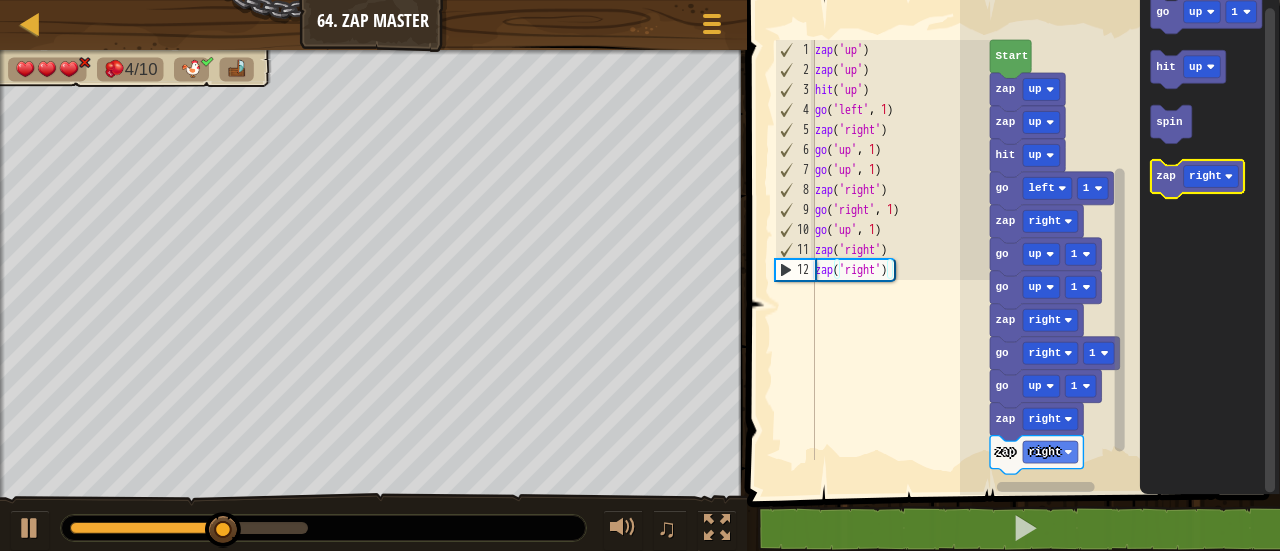 click 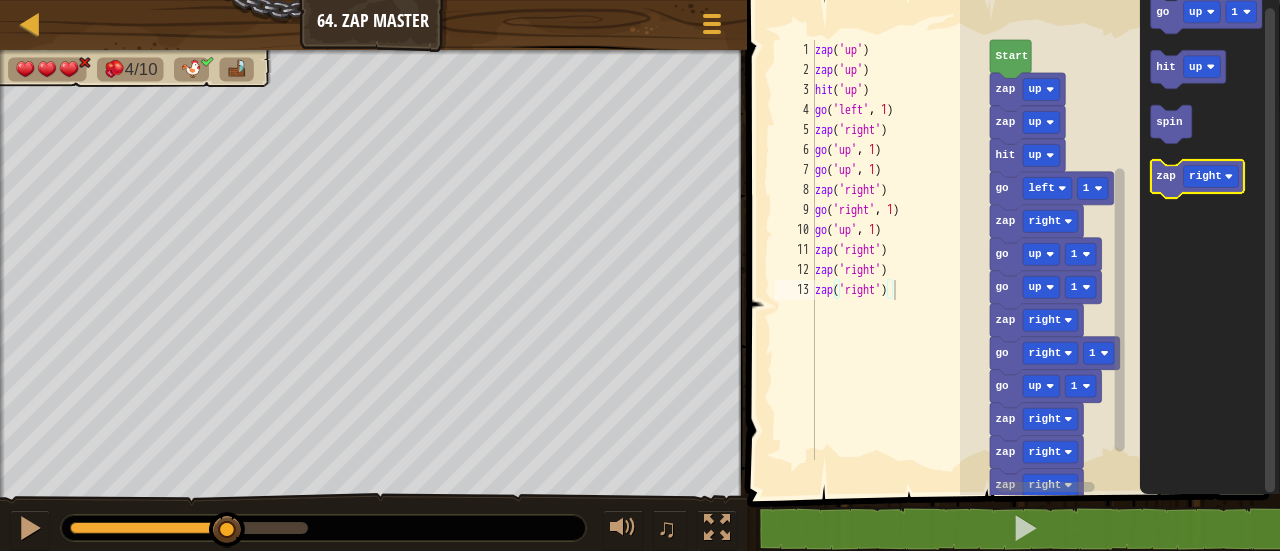 click 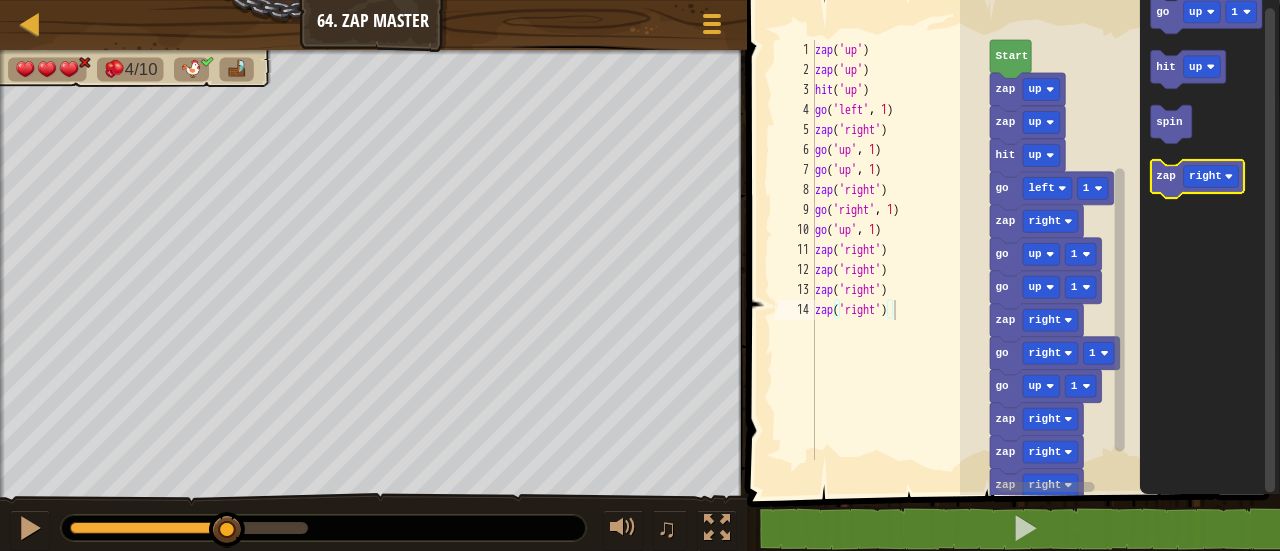 click 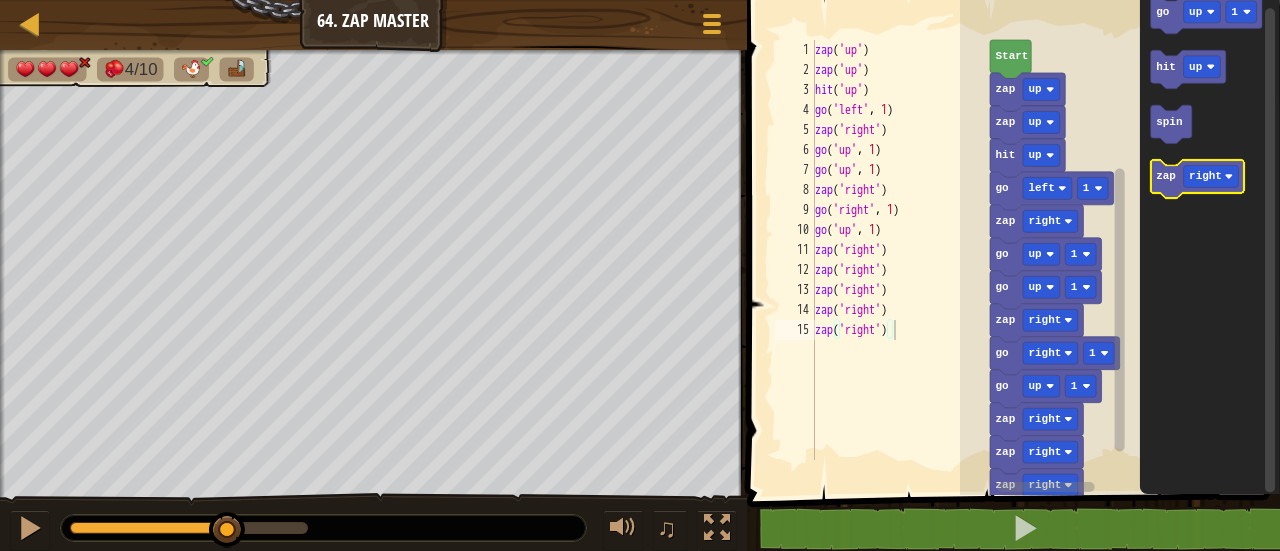 click 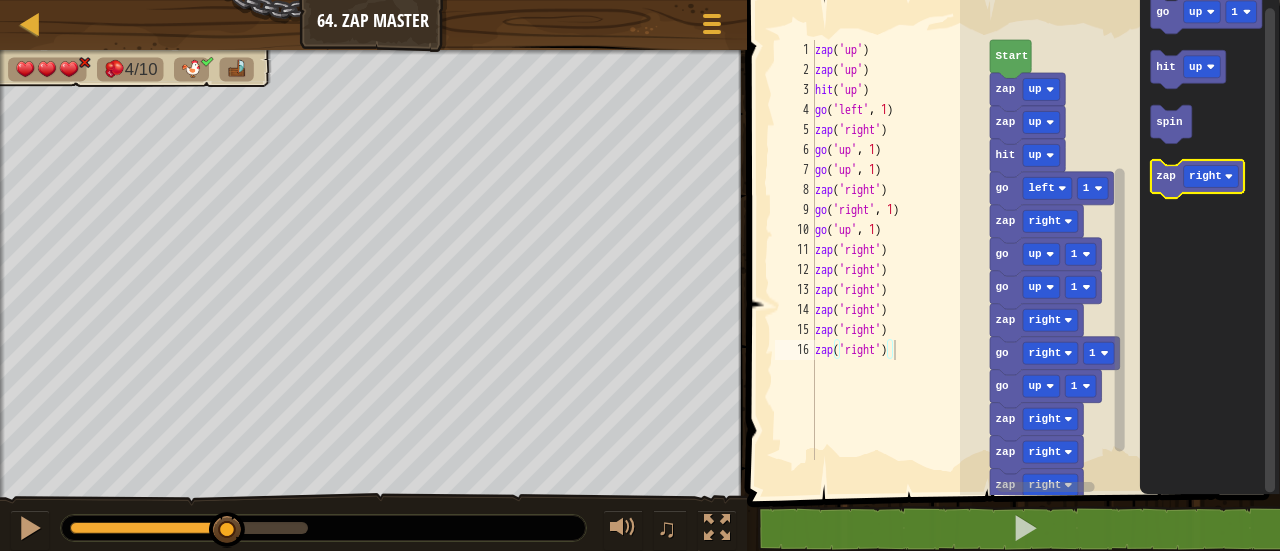 click 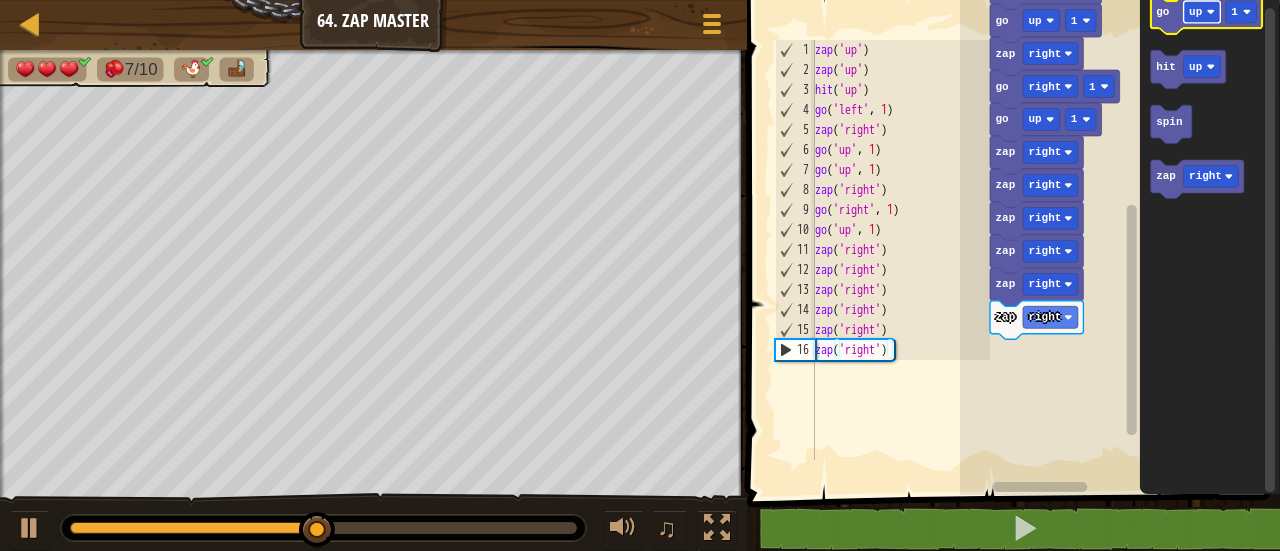 click 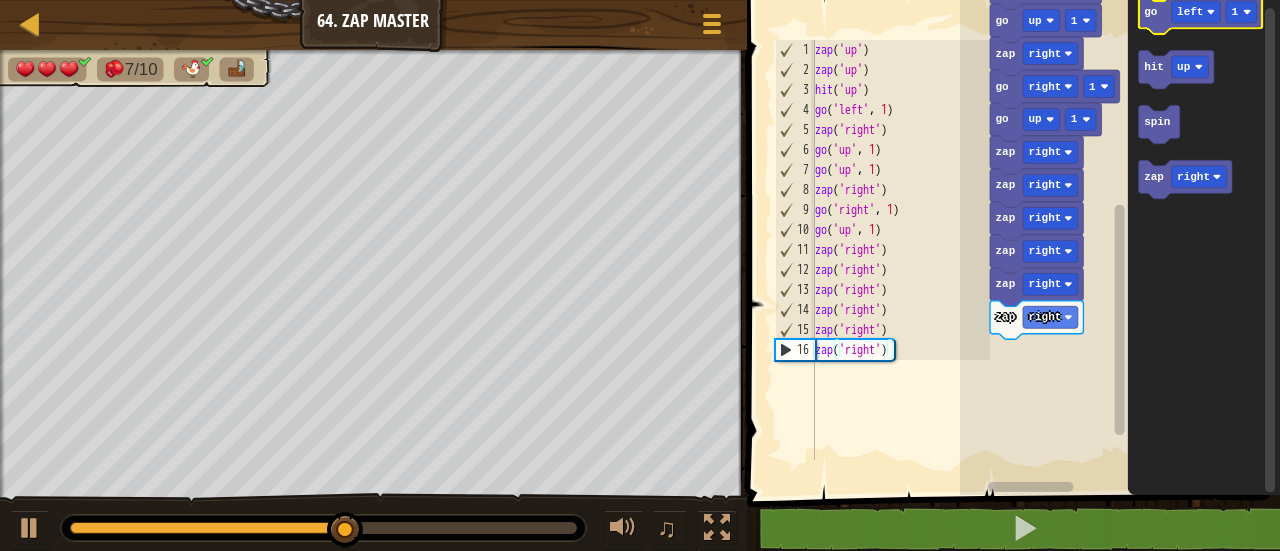 click on "go" 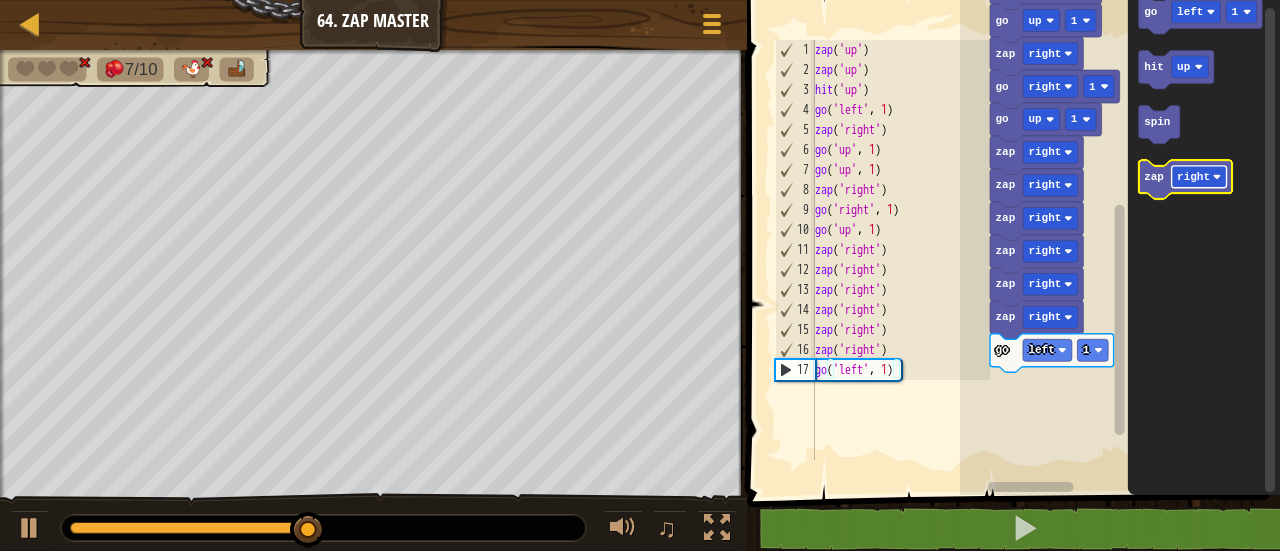 click on "right" 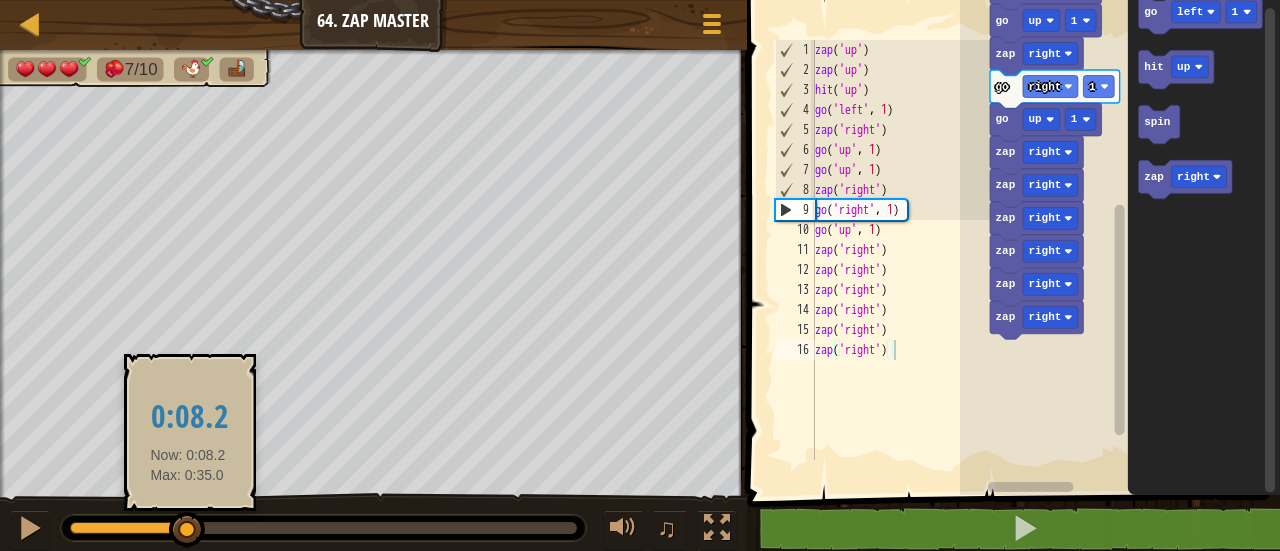 drag, startPoint x: 144, startPoint y: 523, endPoint x: 188, endPoint y: 527, distance: 44.181442 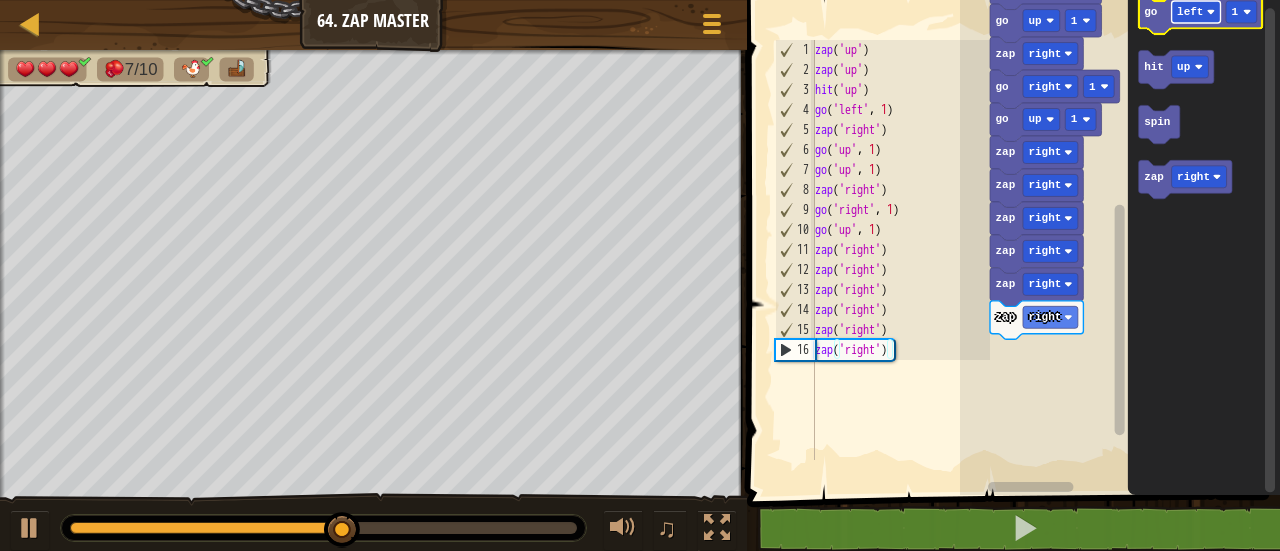 click on "left" 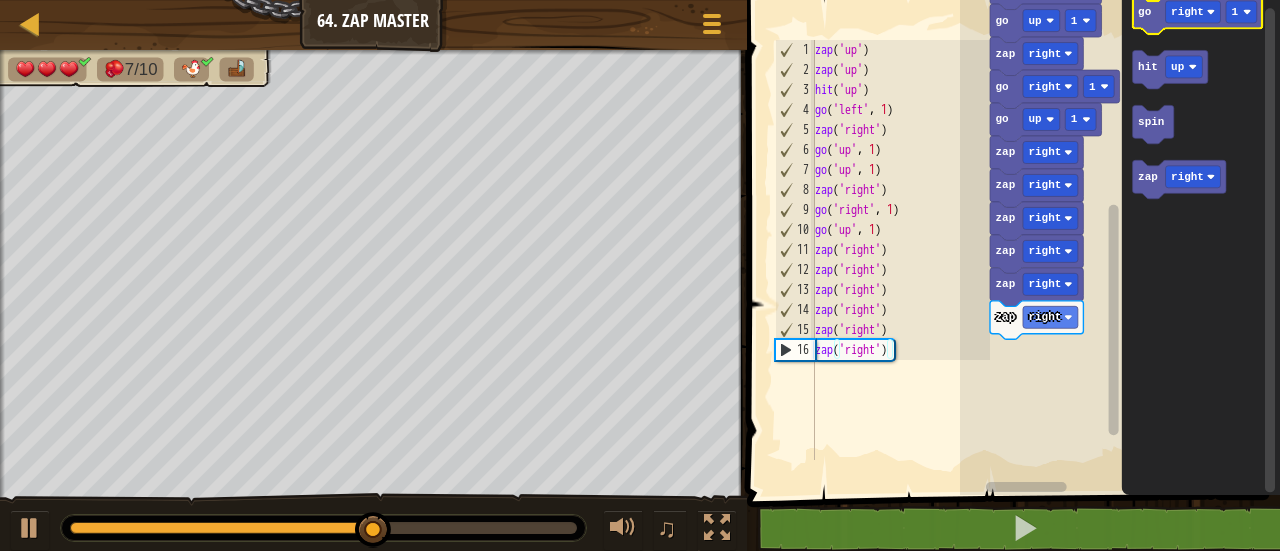 click 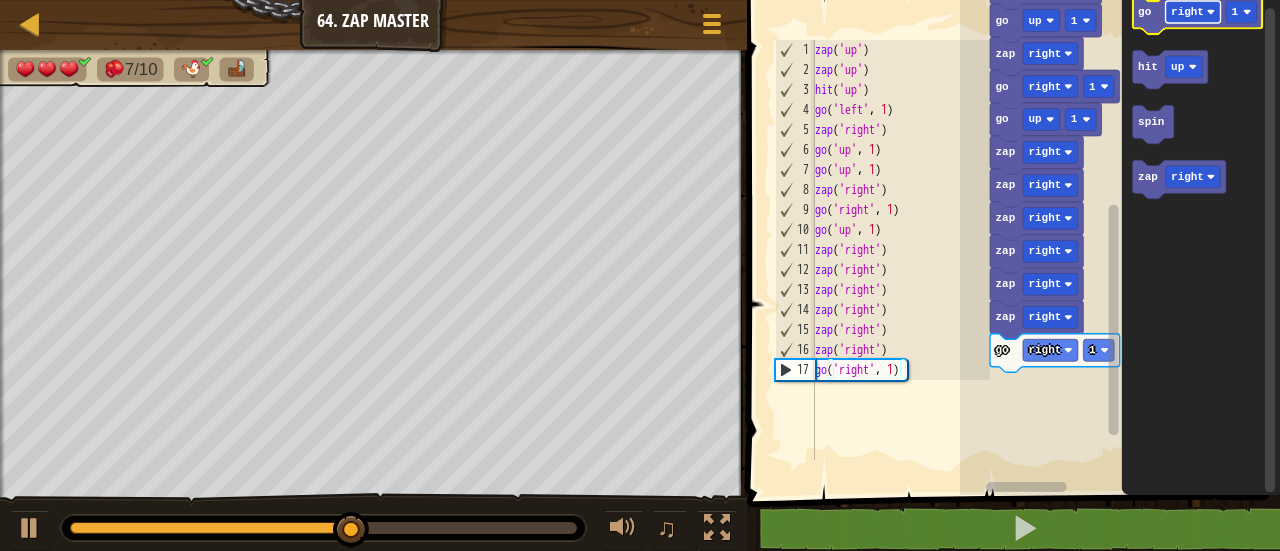 click 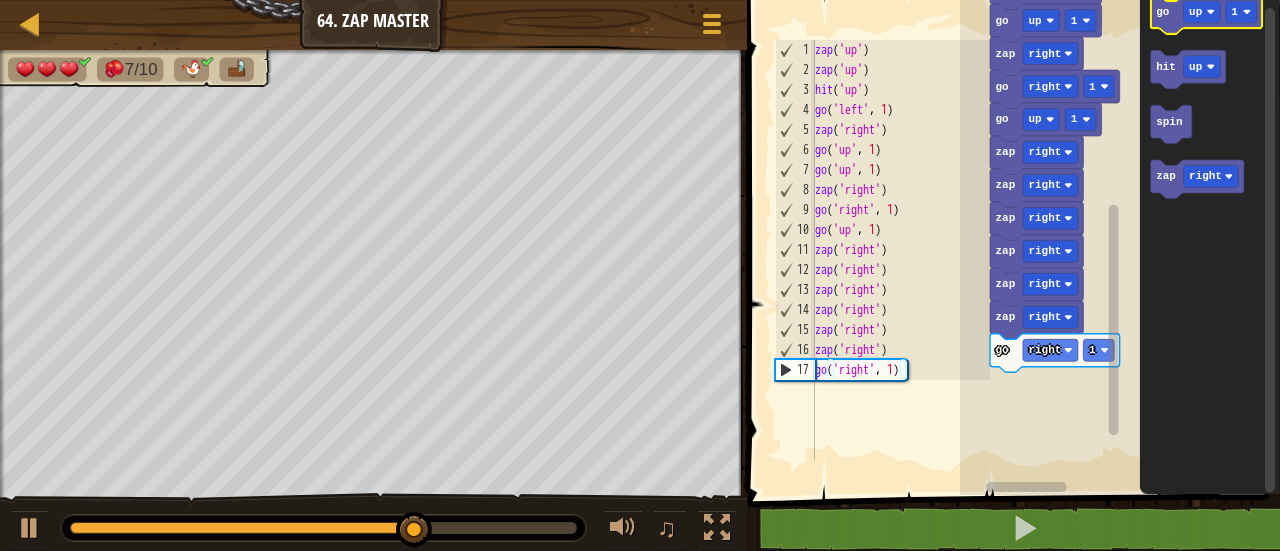click on "go" 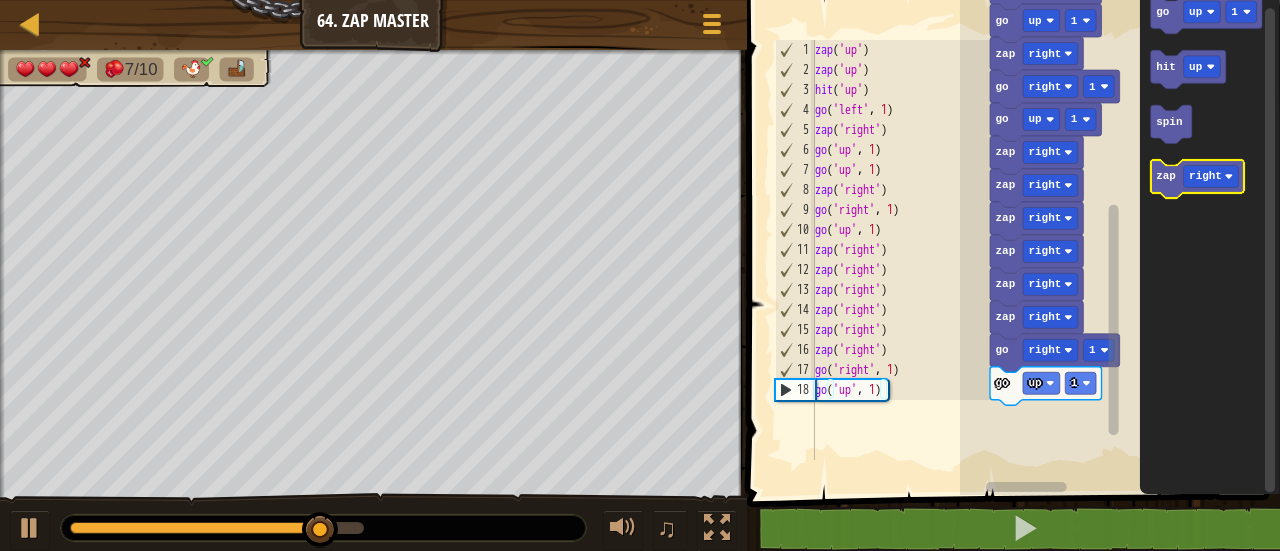 click 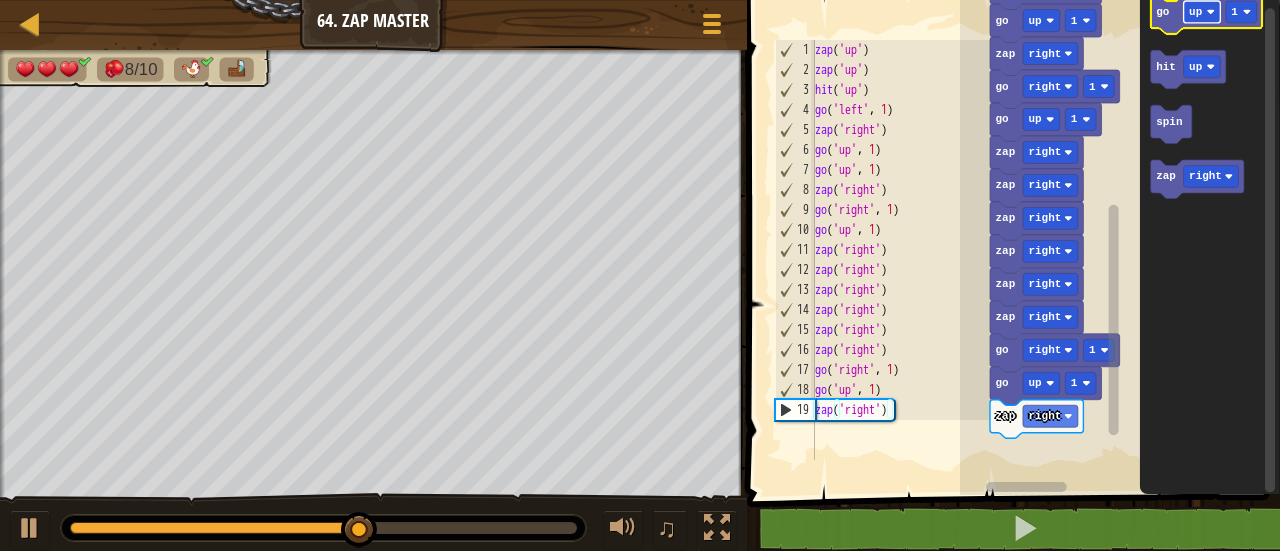 click 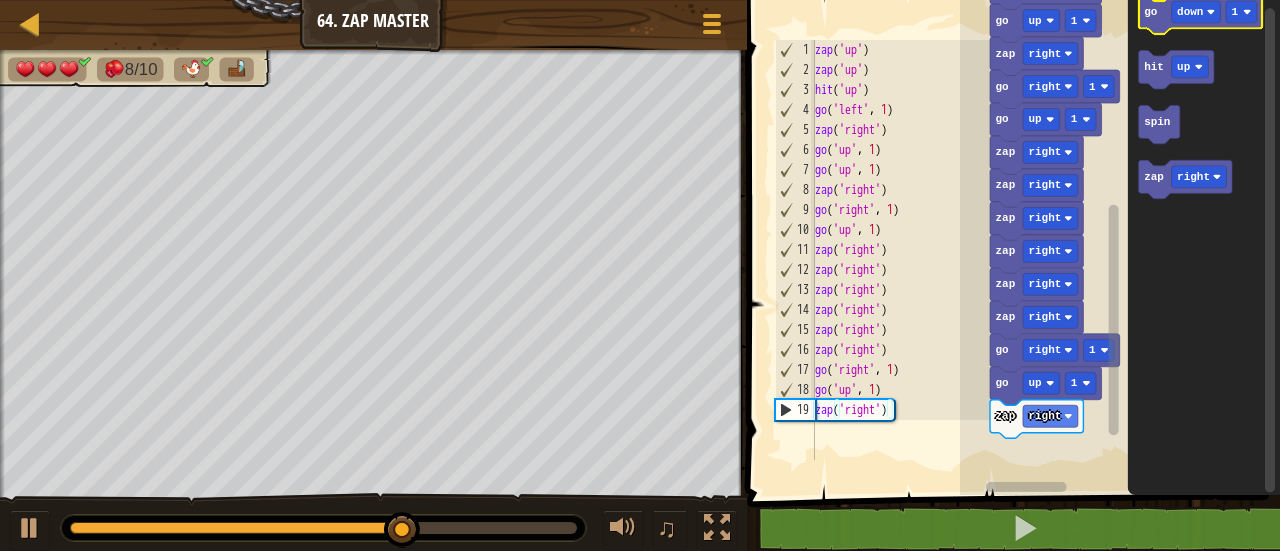 click 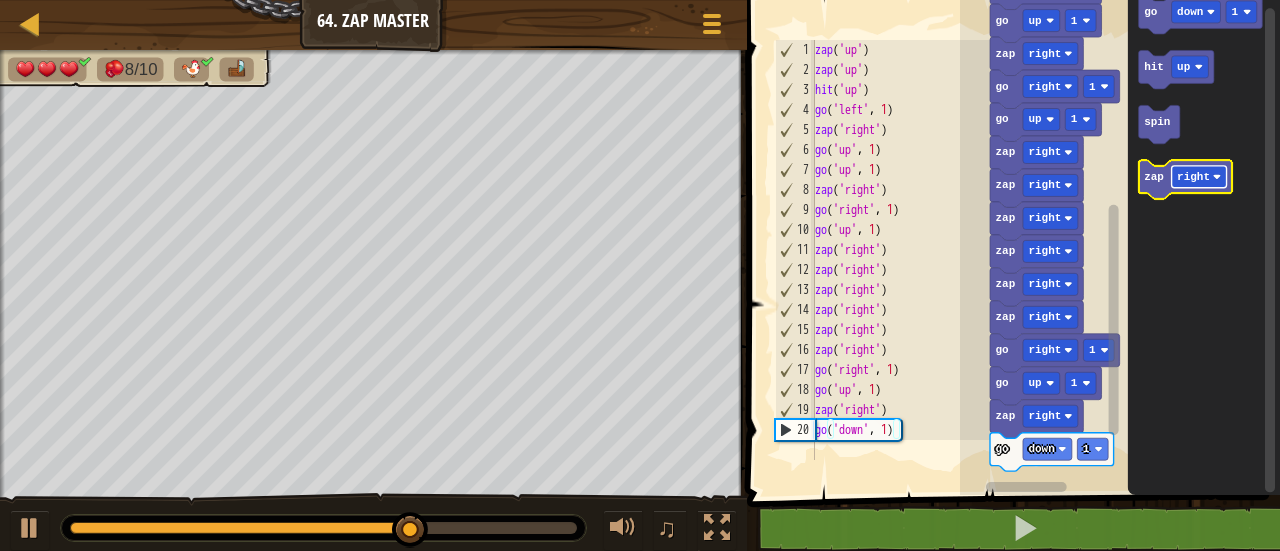 click on "right" 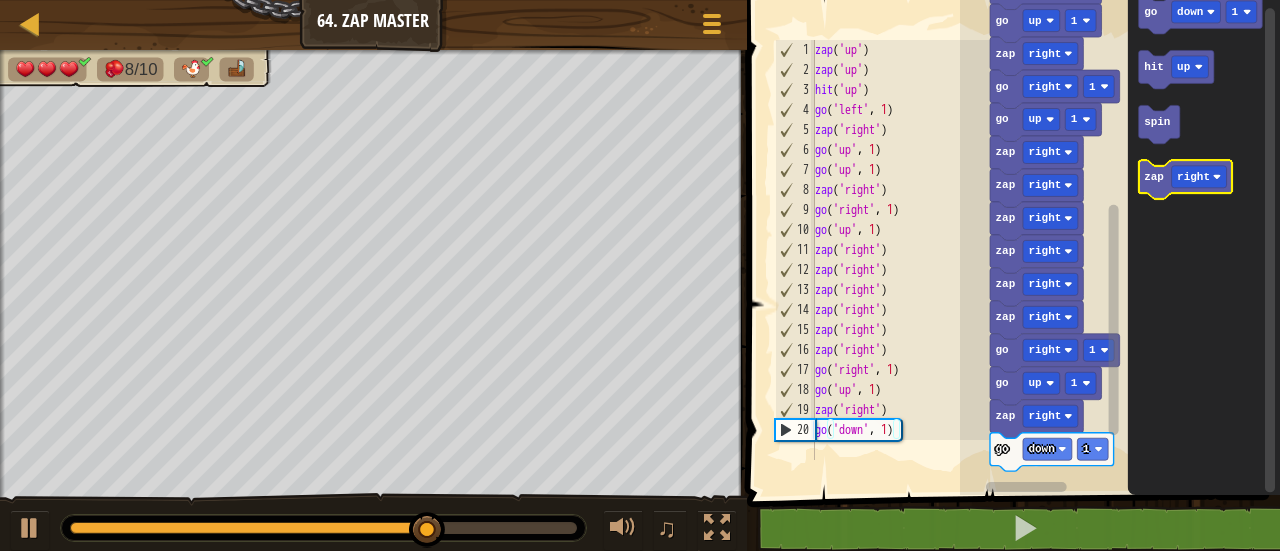 click 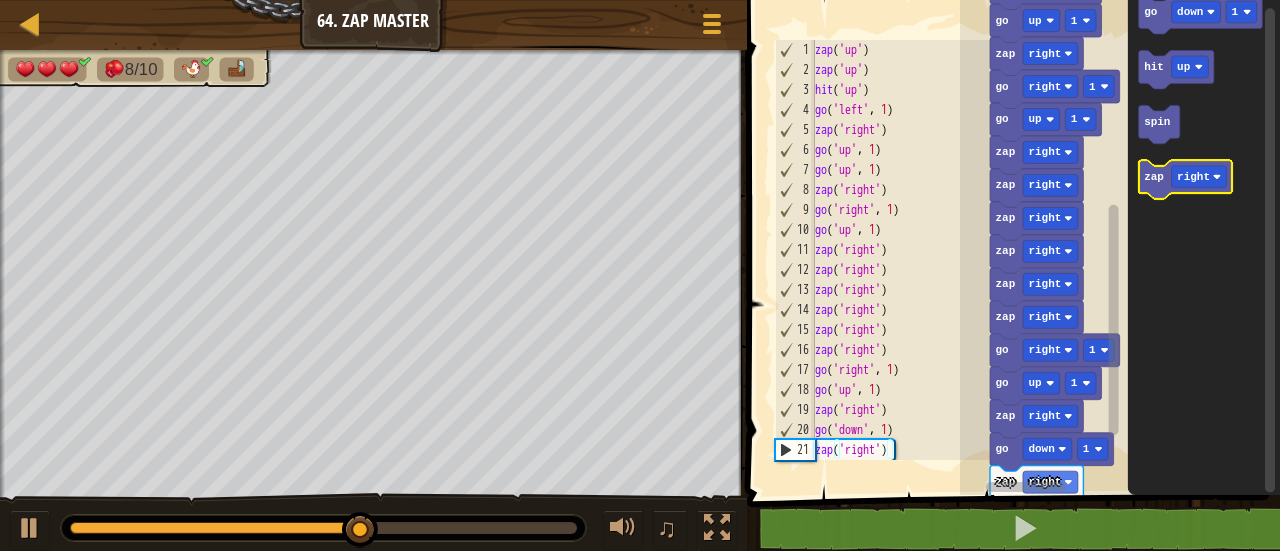 click 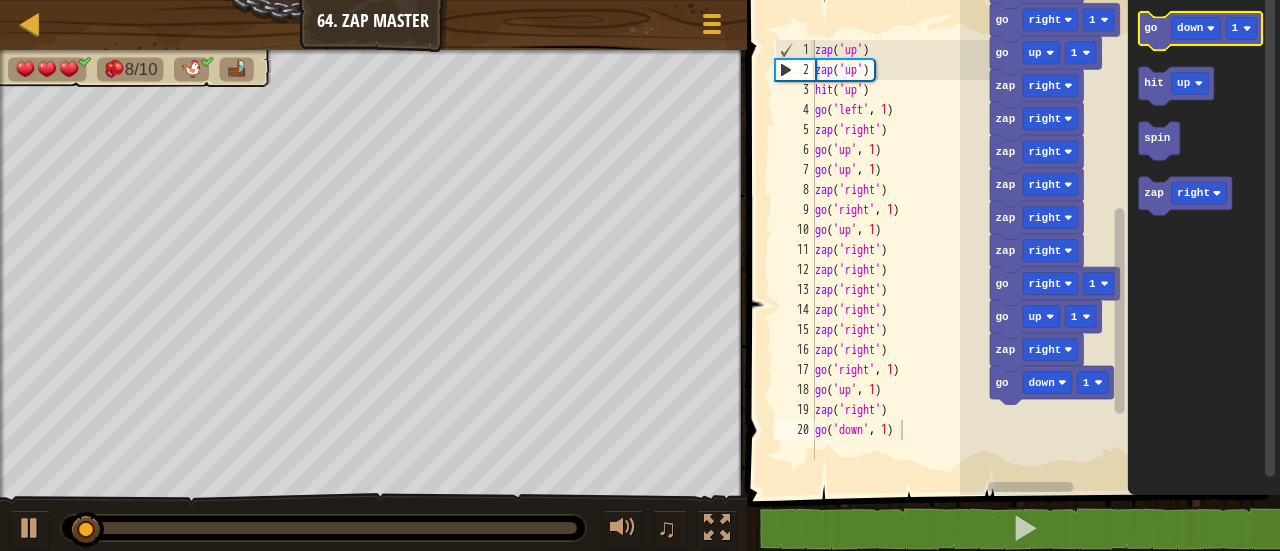 click 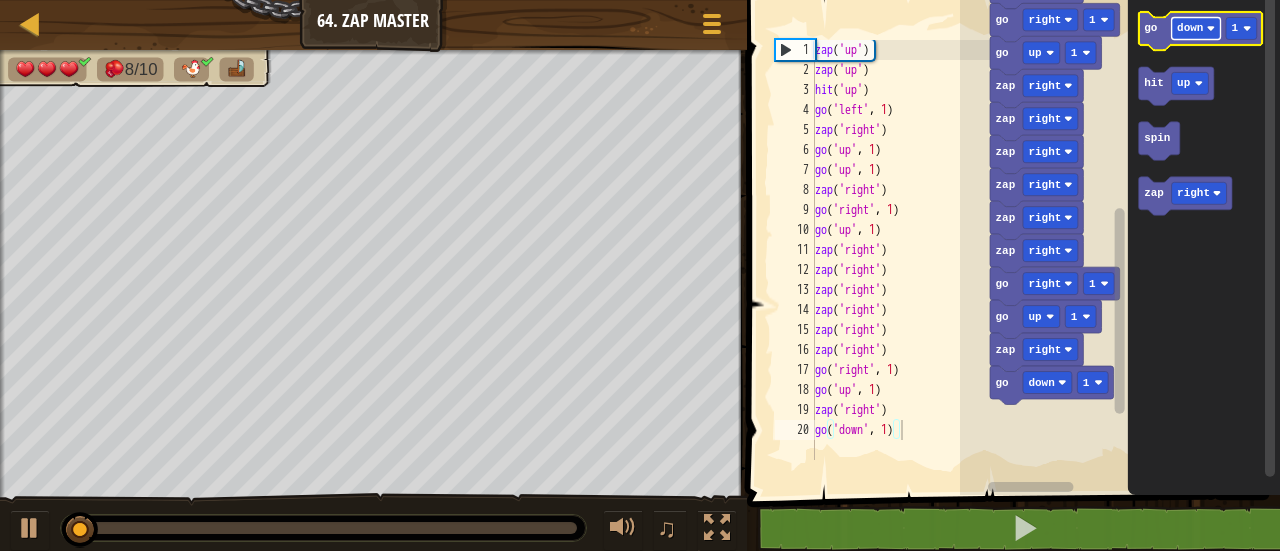 click on "down" 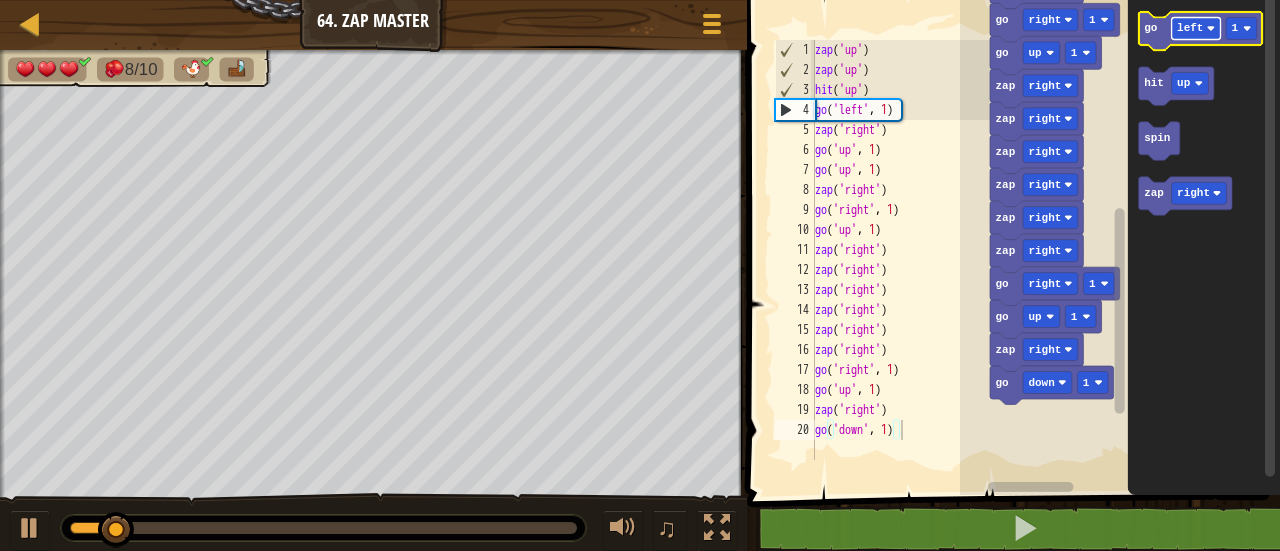 click on "left" 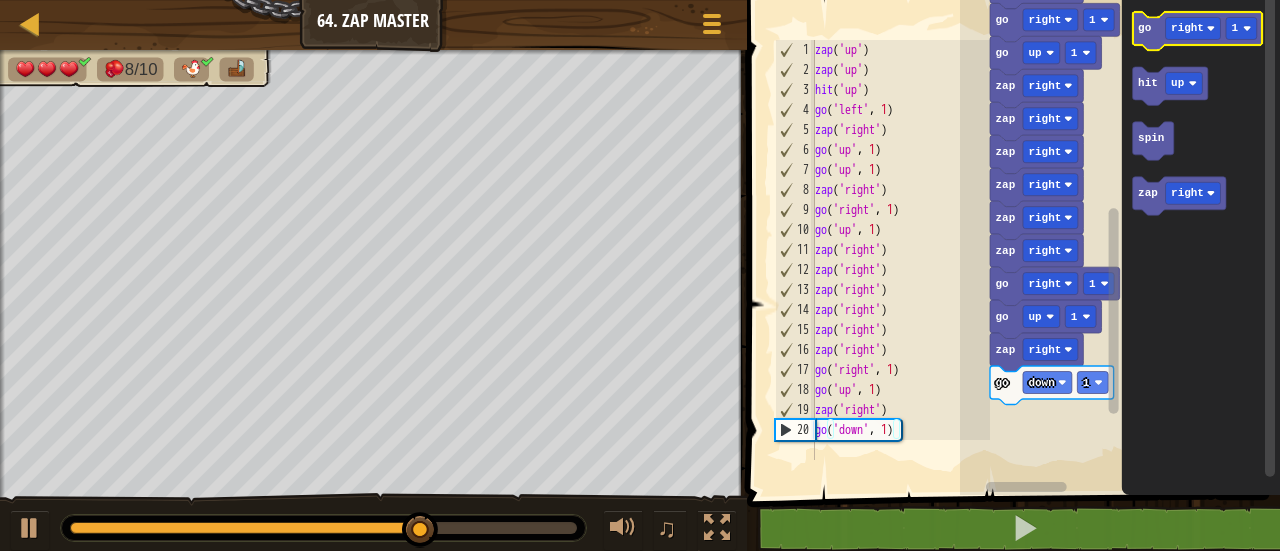 click on "go" 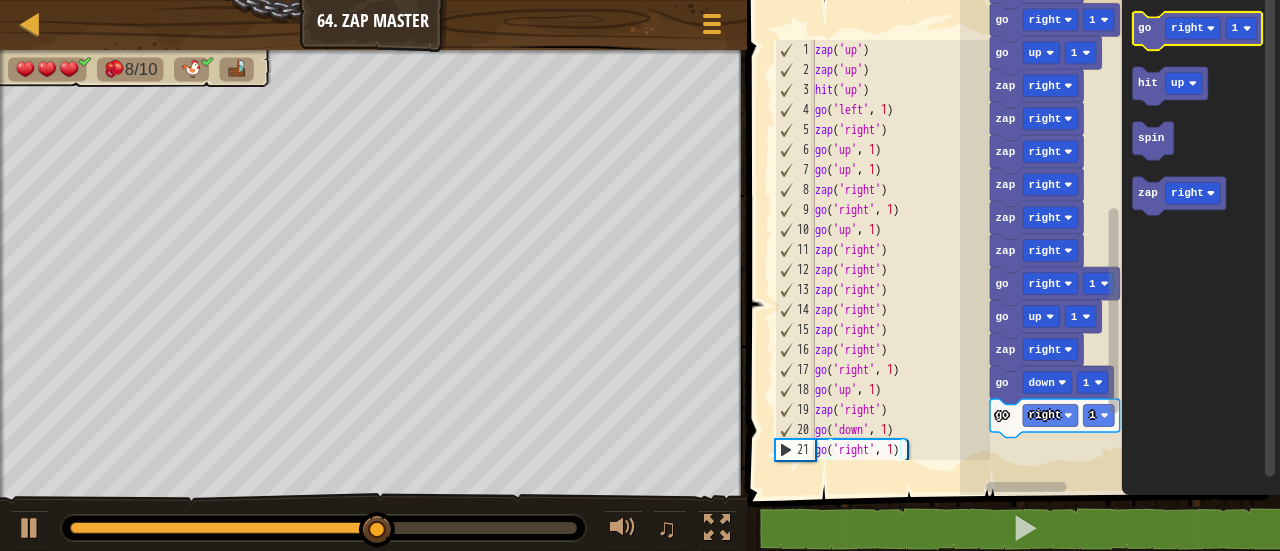 click on "go" 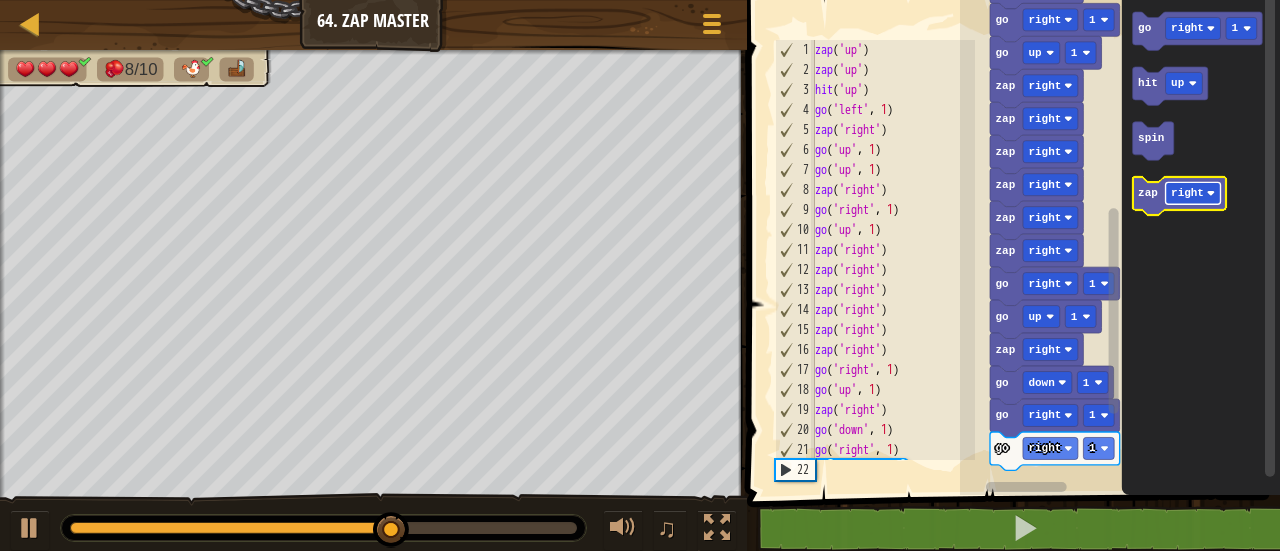 click on "right" 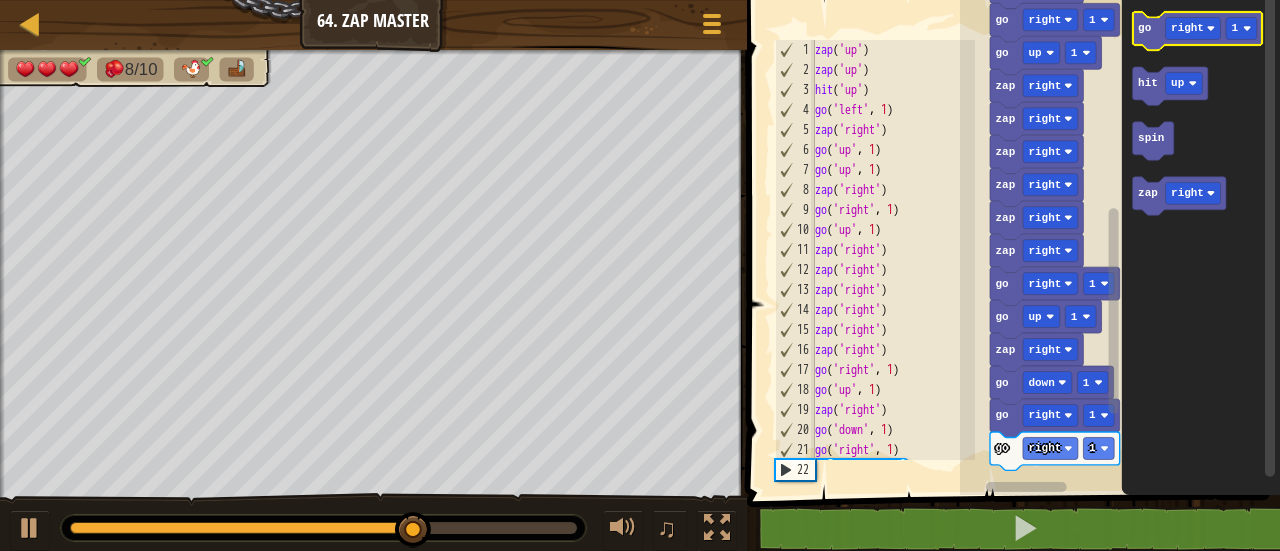 click 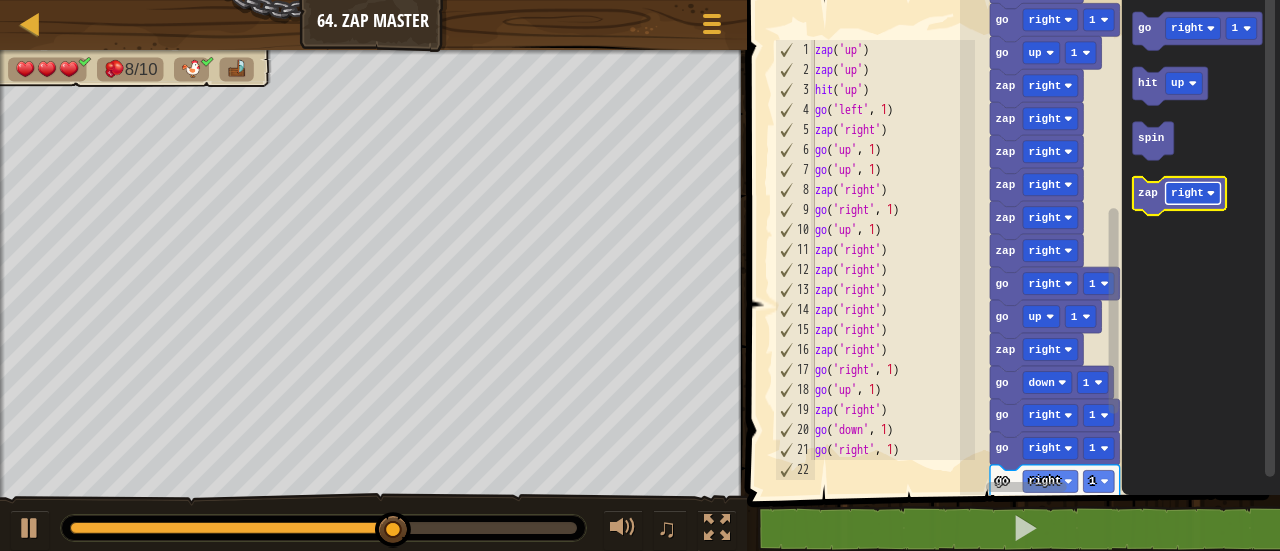 click on "right" 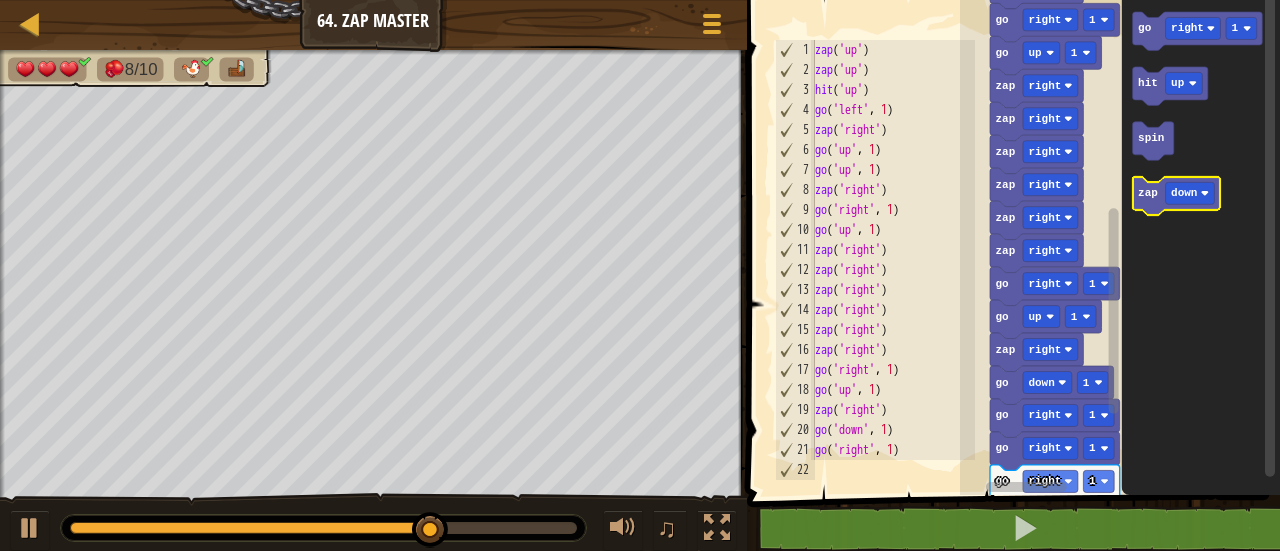 click 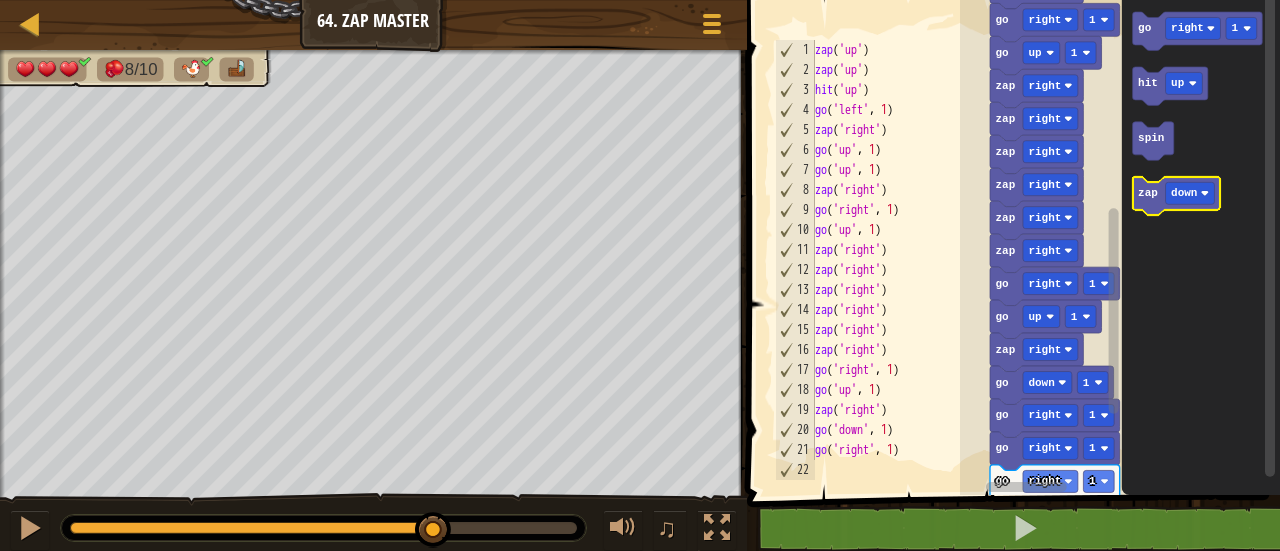 click 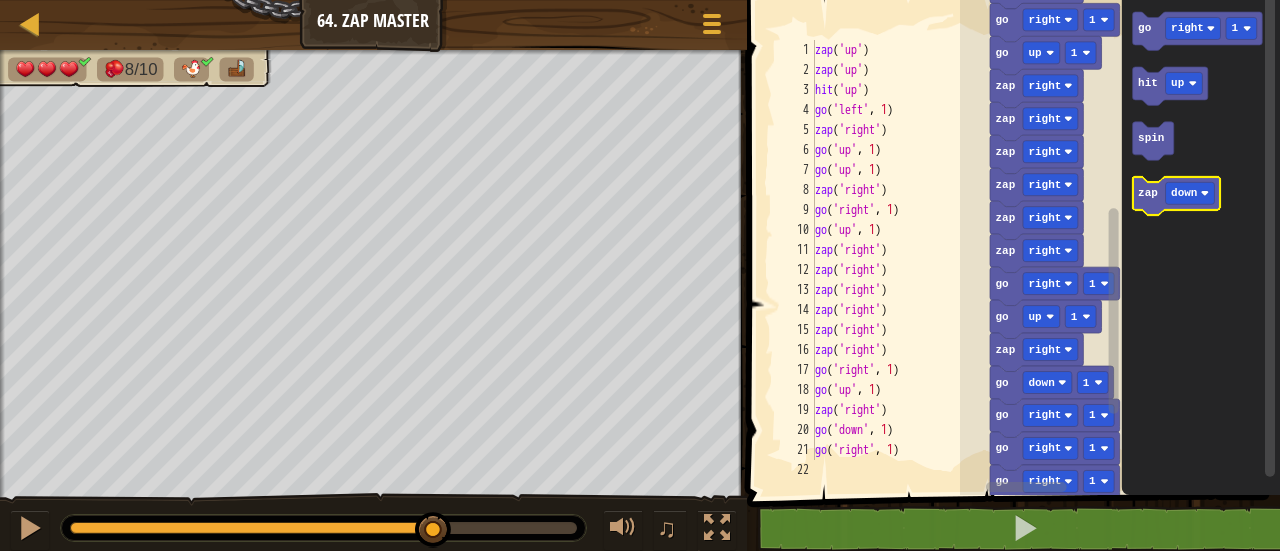 click 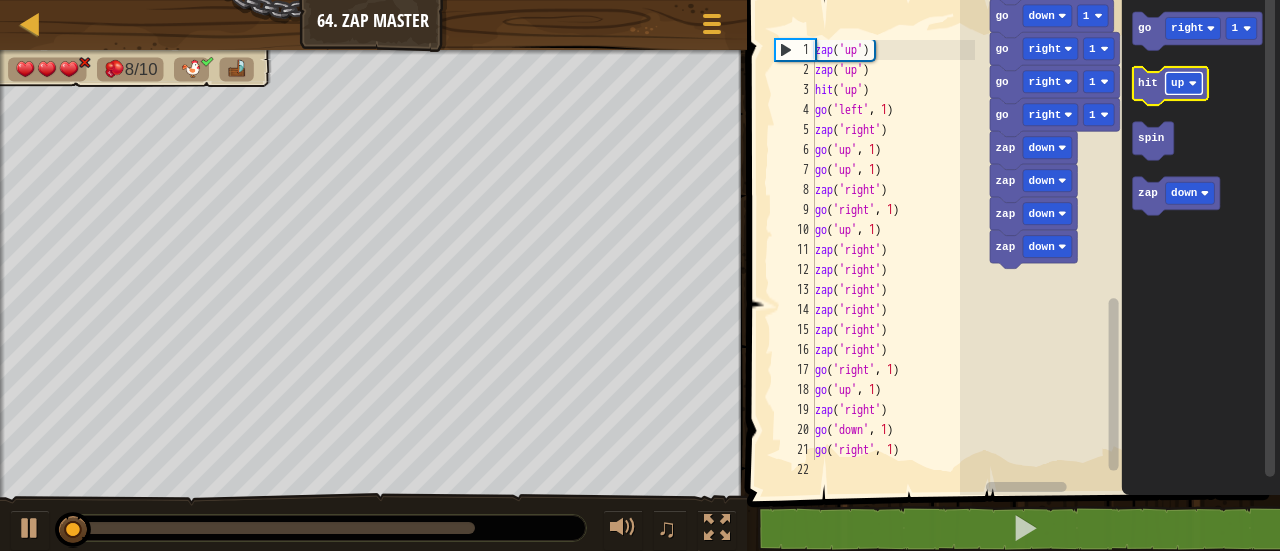 click on "up" 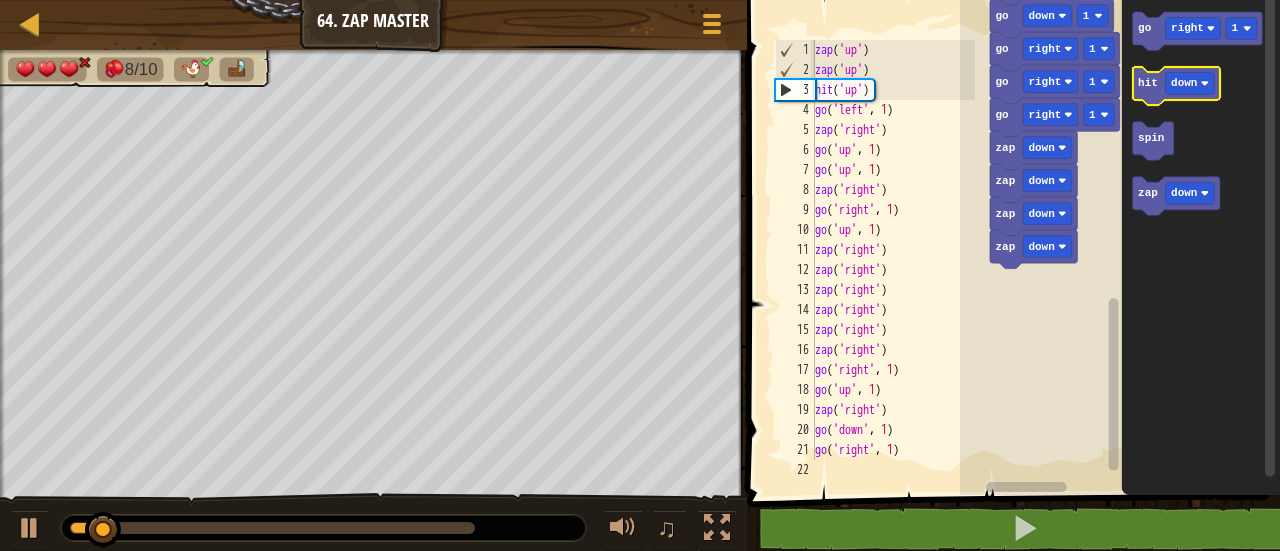 click 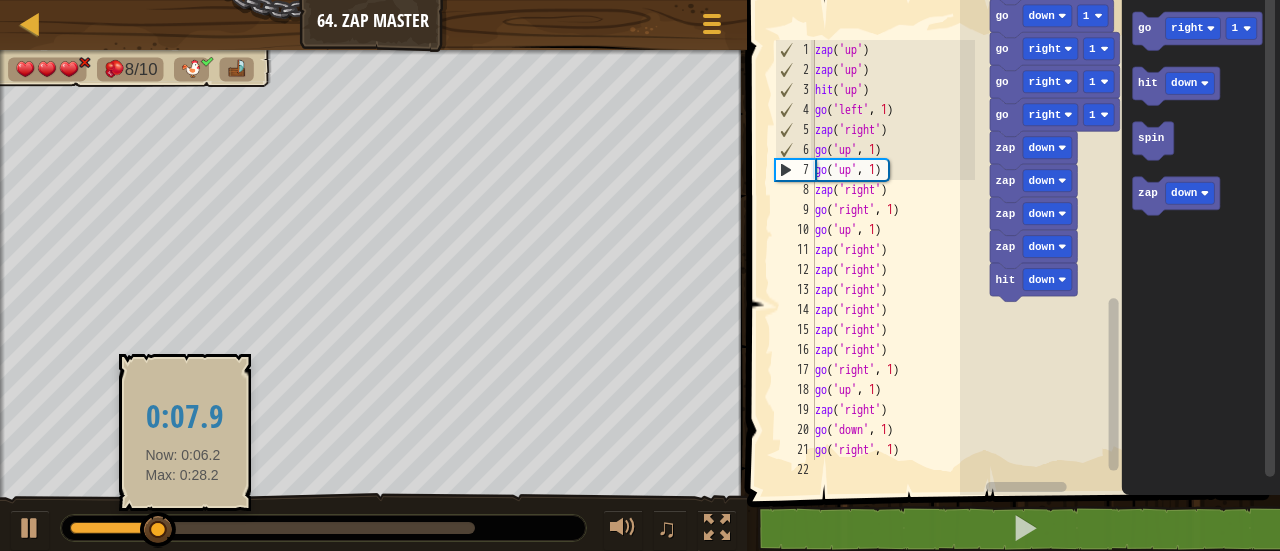 click at bounding box center (272, 528) 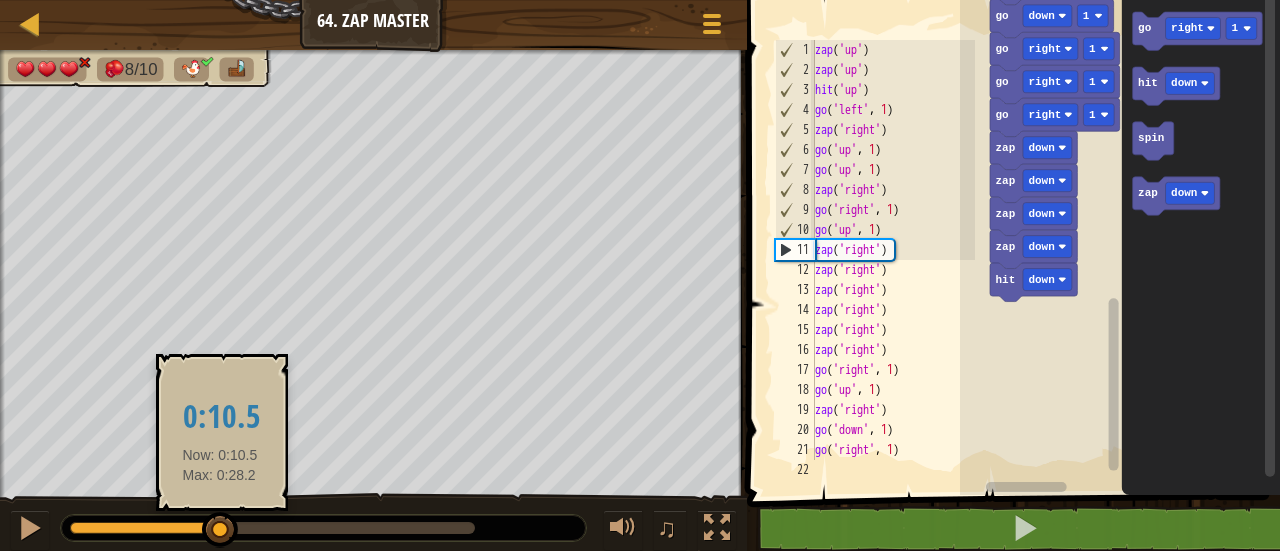 click at bounding box center (272, 528) 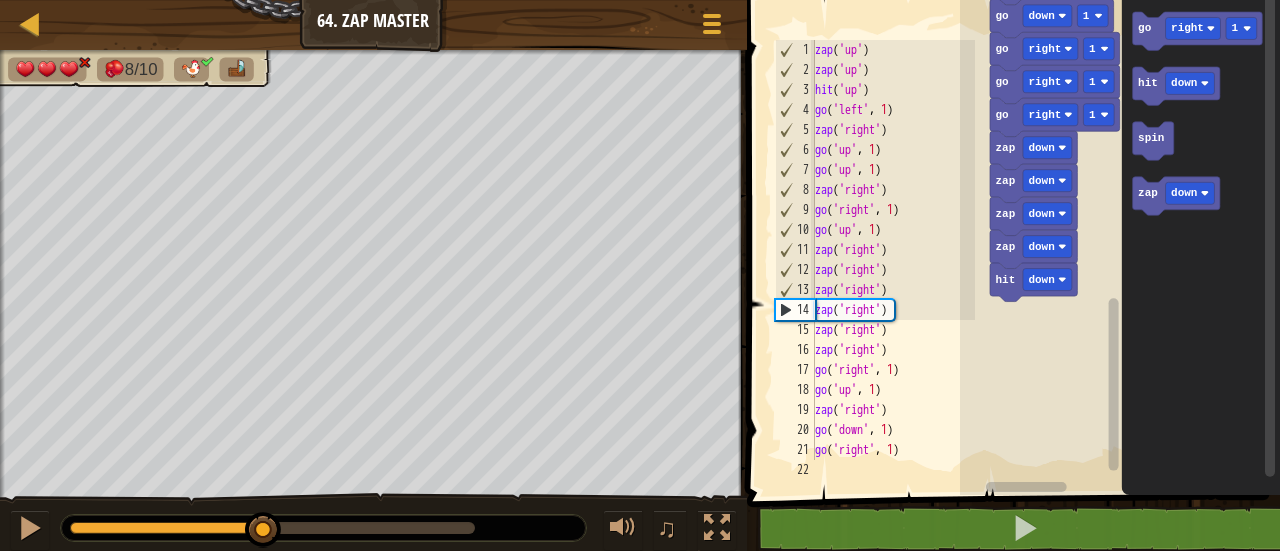 click at bounding box center (272, 528) 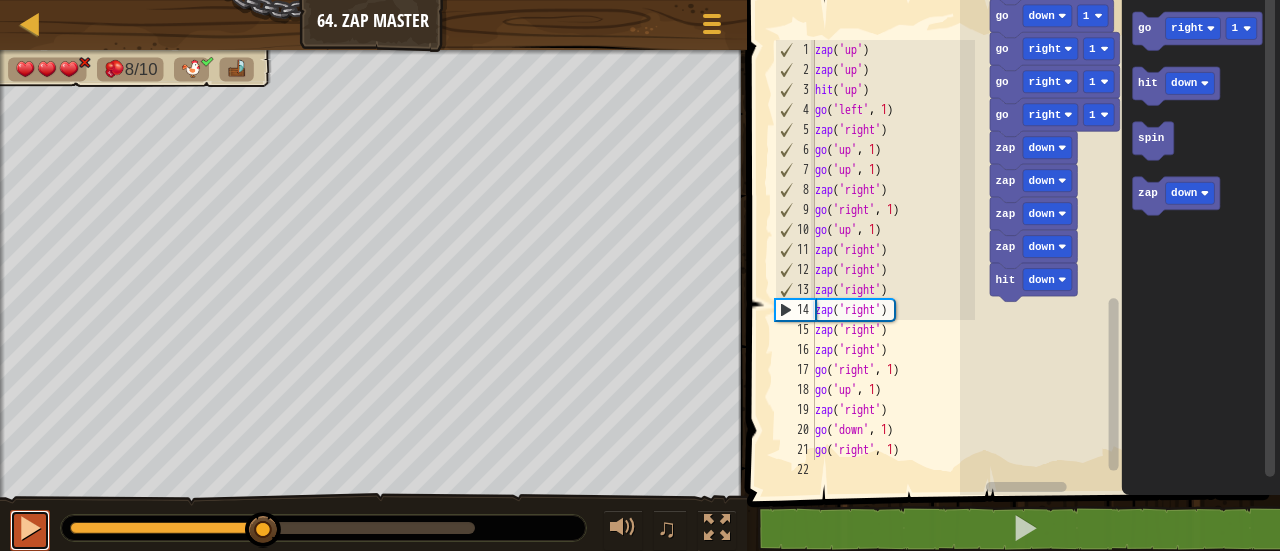 click at bounding box center (30, 528) 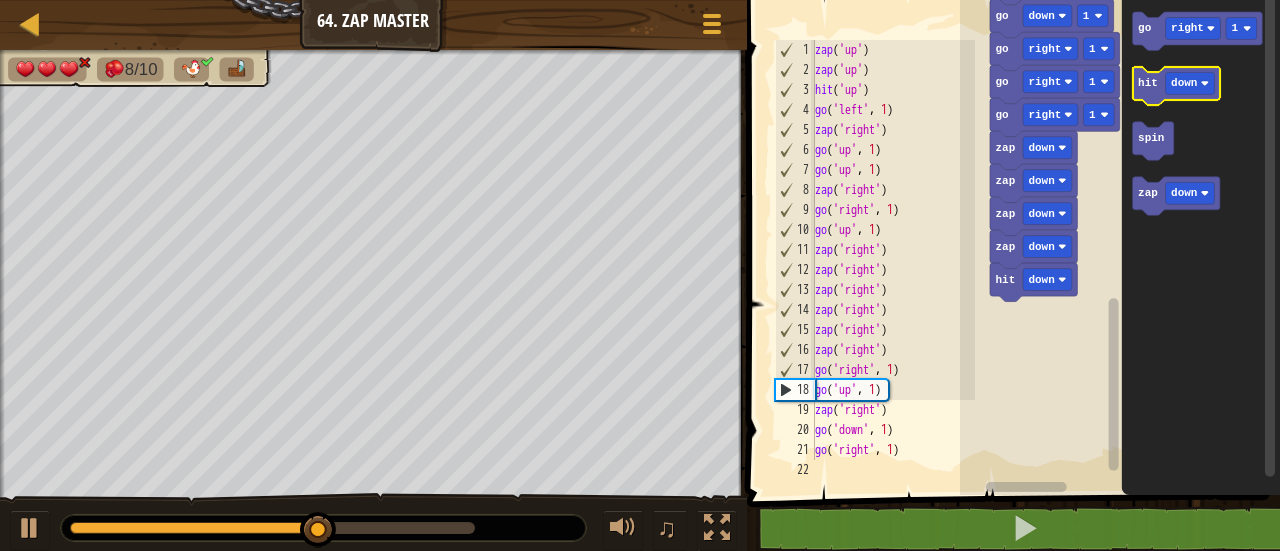 click 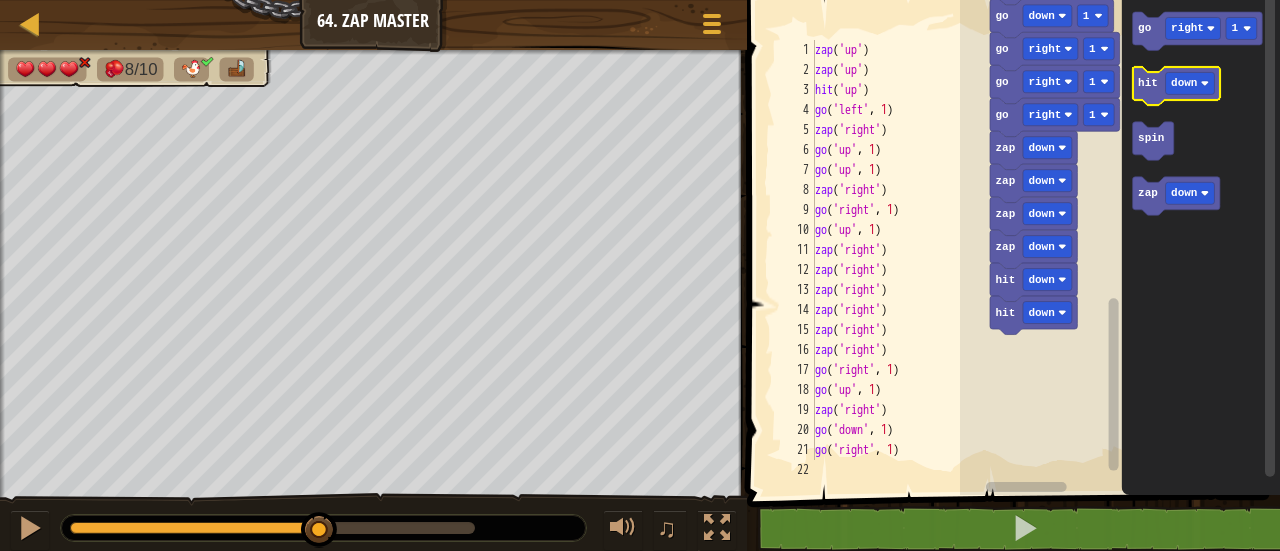 click 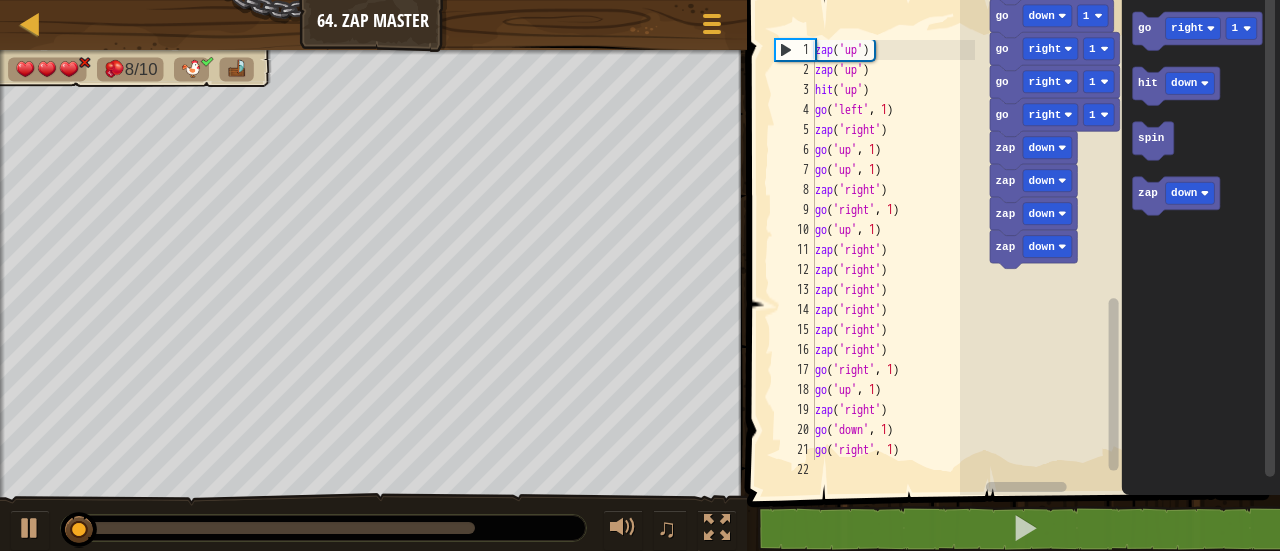 drag, startPoint x: 338, startPoint y: 523, endPoint x: 302, endPoint y: 518, distance: 36.345562 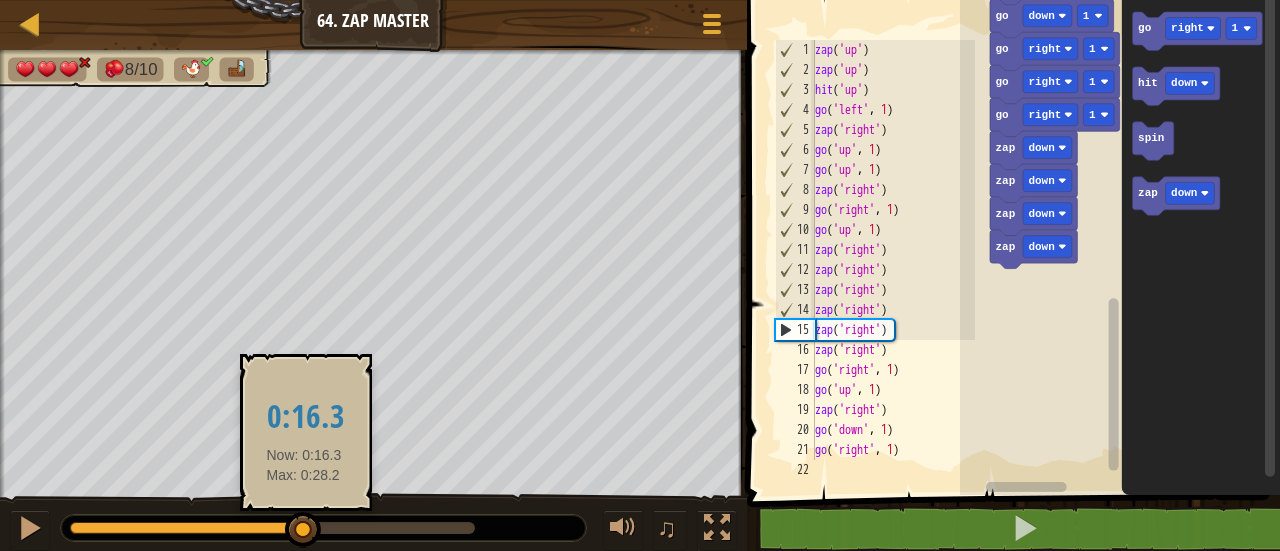 drag, startPoint x: 80, startPoint y: 535, endPoint x: 304, endPoint y: 521, distance: 224.43707 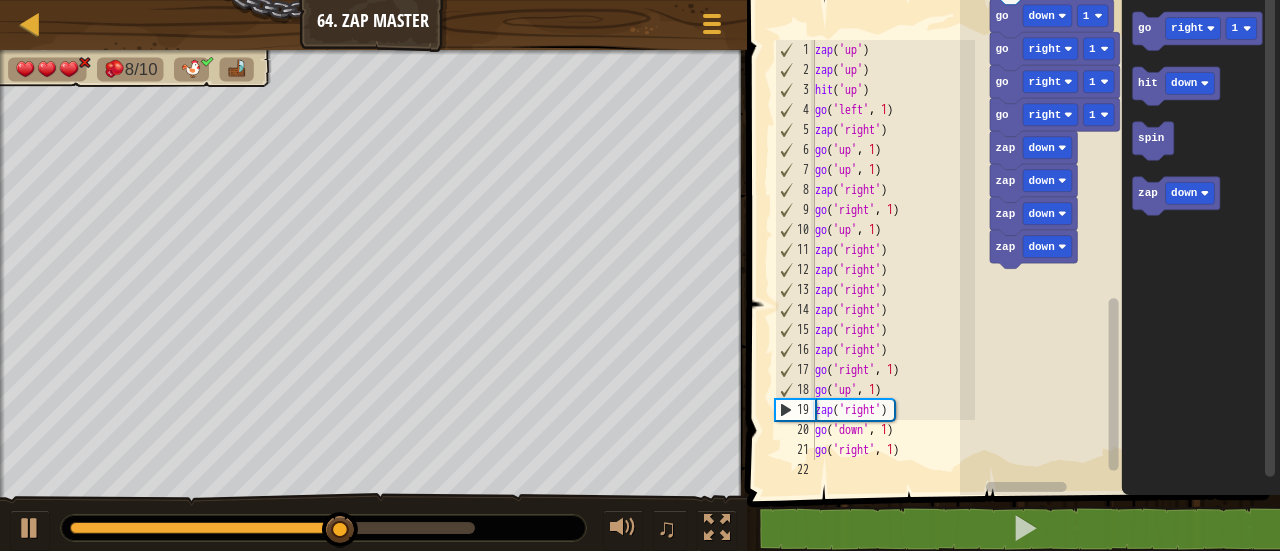 scroll, scrollTop: 0, scrollLeft: 0, axis: both 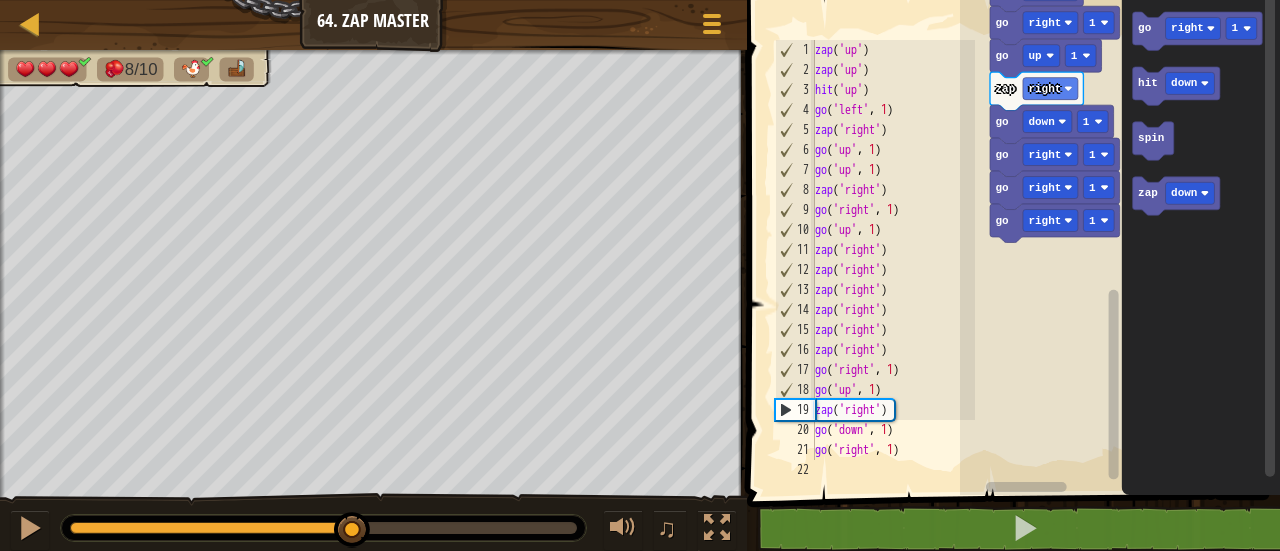 drag, startPoint x: 89, startPoint y: 527, endPoint x: 353, endPoint y: 505, distance: 264.91507 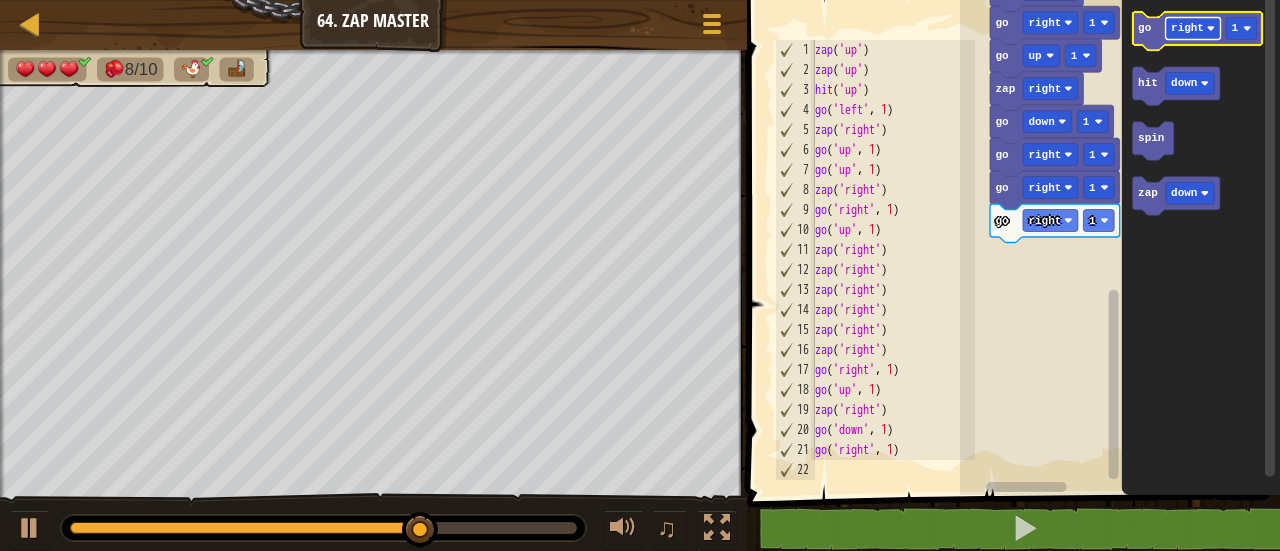 click on "right" 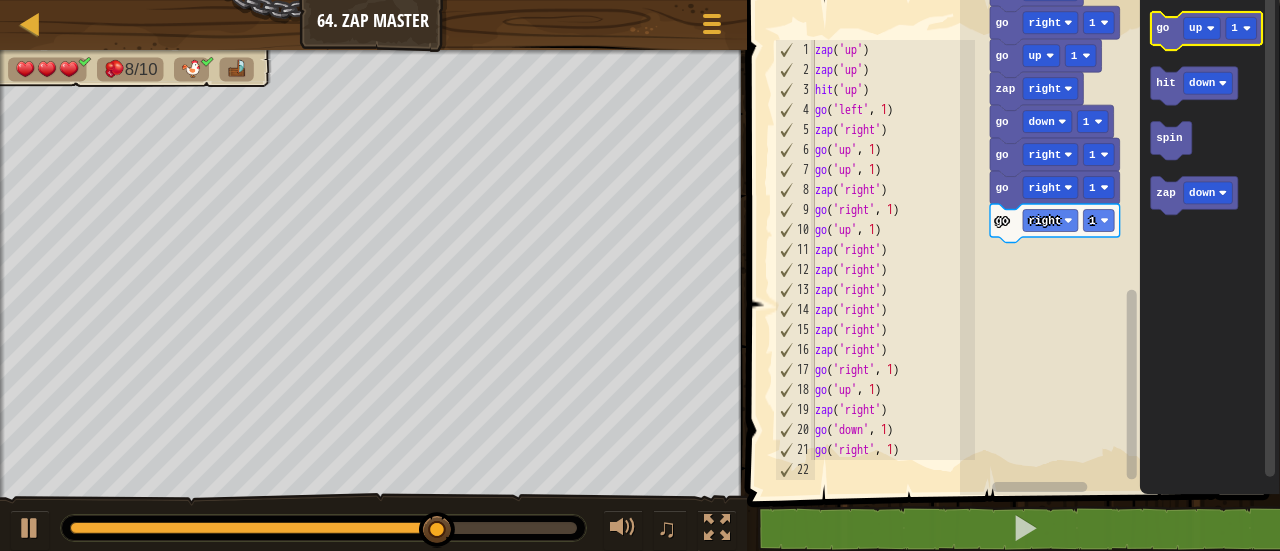 click 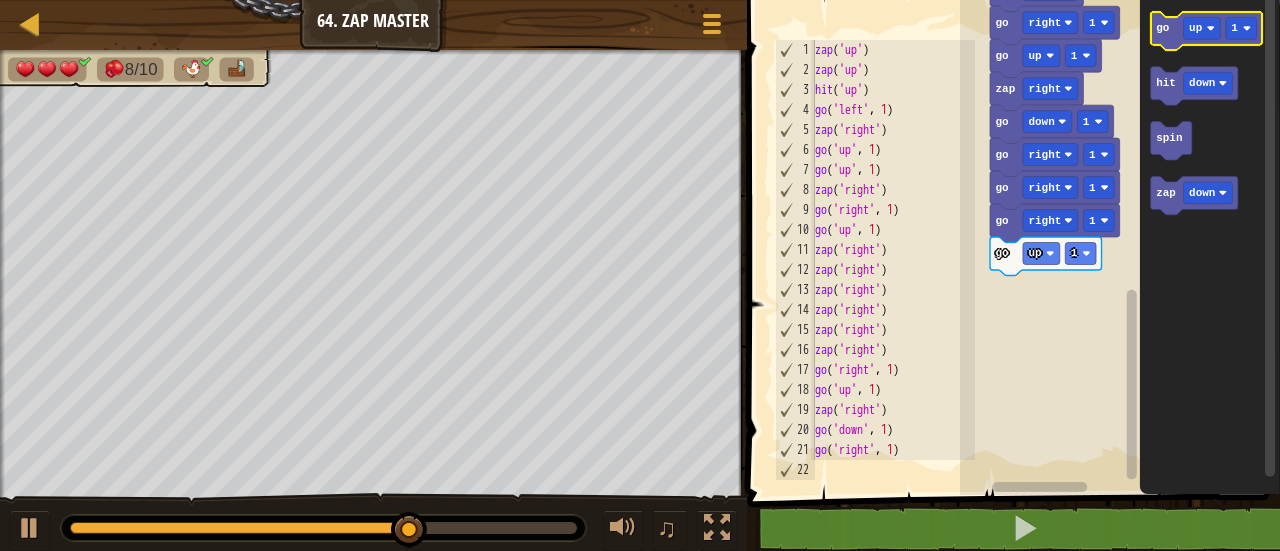 click 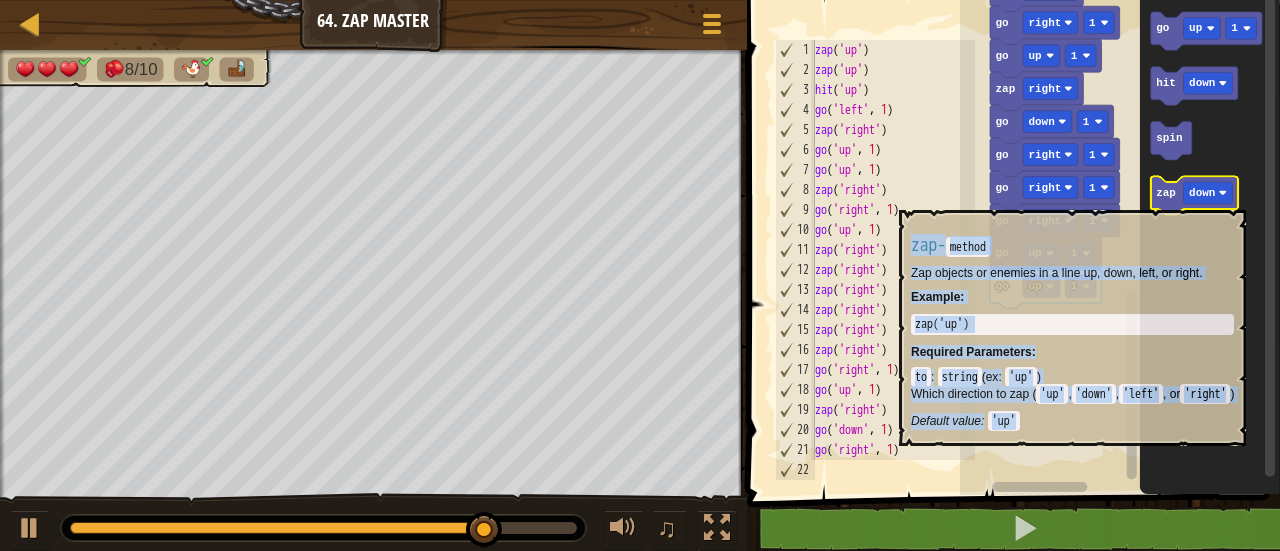 click 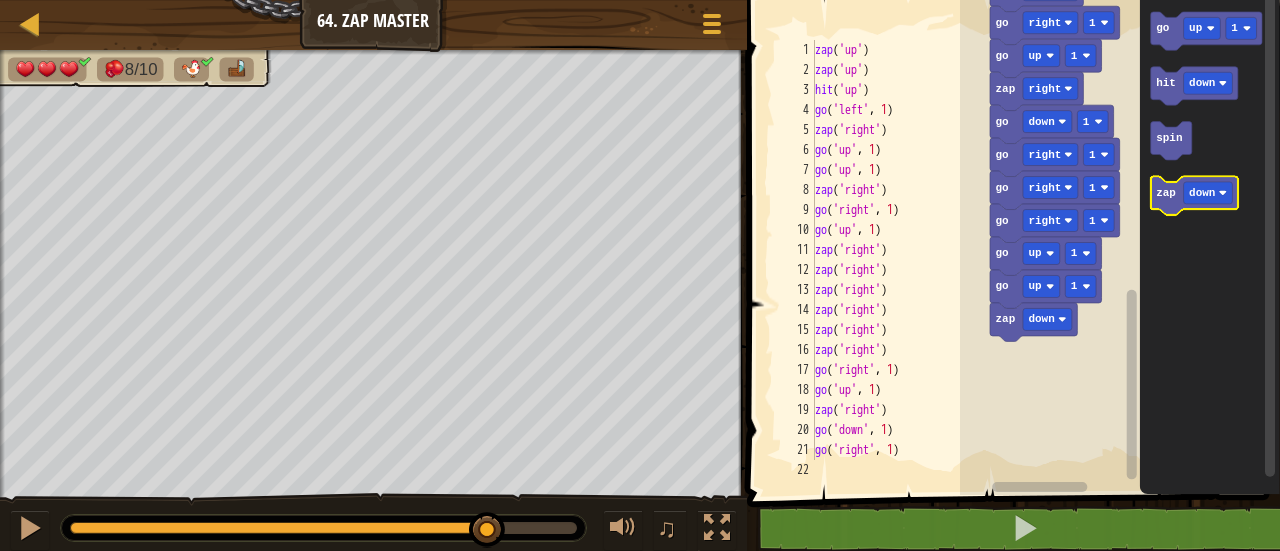 click 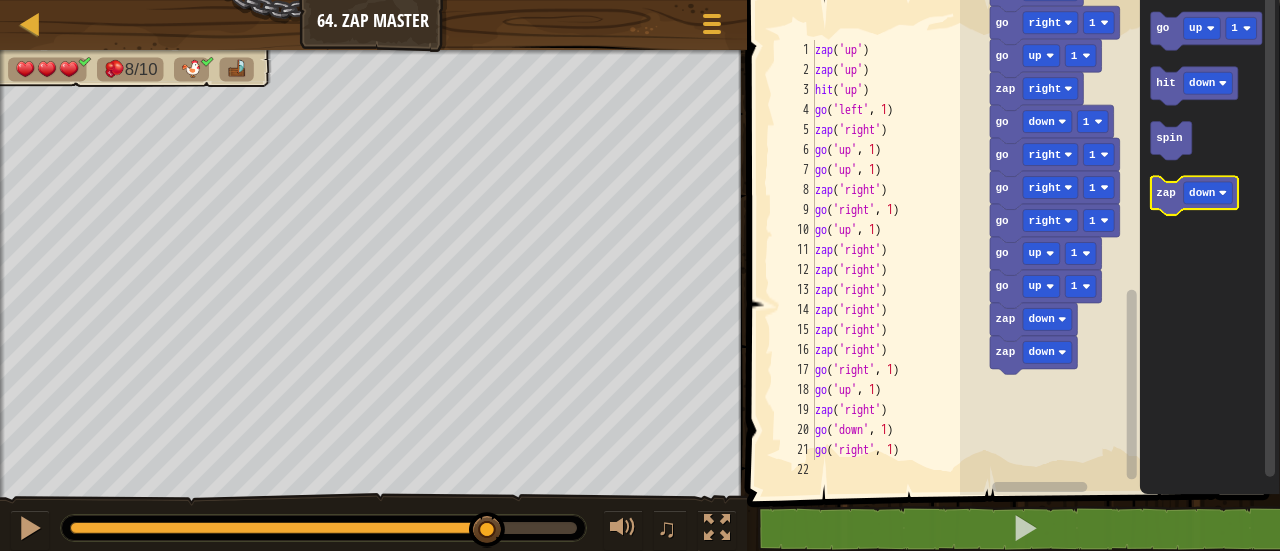 click 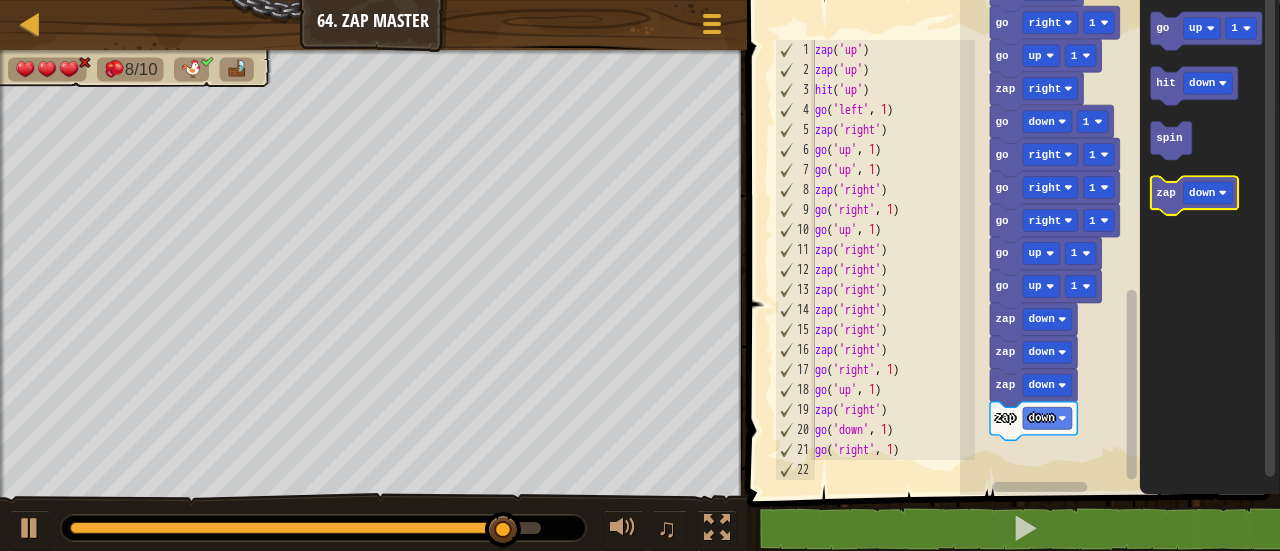 click on "zap" 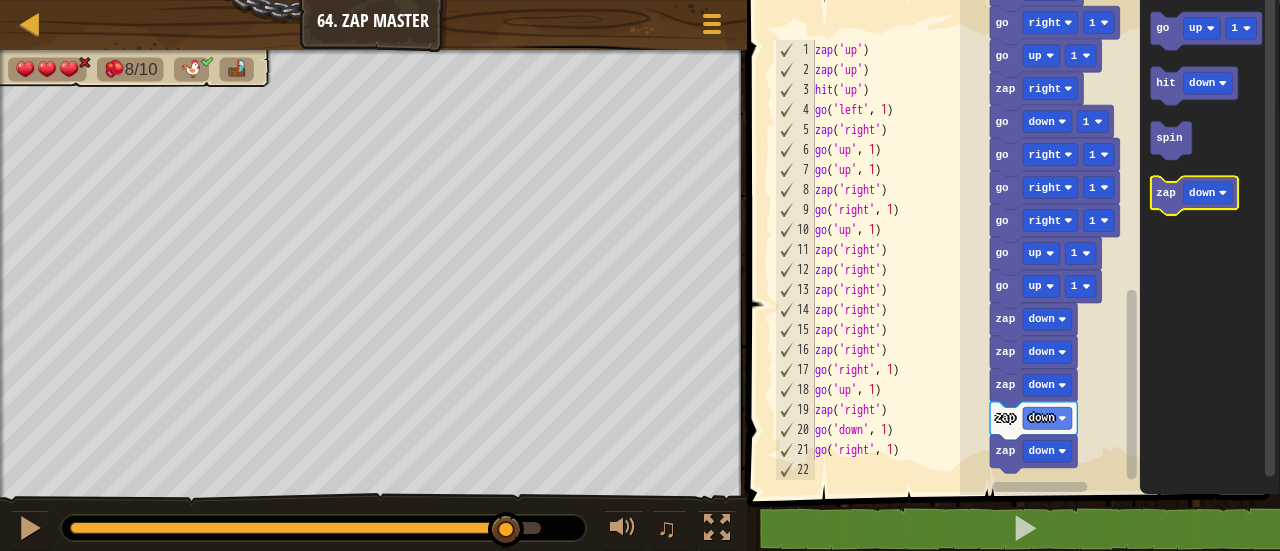 click on "zap" 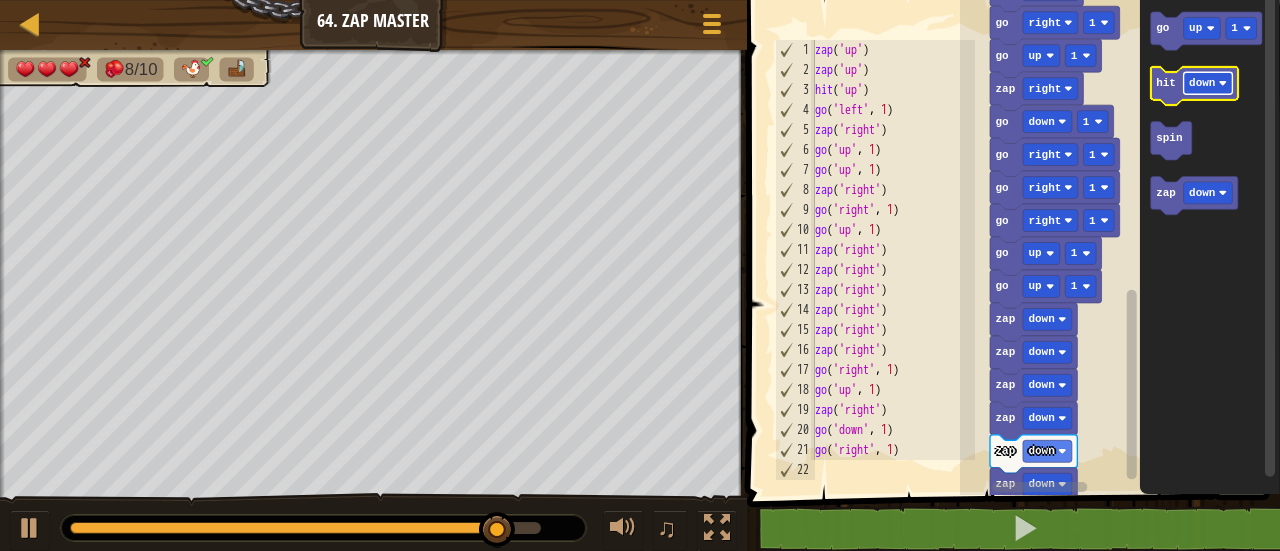 click 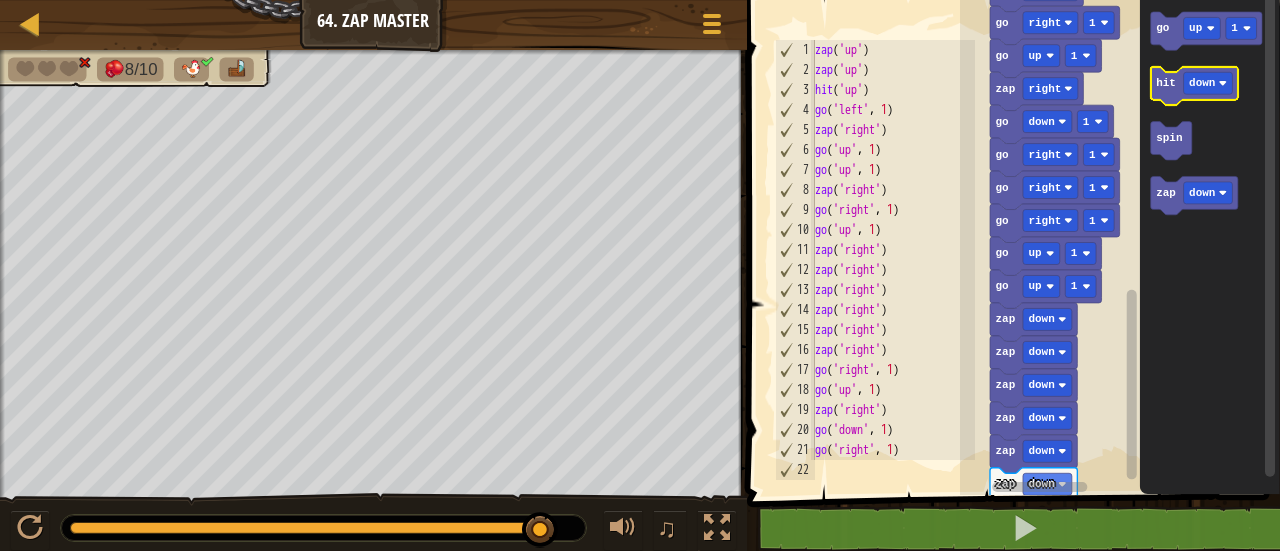 click 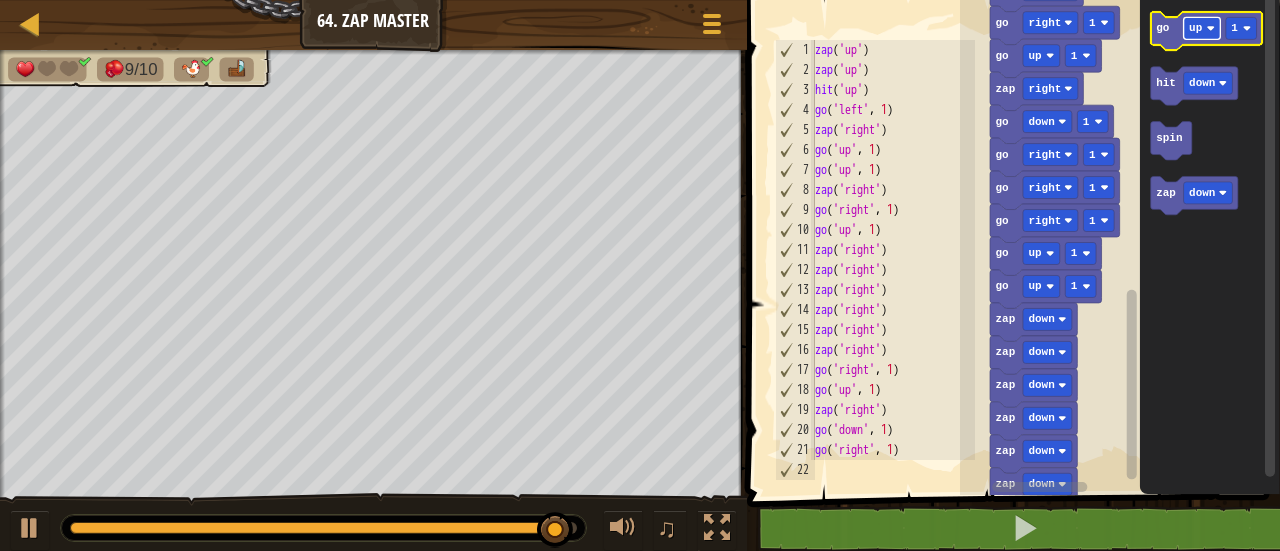 click 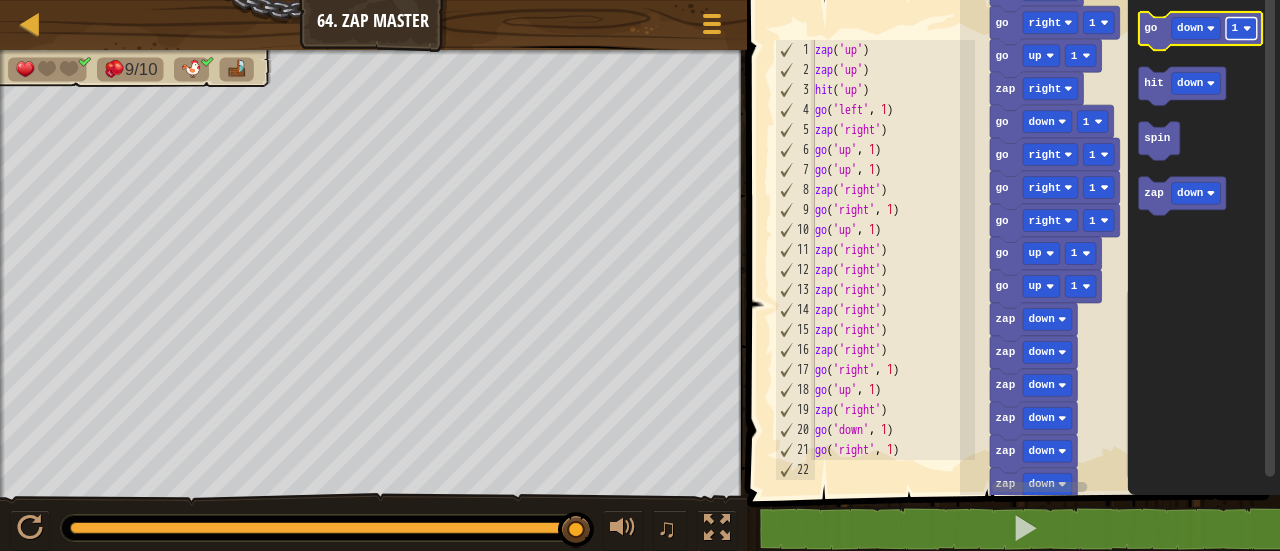 click on "1" 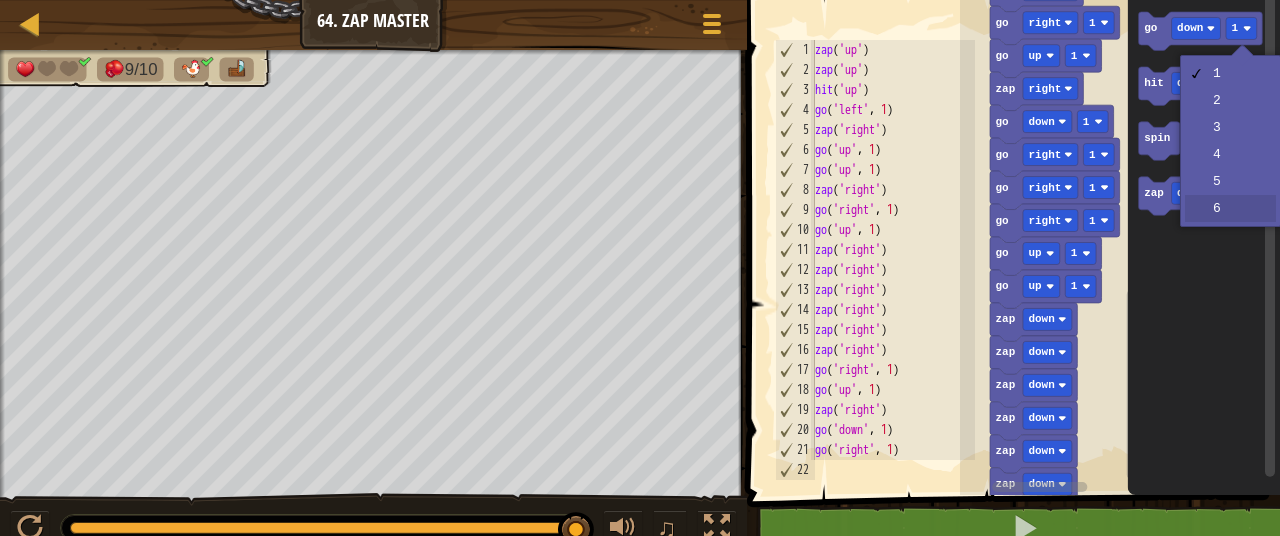 drag, startPoint x: 1243, startPoint y: 214, endPoint x: 1204, endPoint y: 112, distance: 109.201645 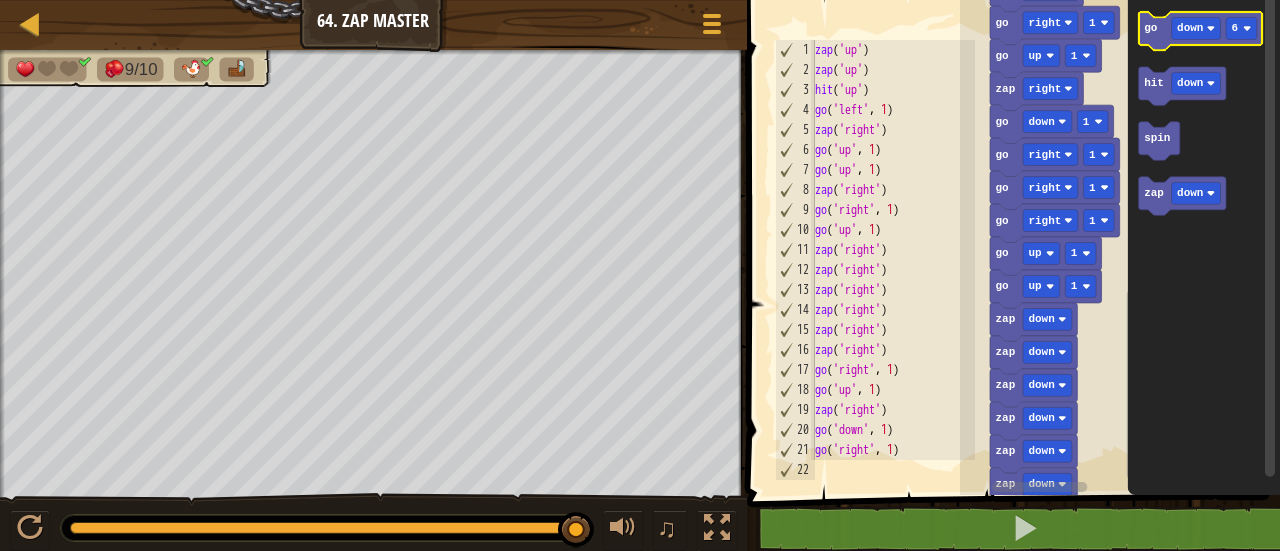 click 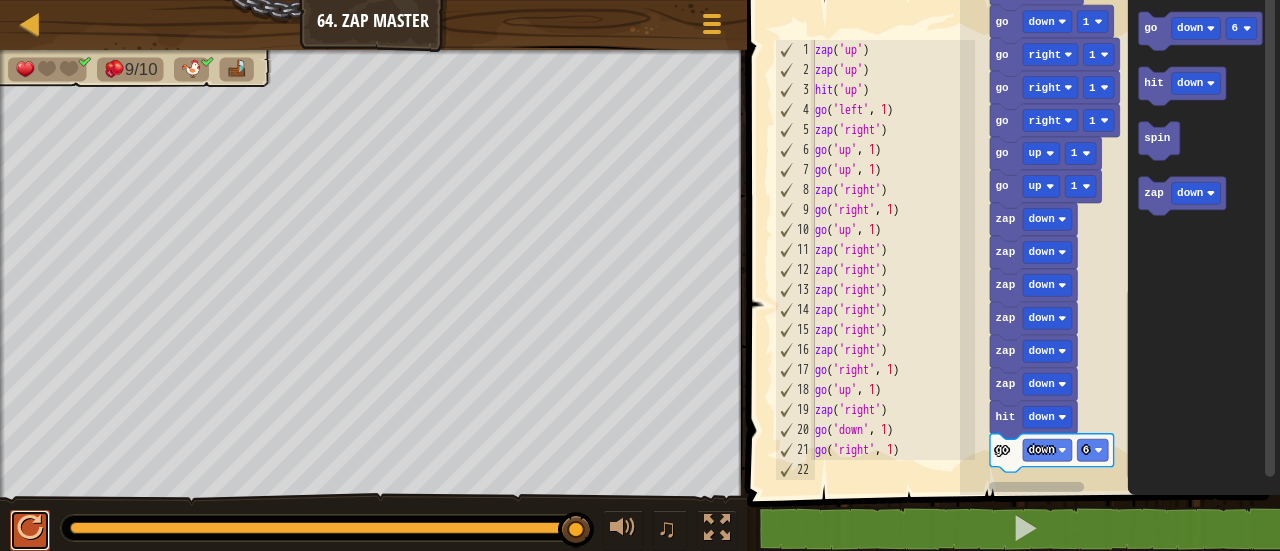 click at bounding box center [30, 528] 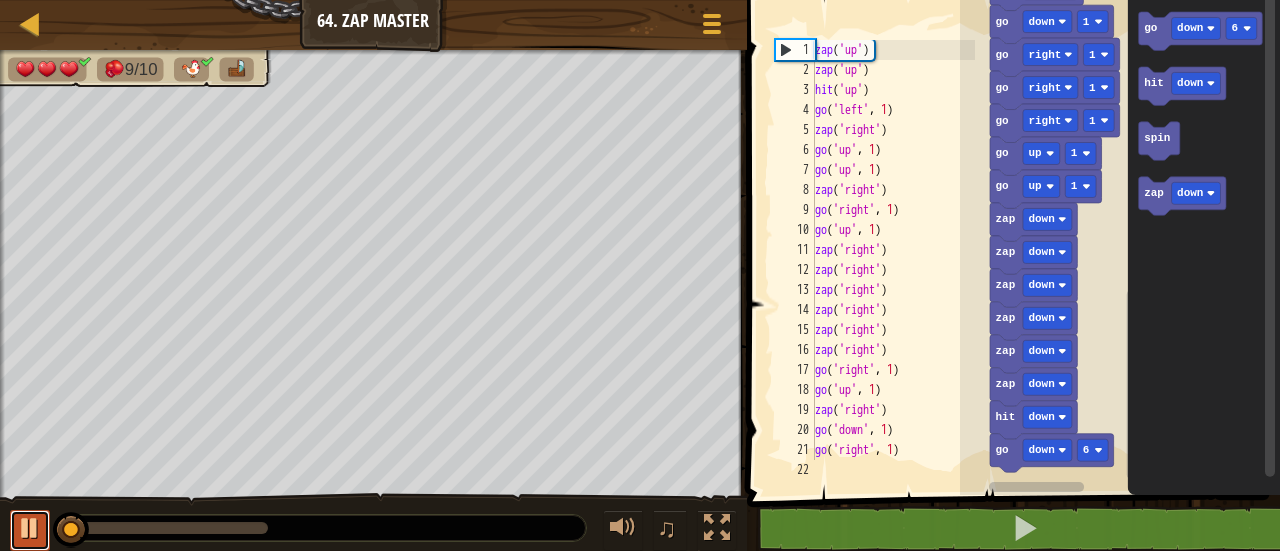 click at bounding box center [30, 528] 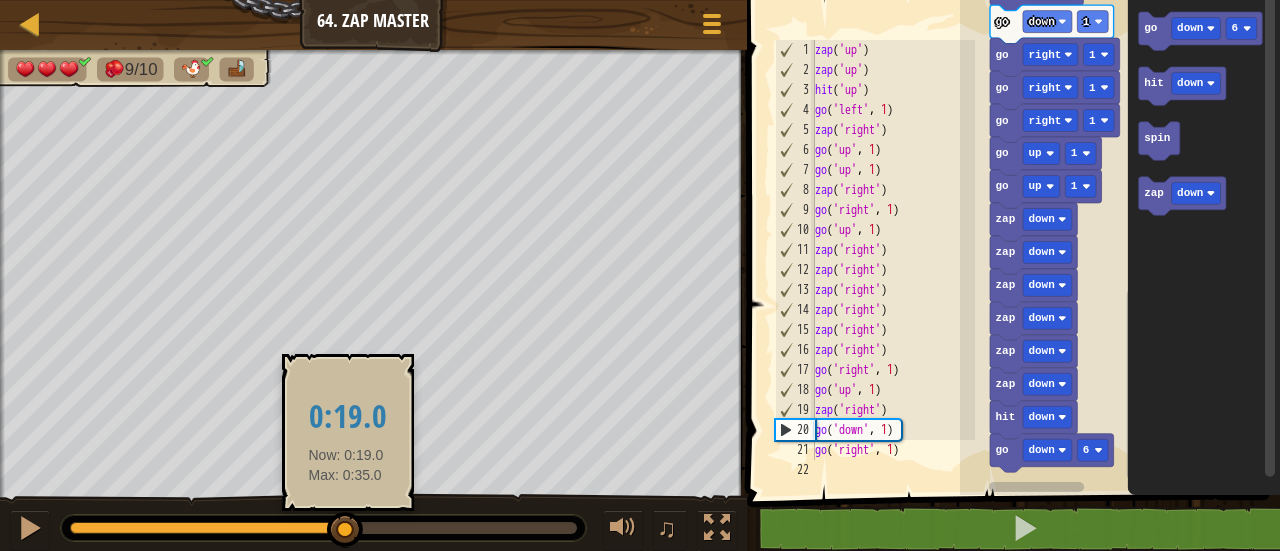 drag, startPoint x: 72, startPoint y: 527, endPoint x: 397, endPoint y: 502, distance: 325.9601 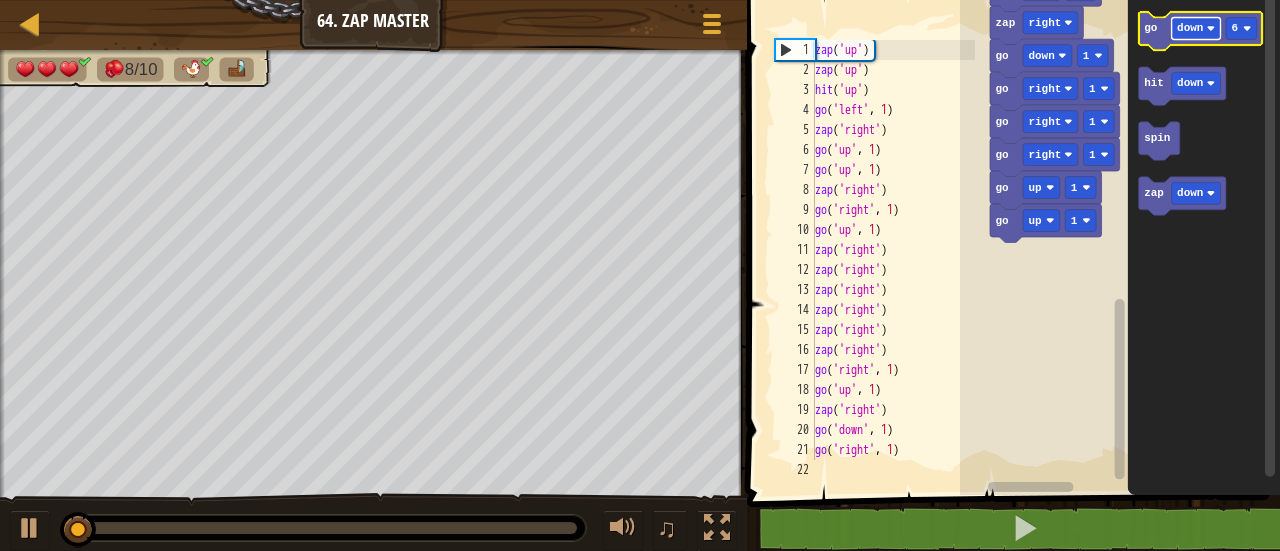 click on "down" 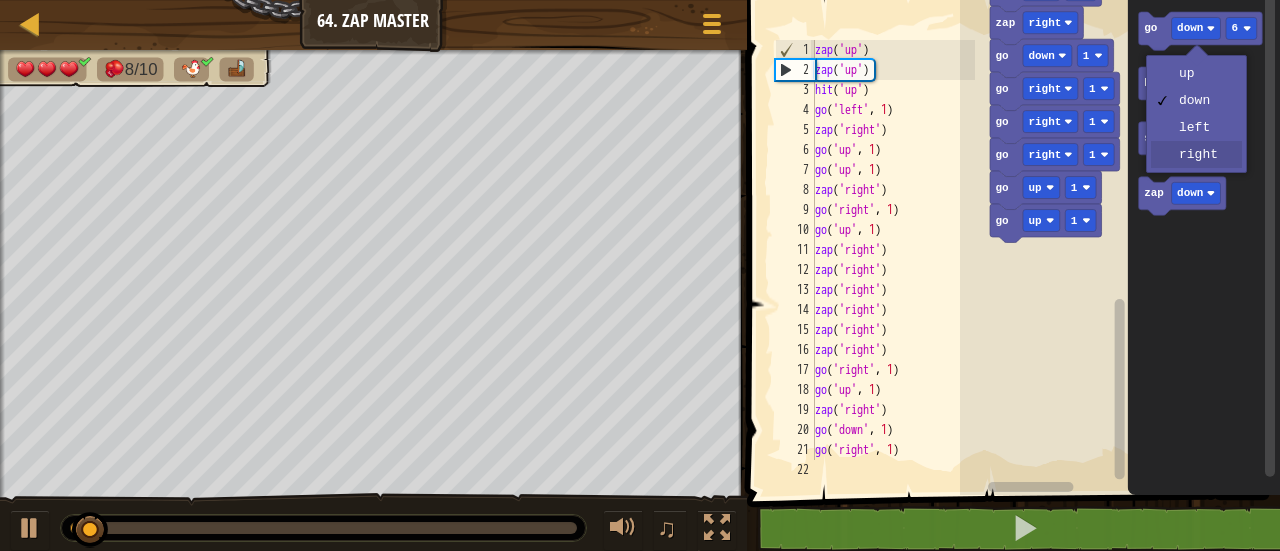 drag, startPoint x: 1224, startPoint y: 155, endPoint x: 1218, endPoint y: 144, distance: 12.529964 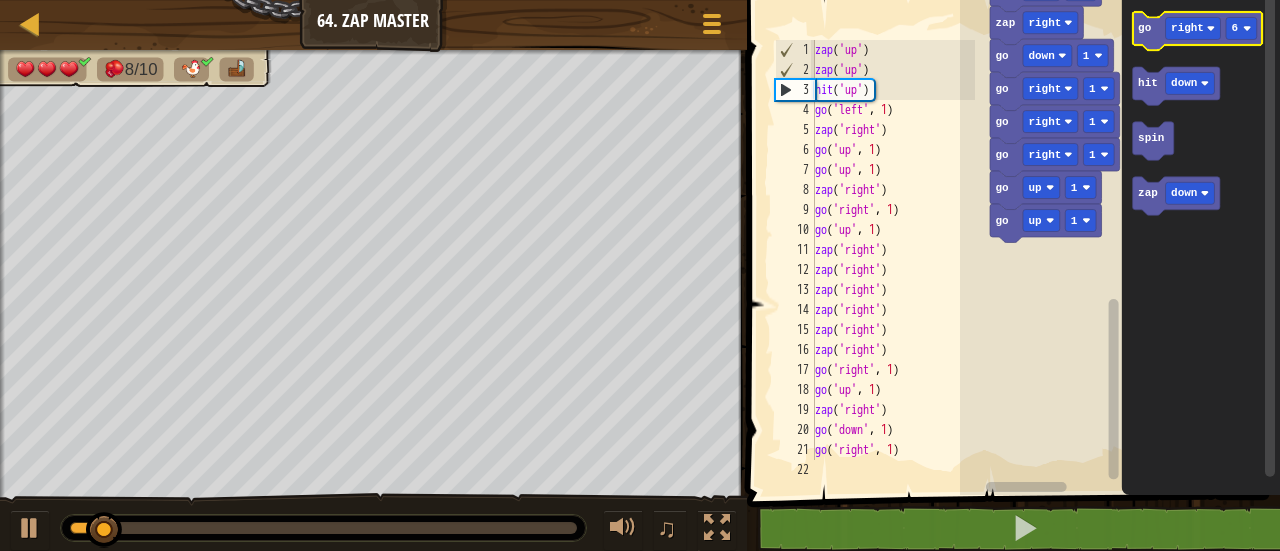 click 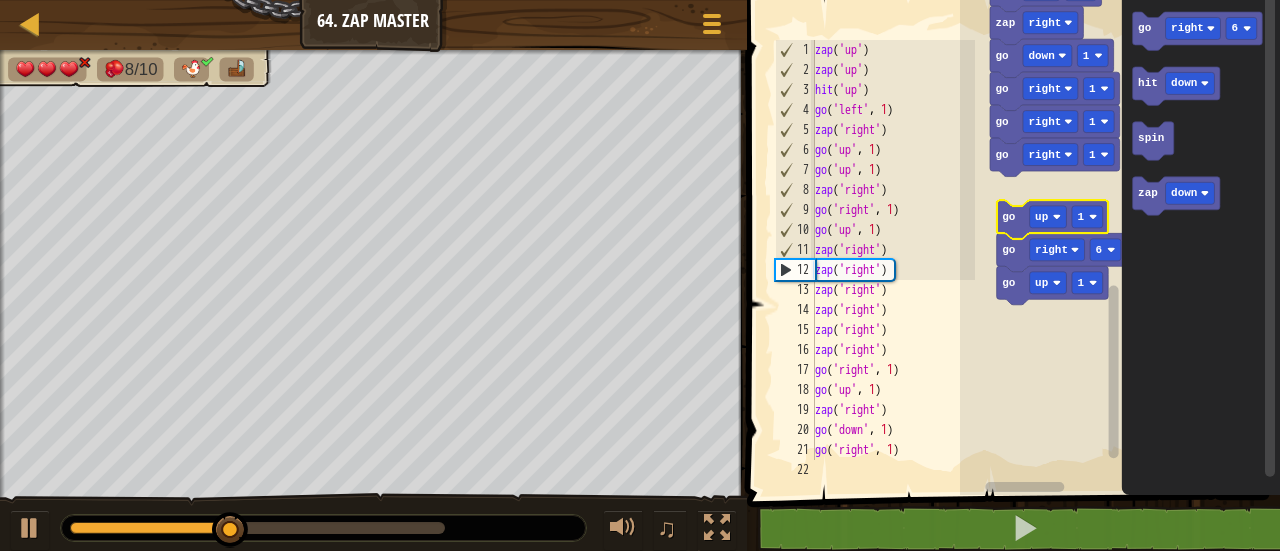 click 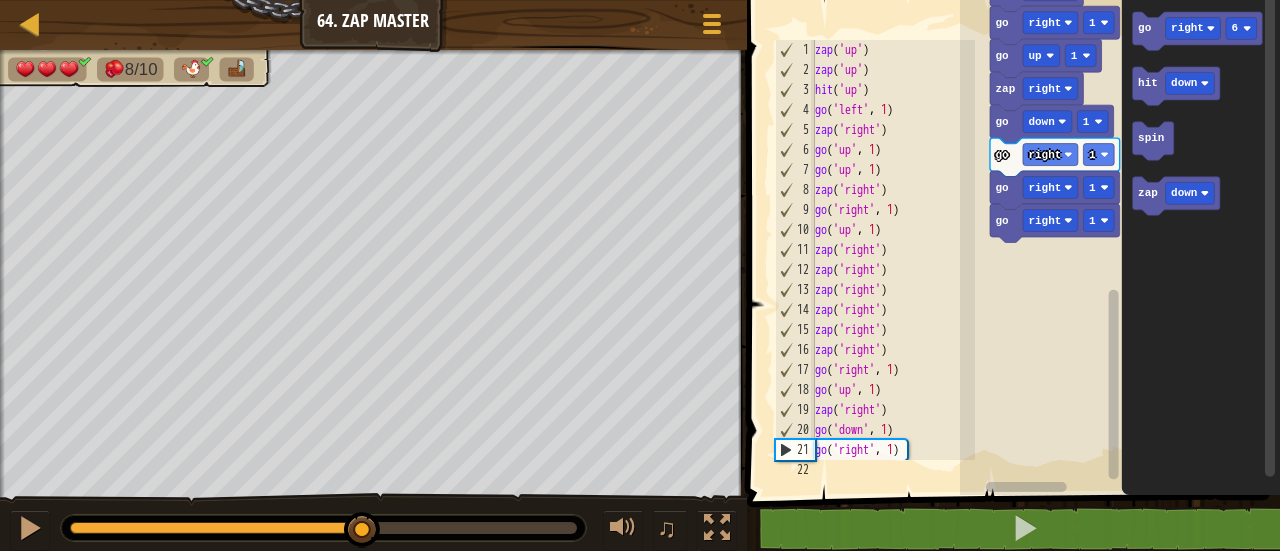 drag, startPoint x: 92, startPoint y: 527, endPoint x: 363, endPoint y: 533, distance: 271.0664 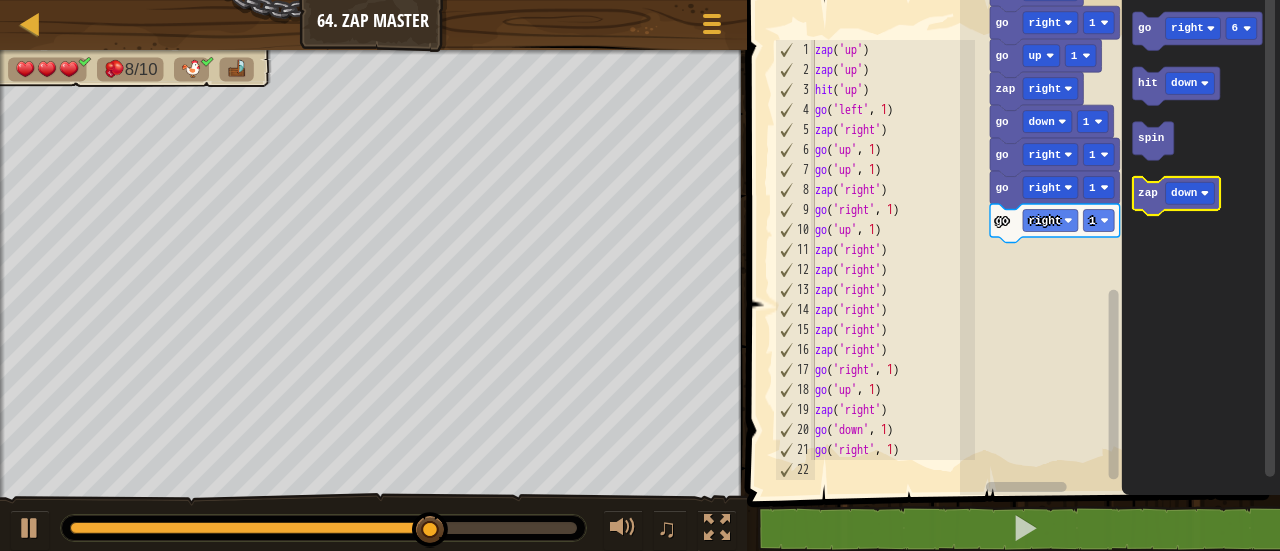 click 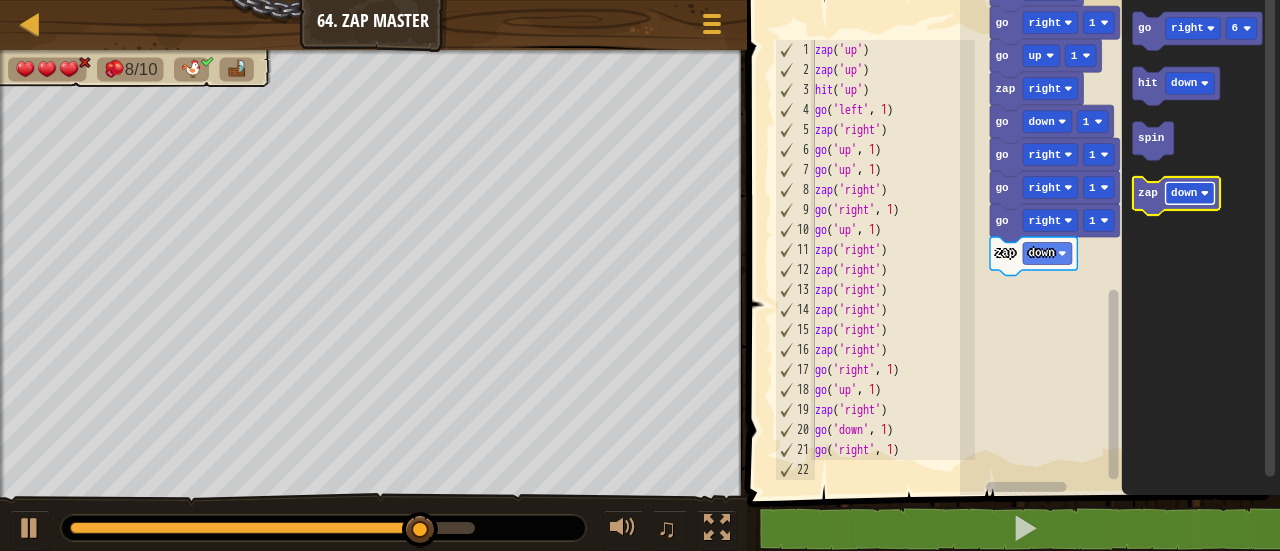 click 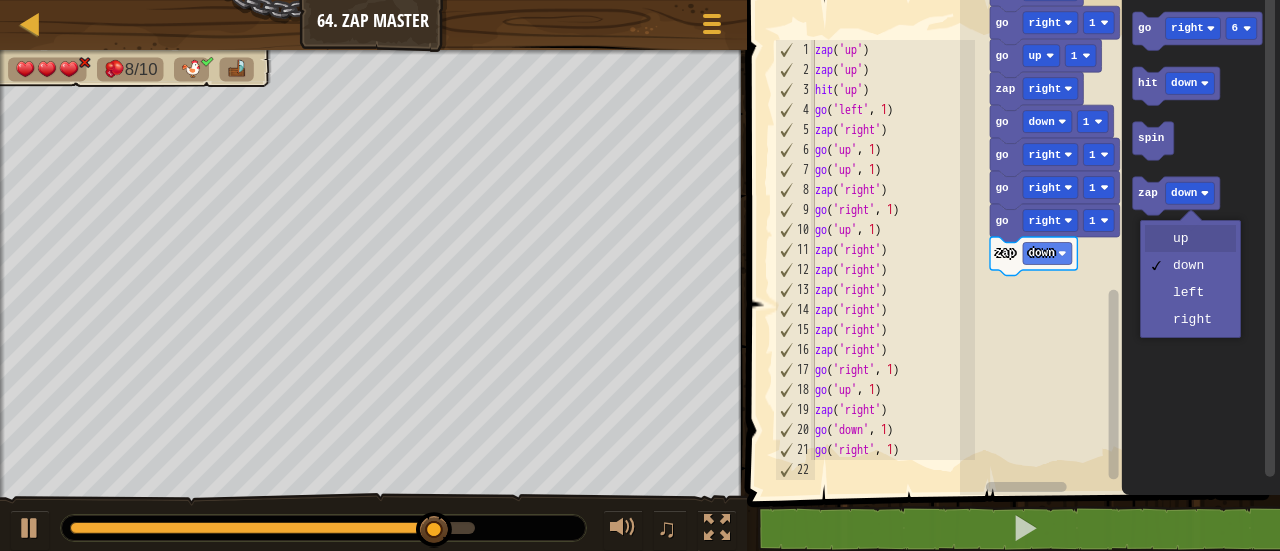 drag, startPoint x: 1186, startPoint y: 224, endPoint x: 1178, endPoint y: 214, distance: 12.806249 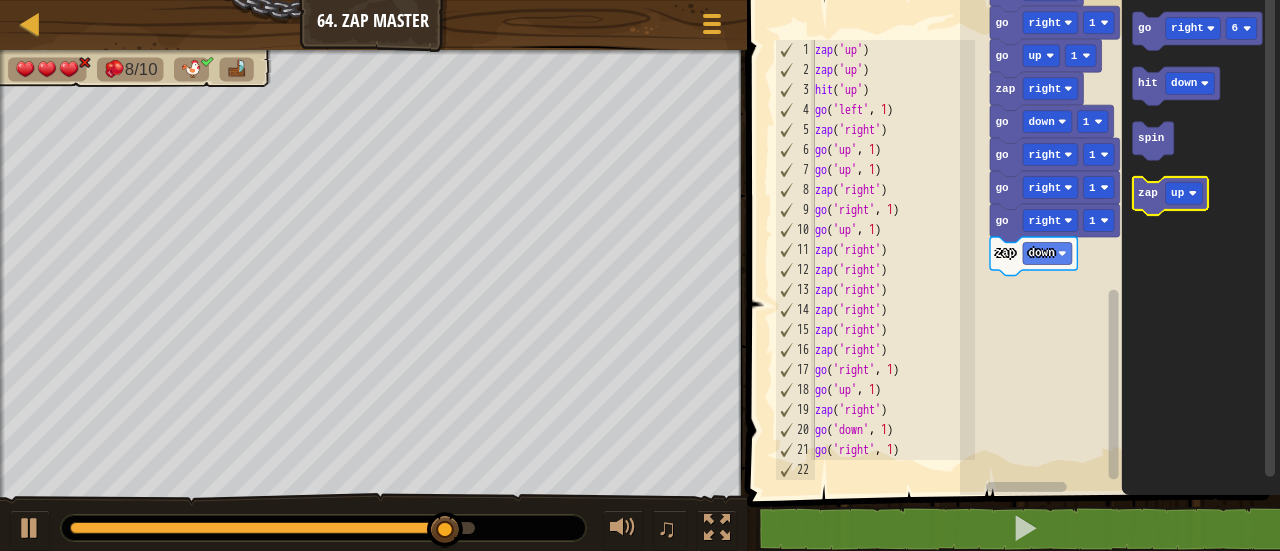 click 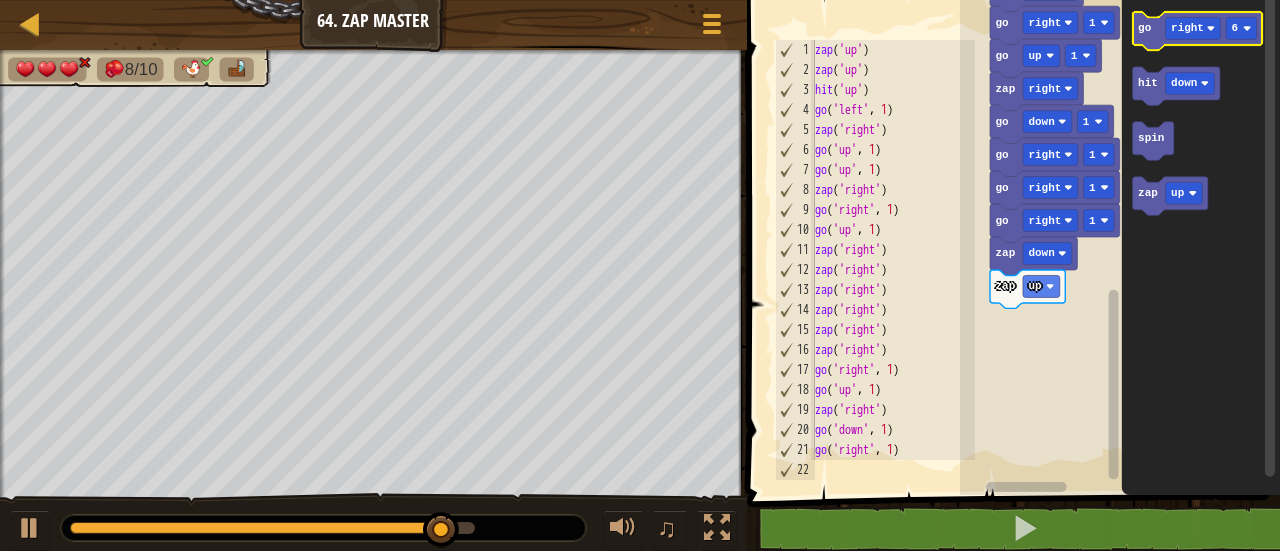 click 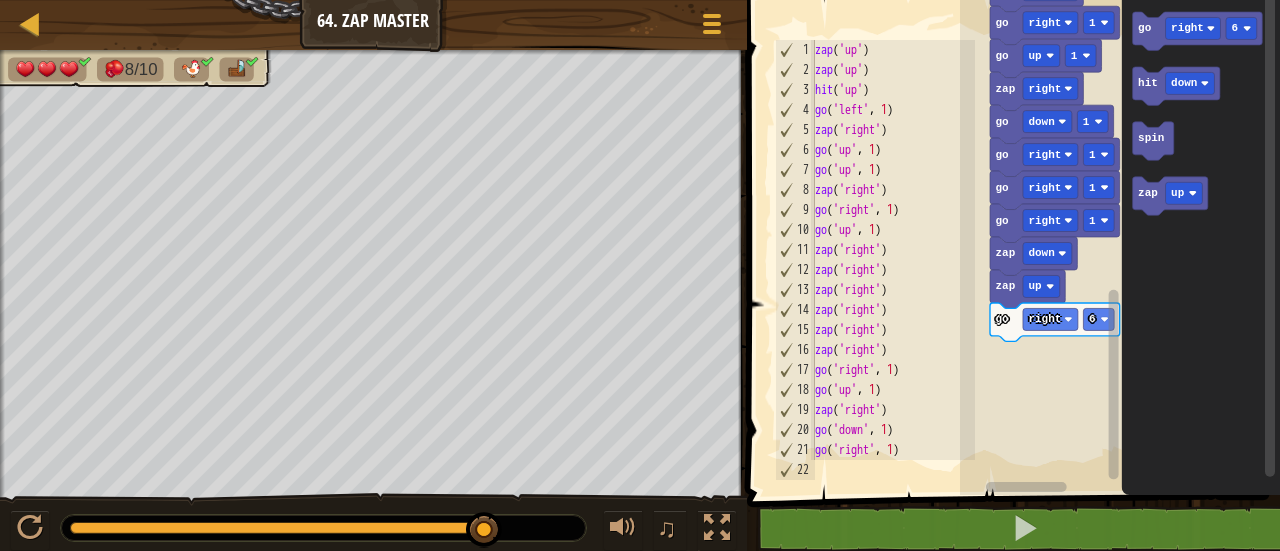 drag, startPoint x: 52, startPoint y: 527, endPoint x: 40, endPoint y: 528, distance: 12.0415945 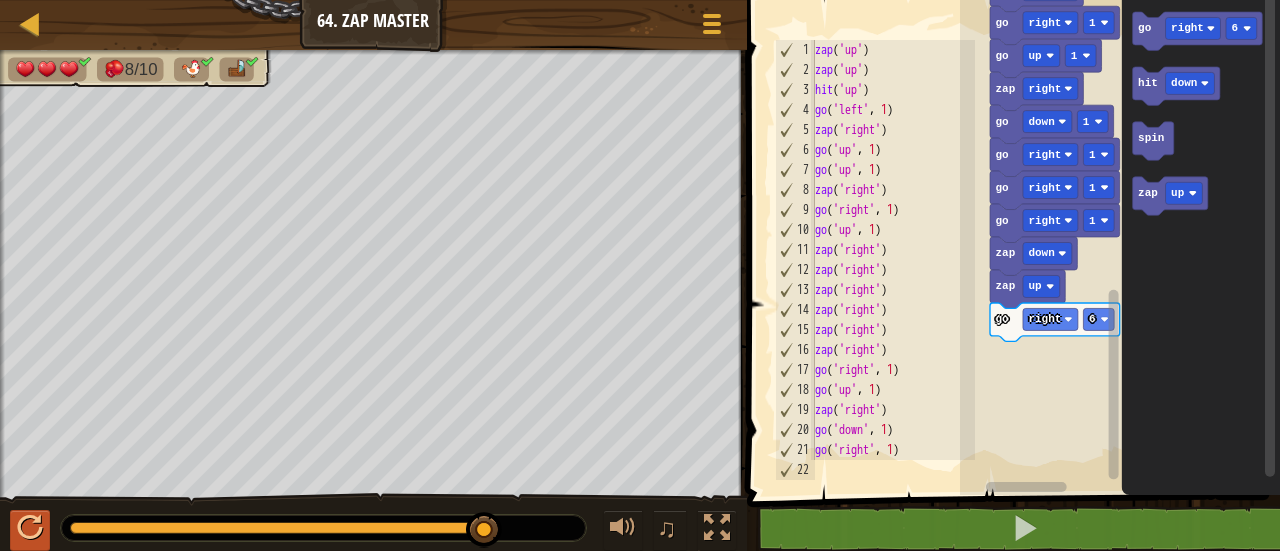 click on "♫" at bounding box center [373, 523] 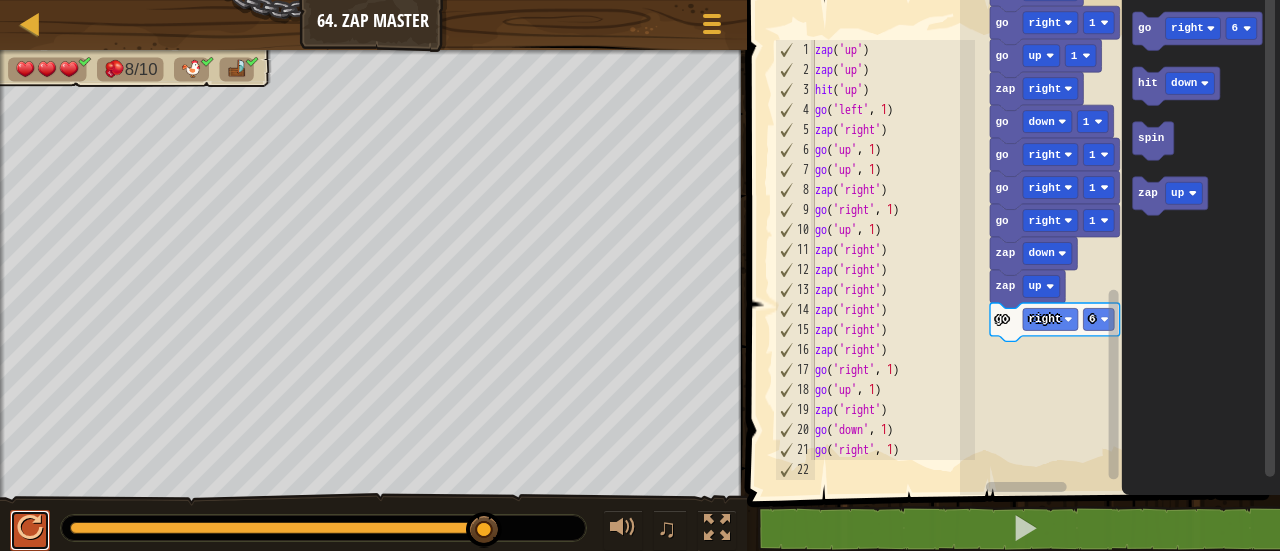 click at bounding box center (30, 528) 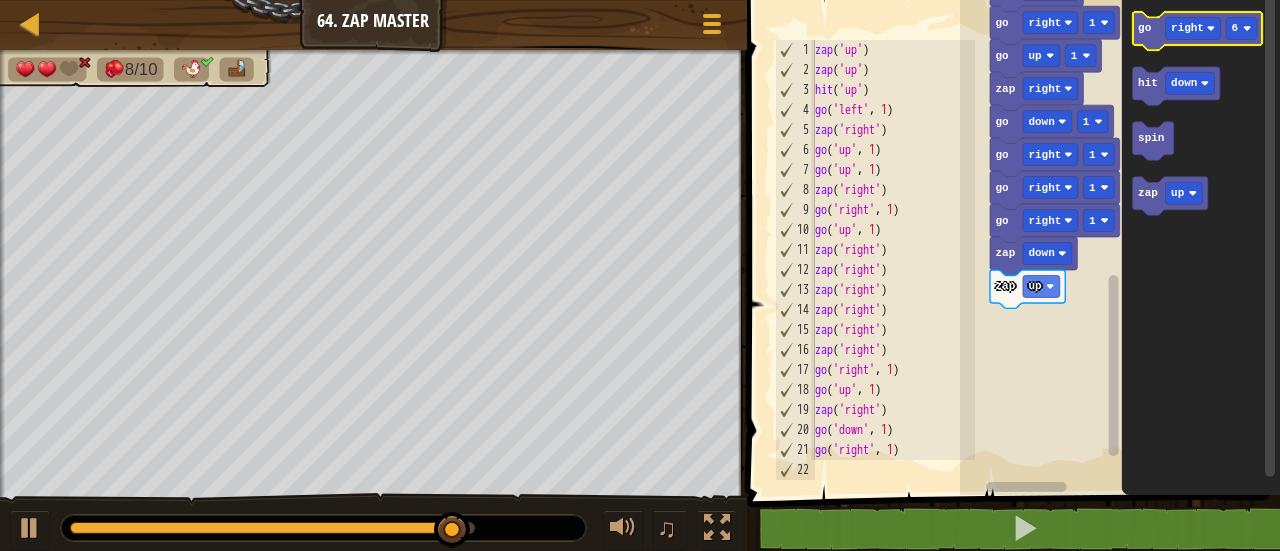 click 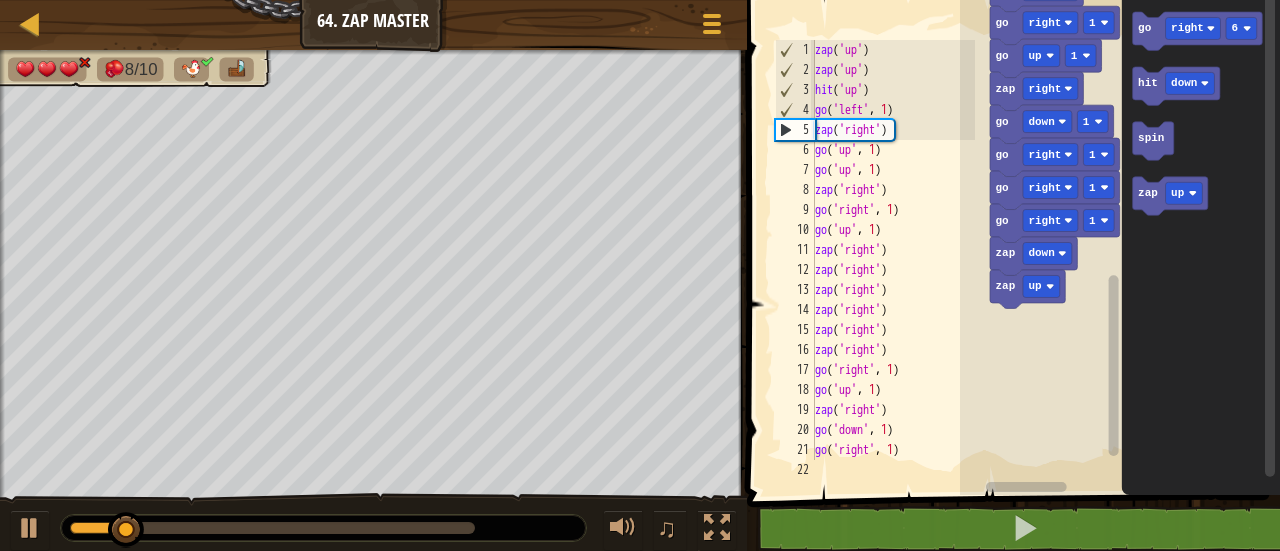 click on "go right 6 hit down spin zap up" 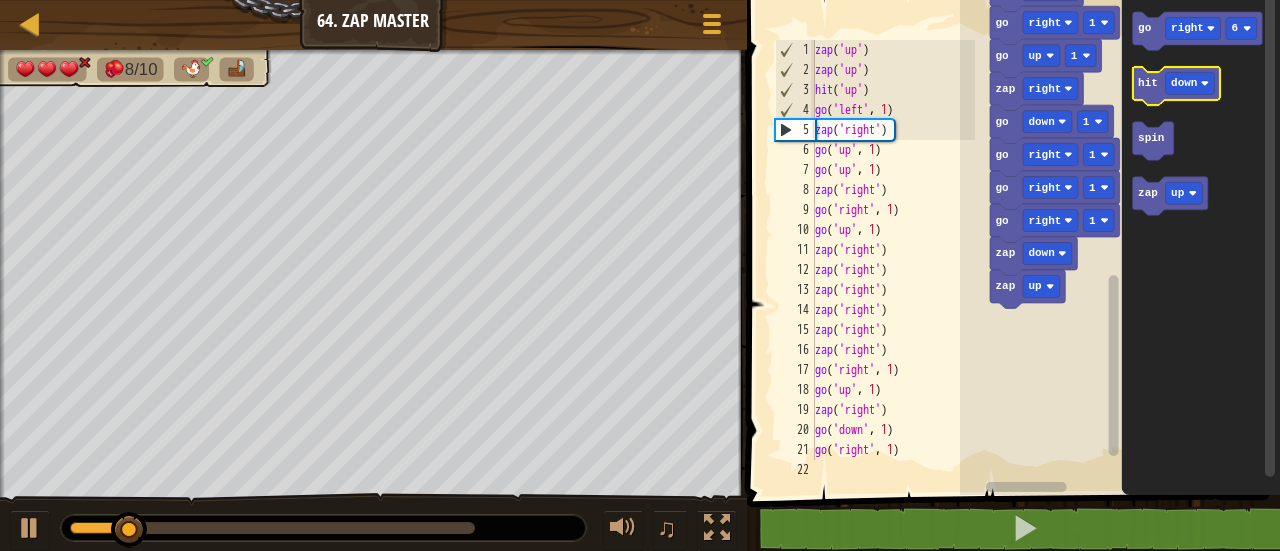 click 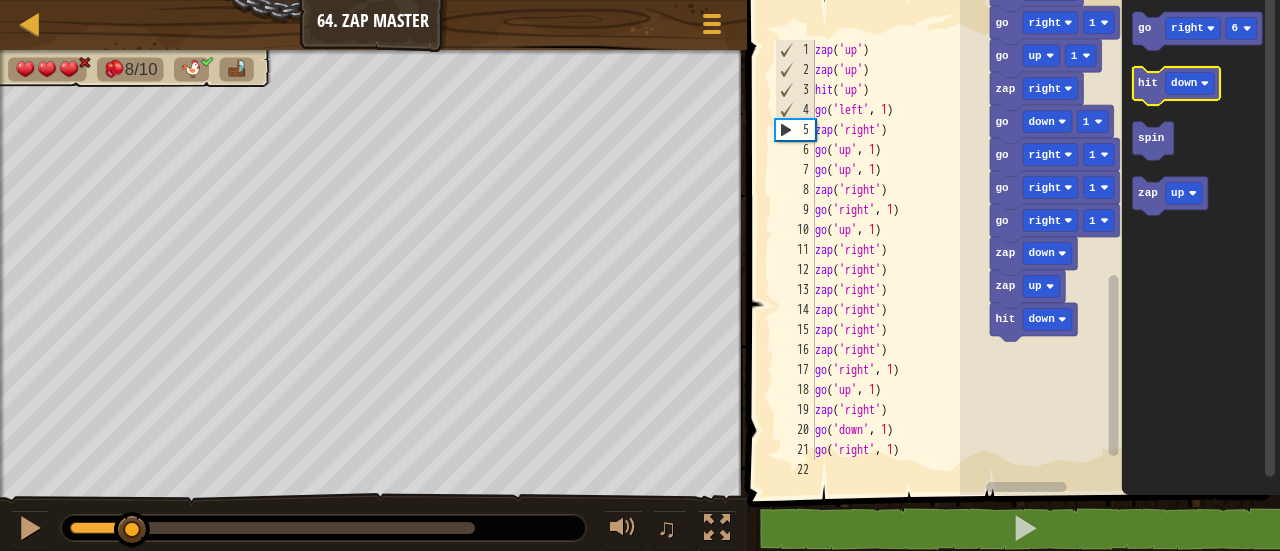 click 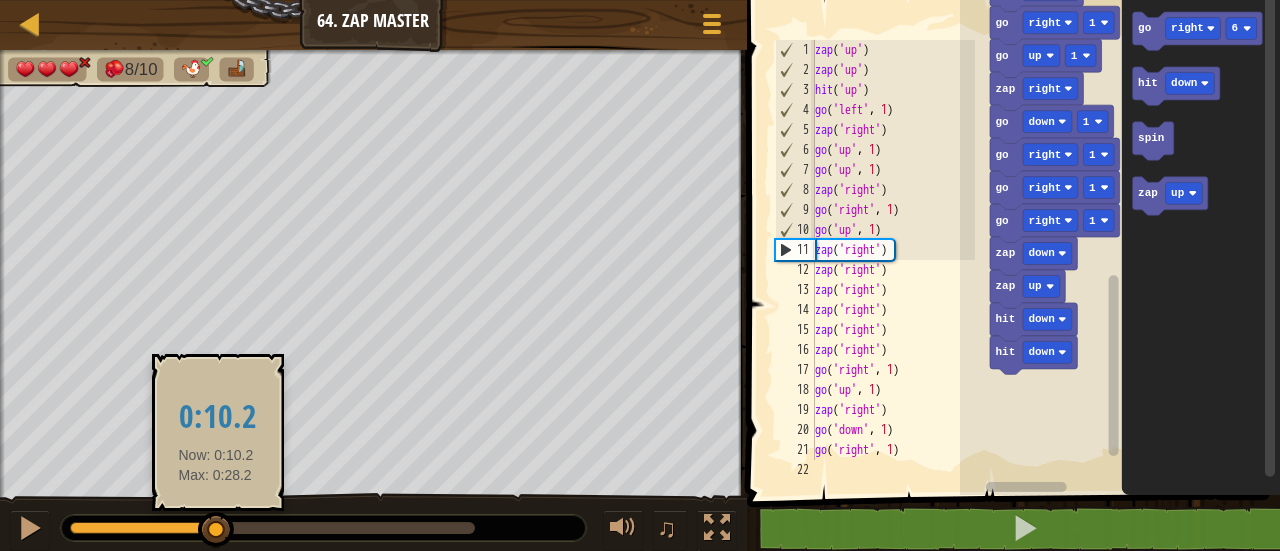 drag, startPoint x: 161, startPoint y: 533, endPoint x: 302, endPoint y: 527, distance: 141.12761 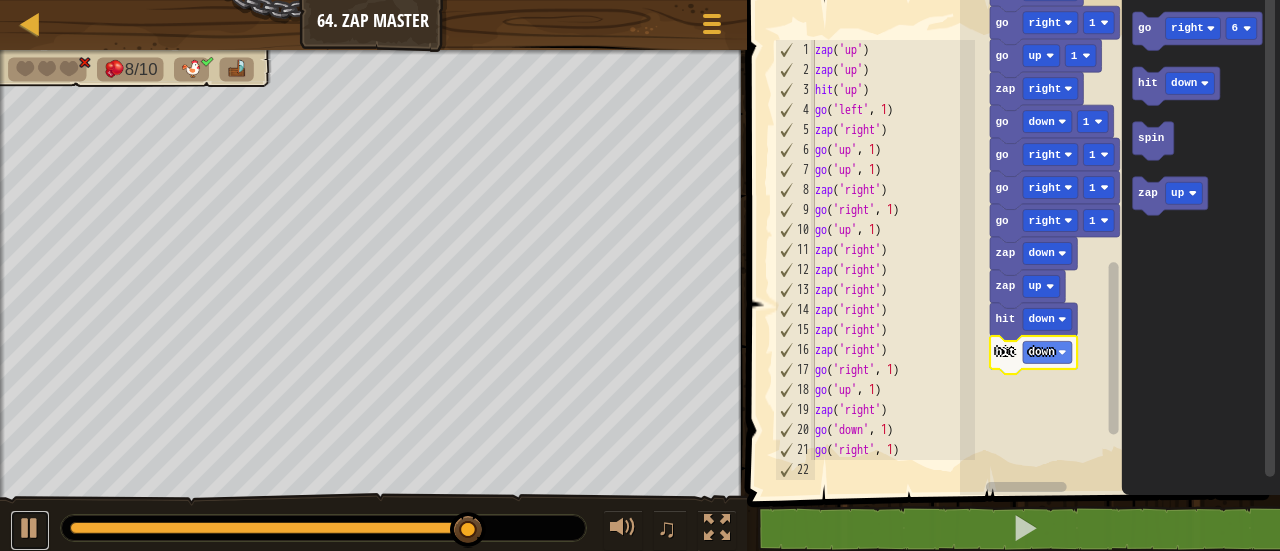 drag, startPoint x: 34, startPoint y: 534, endPoint x: 89, endPoint y: 497, distance: 66.287254 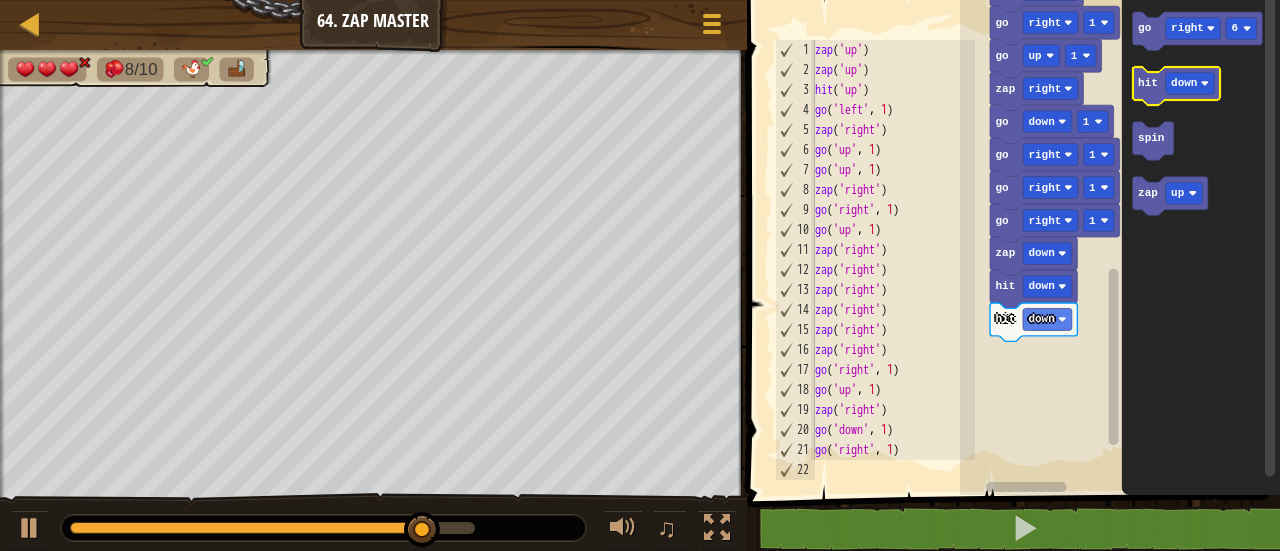 click 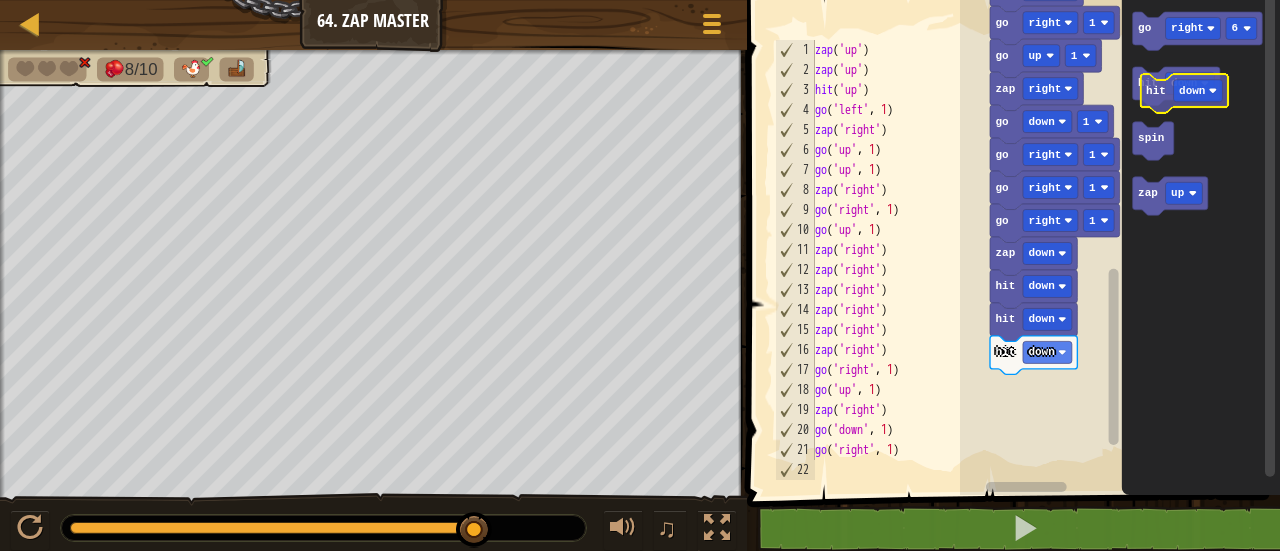 click on "hit down" 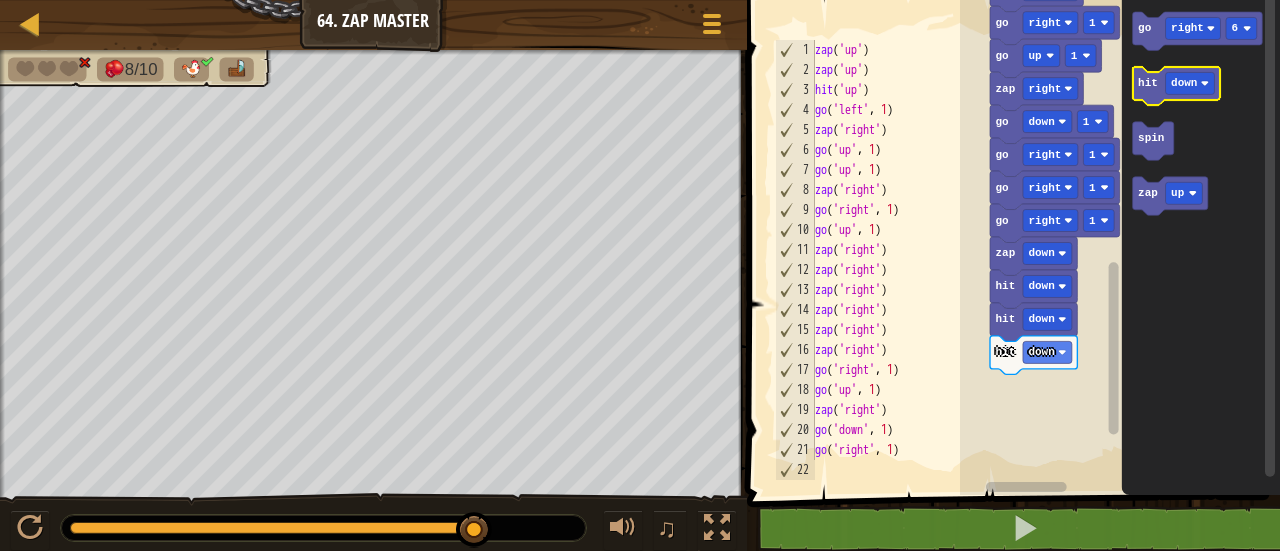click 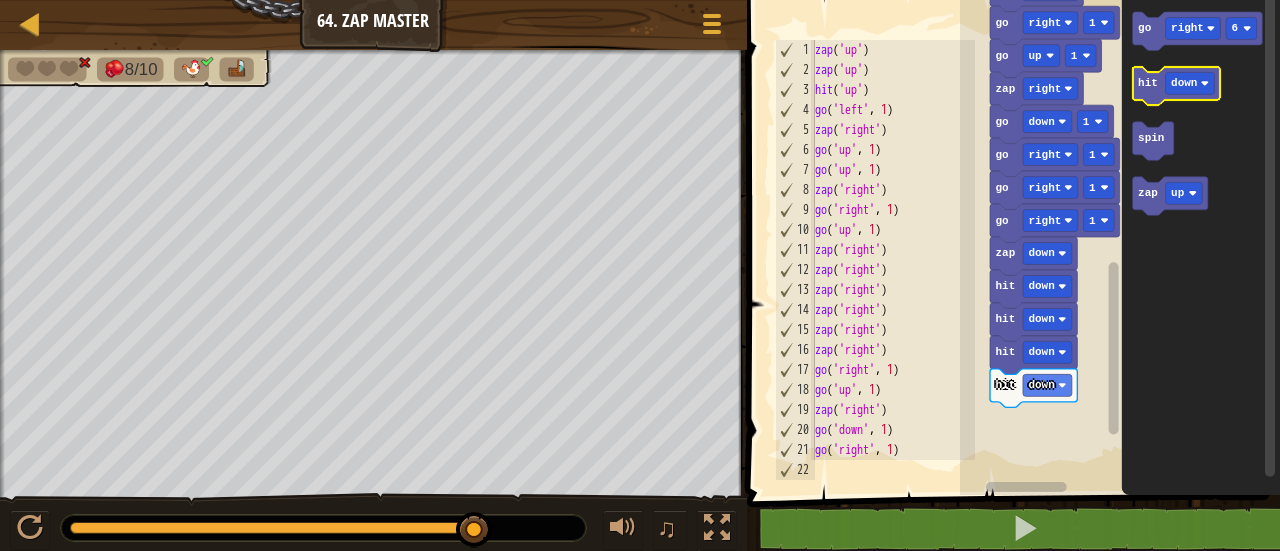 click 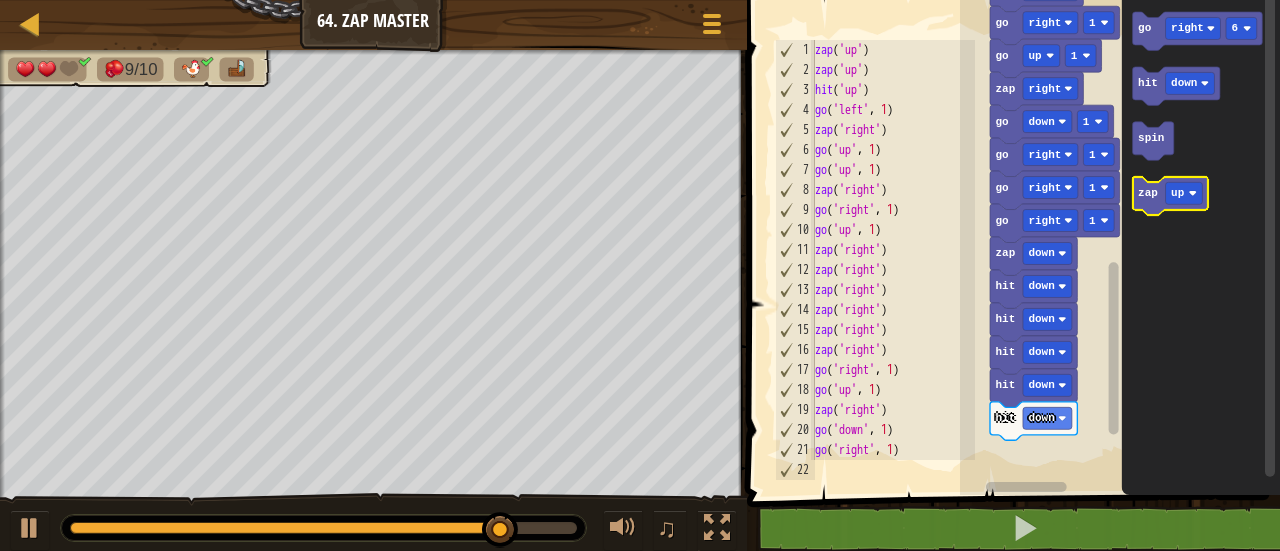 click 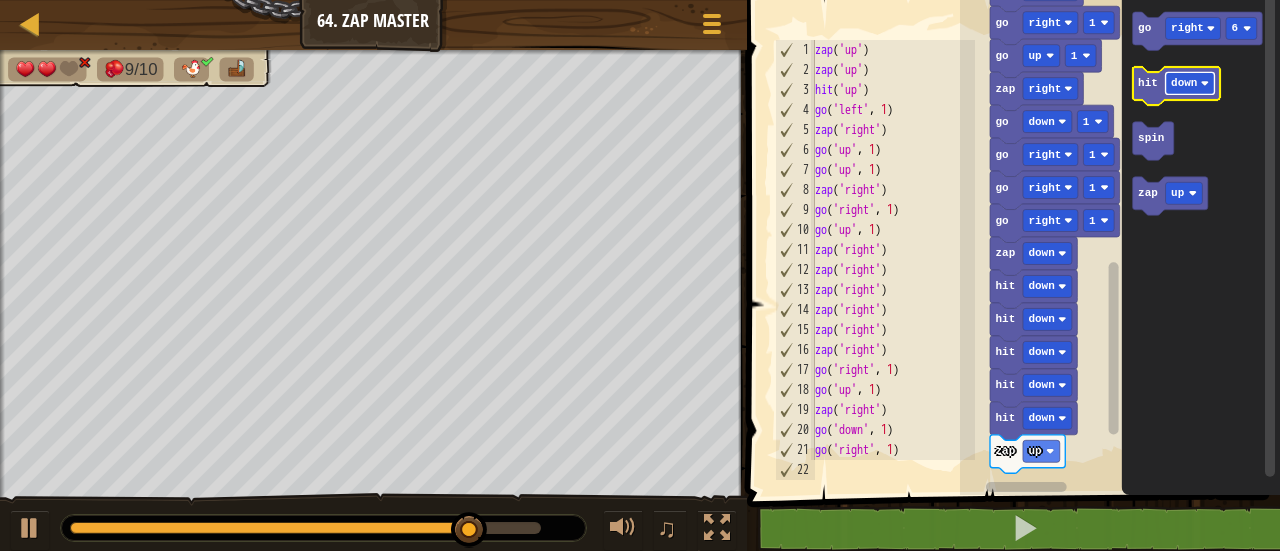 click 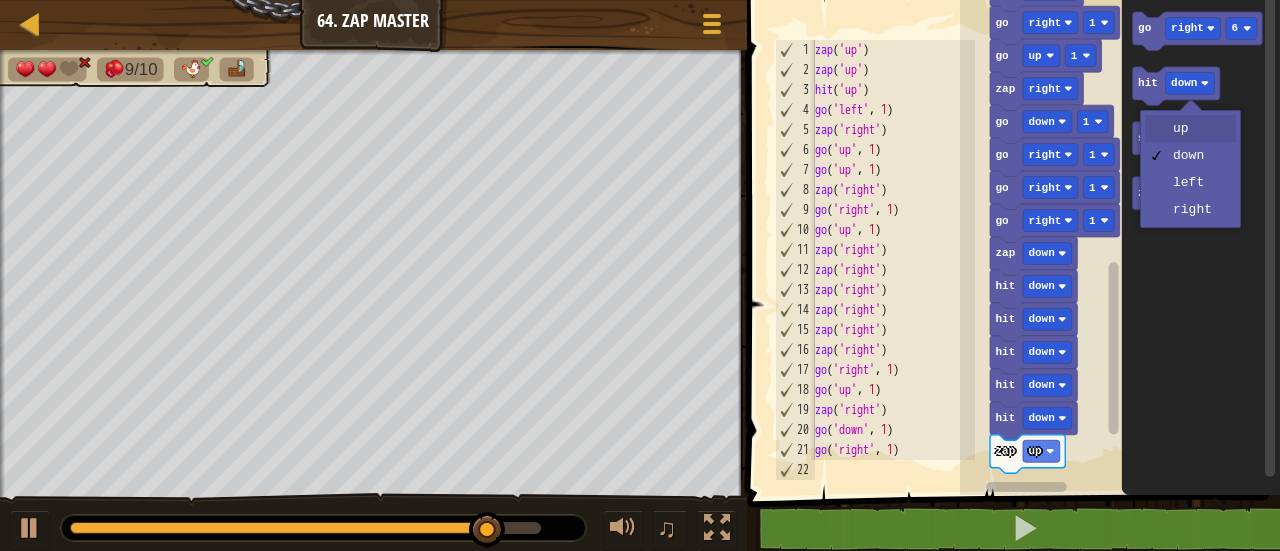 drag, startPoint x: 1202, startPoint y: 126, endPoint x: 1156, endPoint y: 91, distance: 57.801384 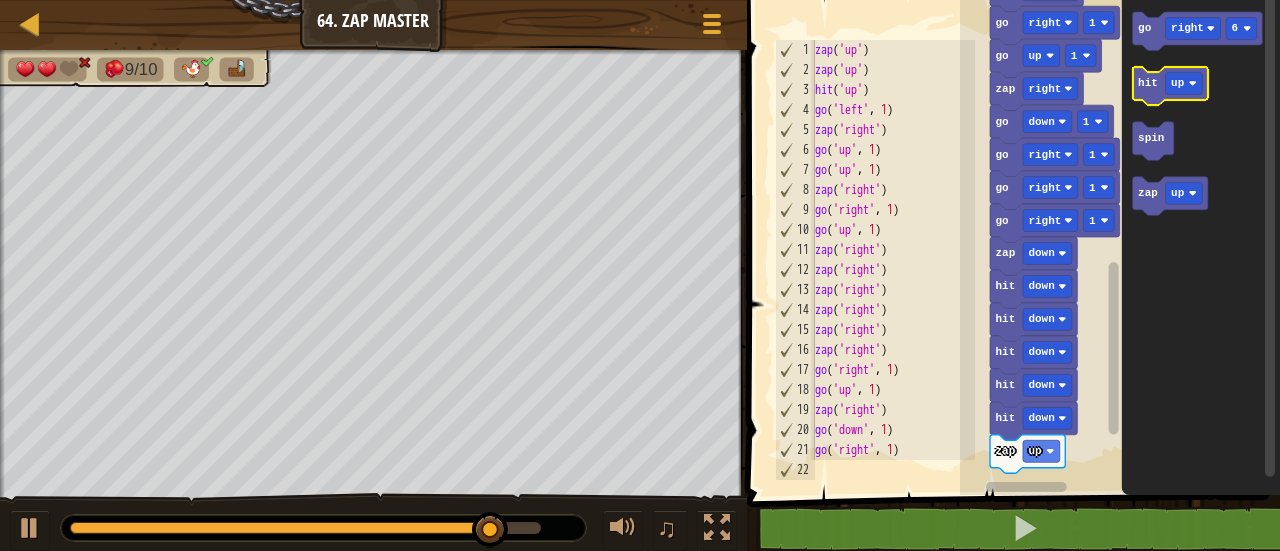 click 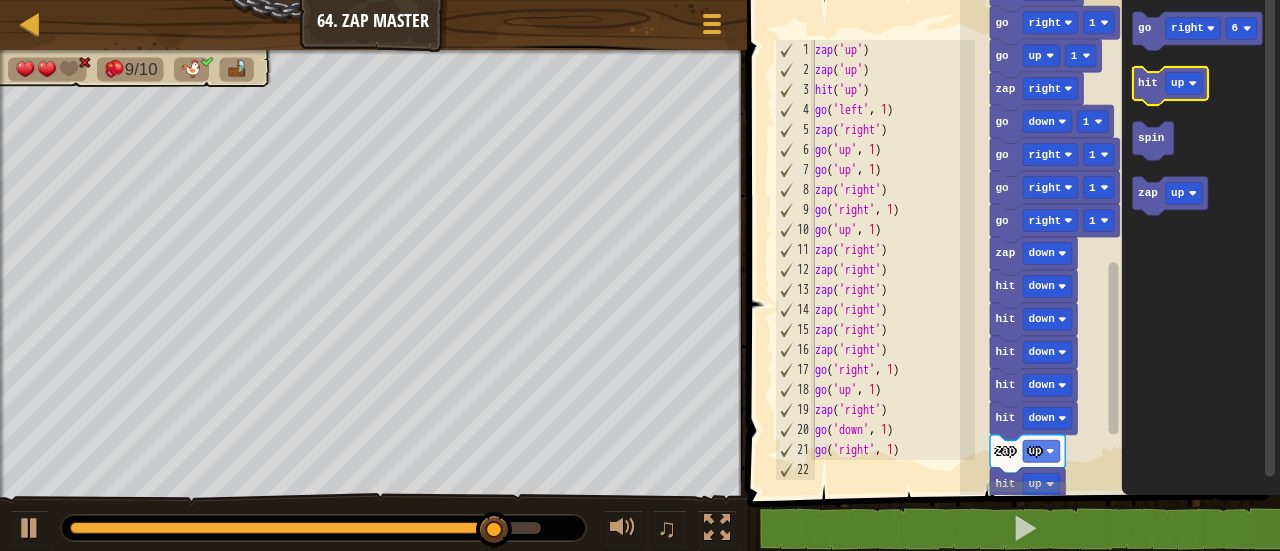 click 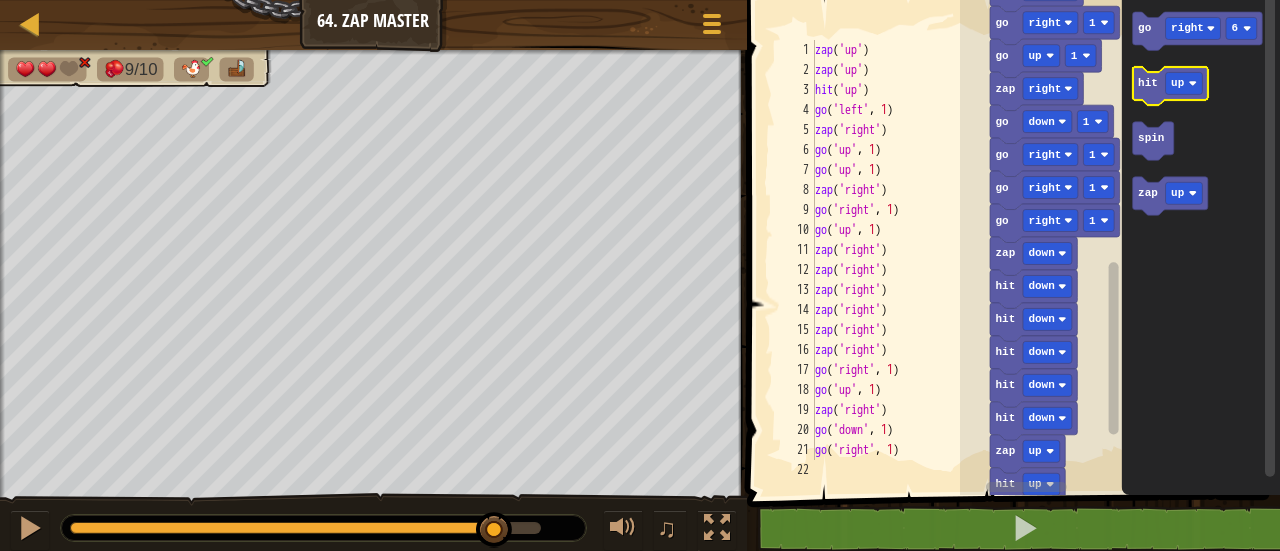 click 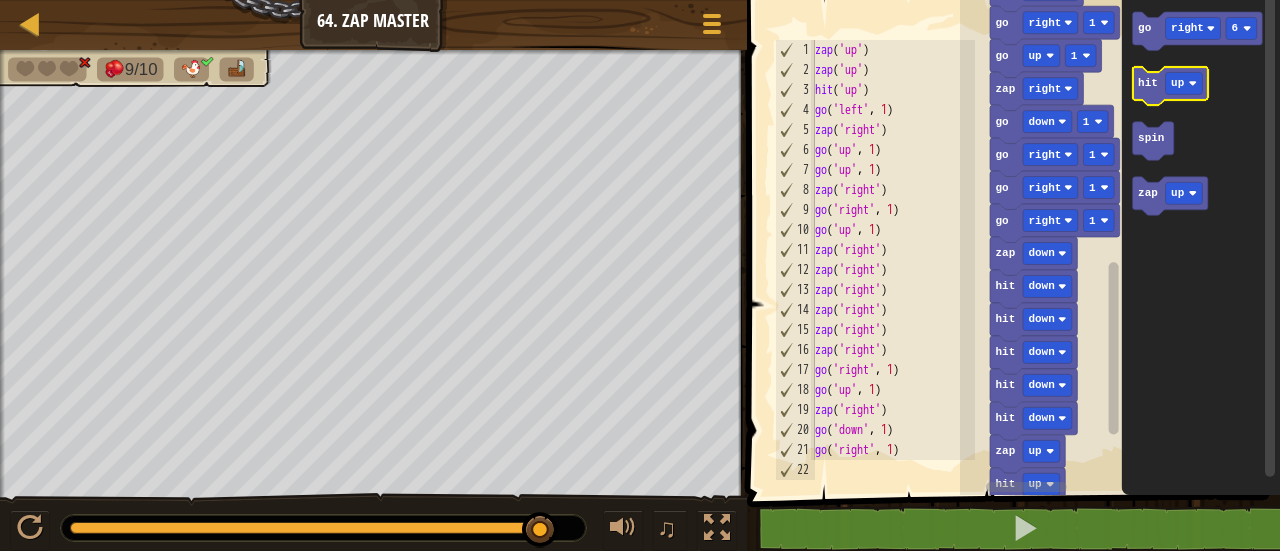 click 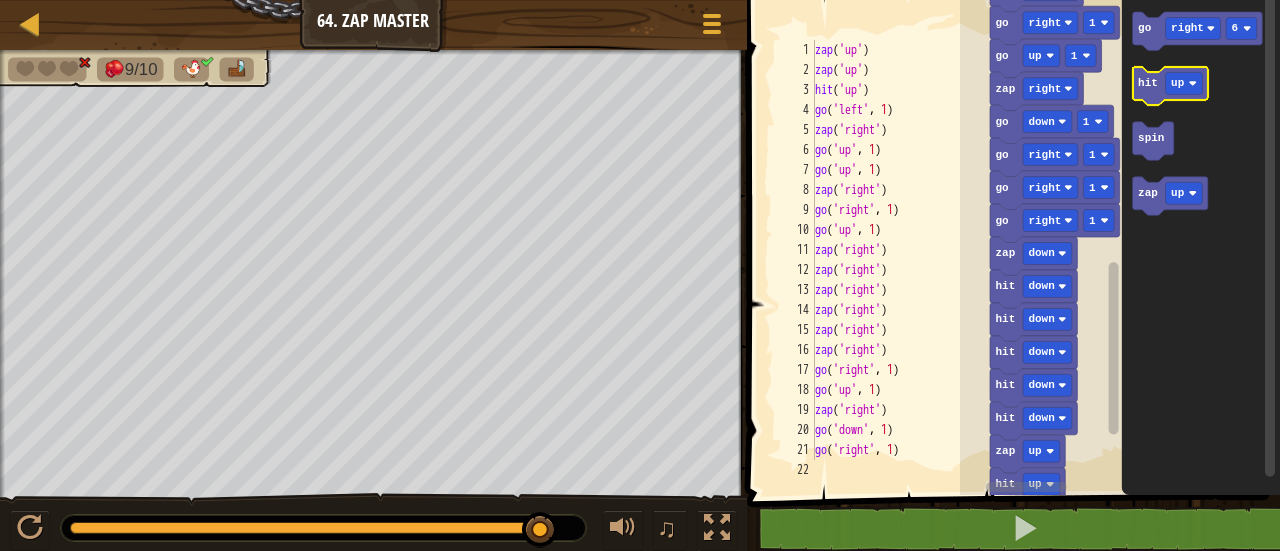 click 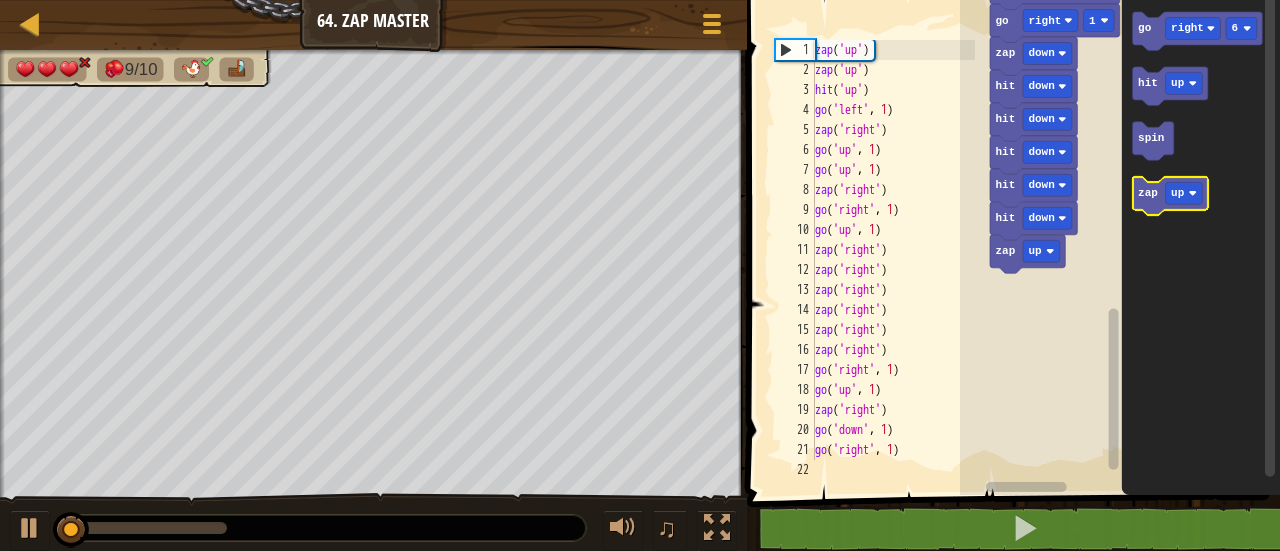 click 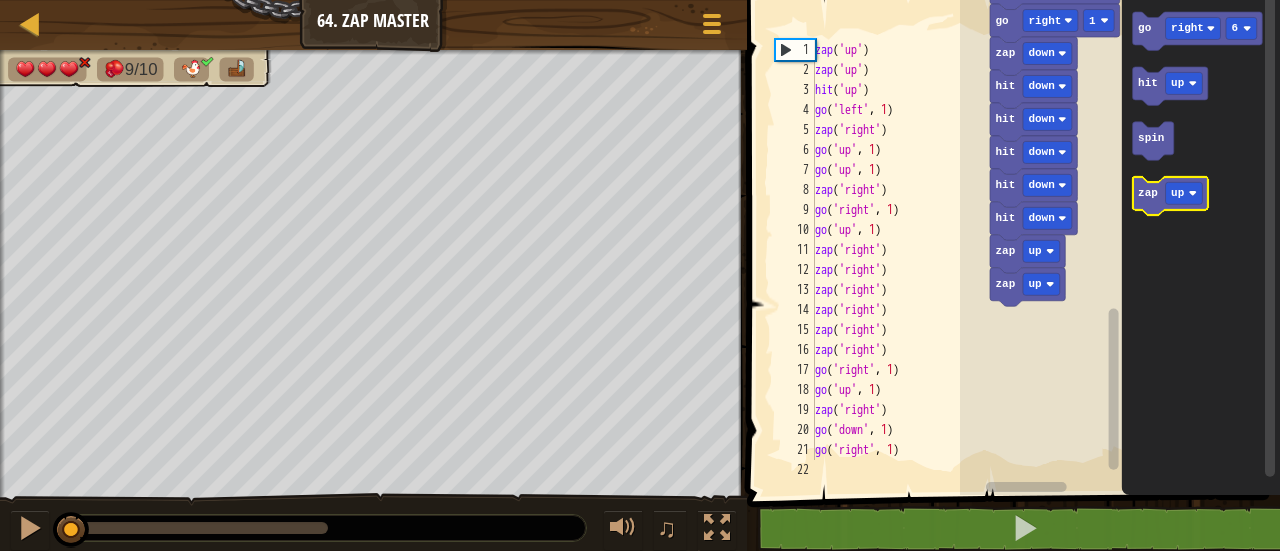 click 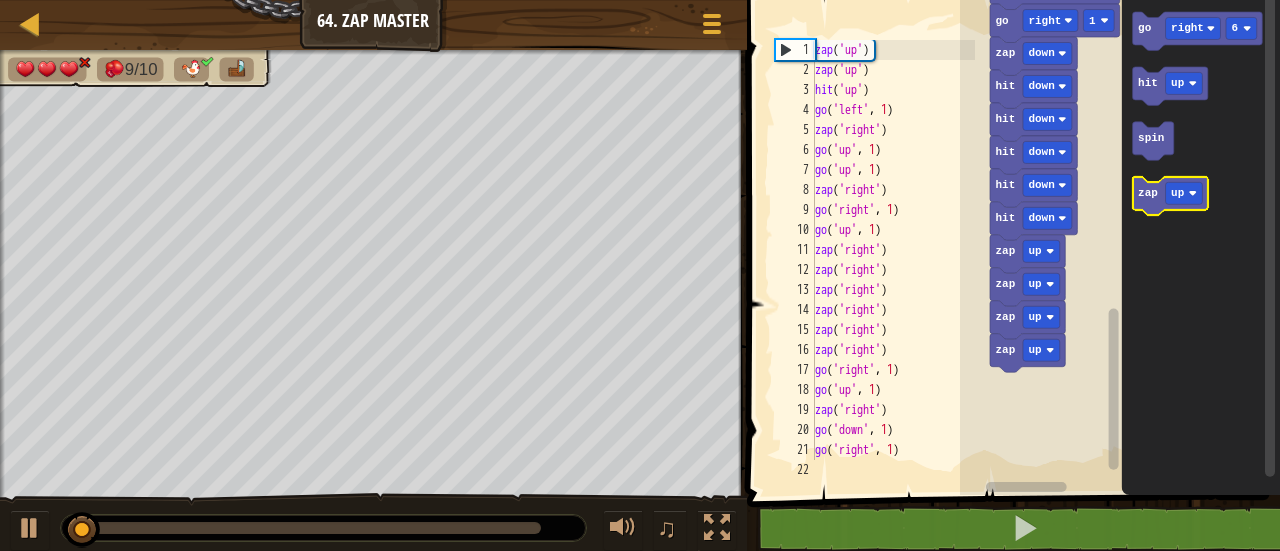 click 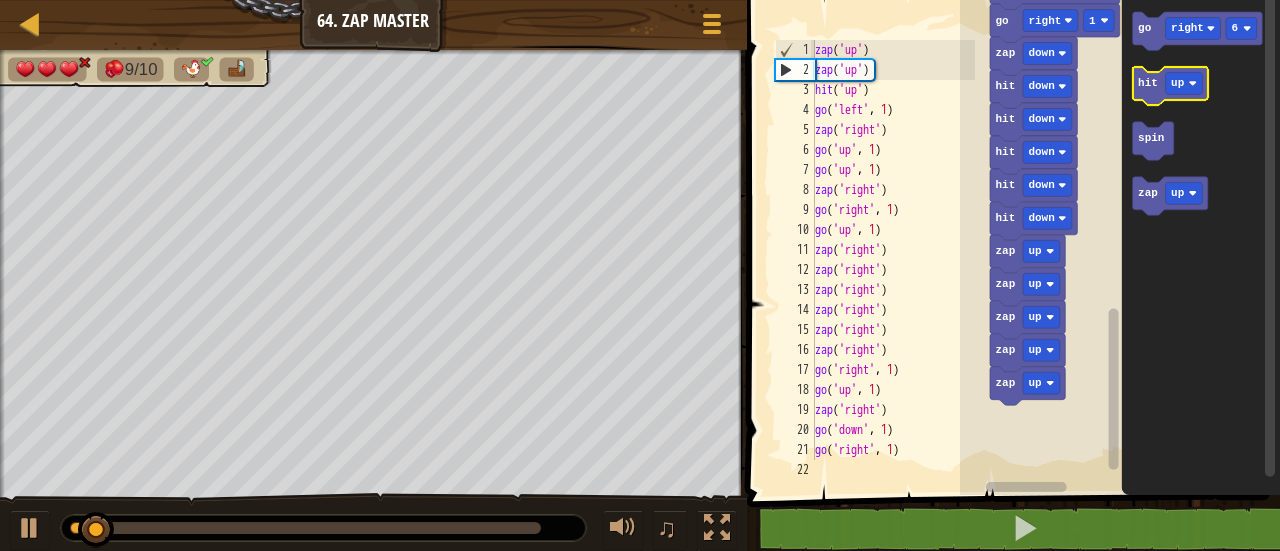 click on "hit" 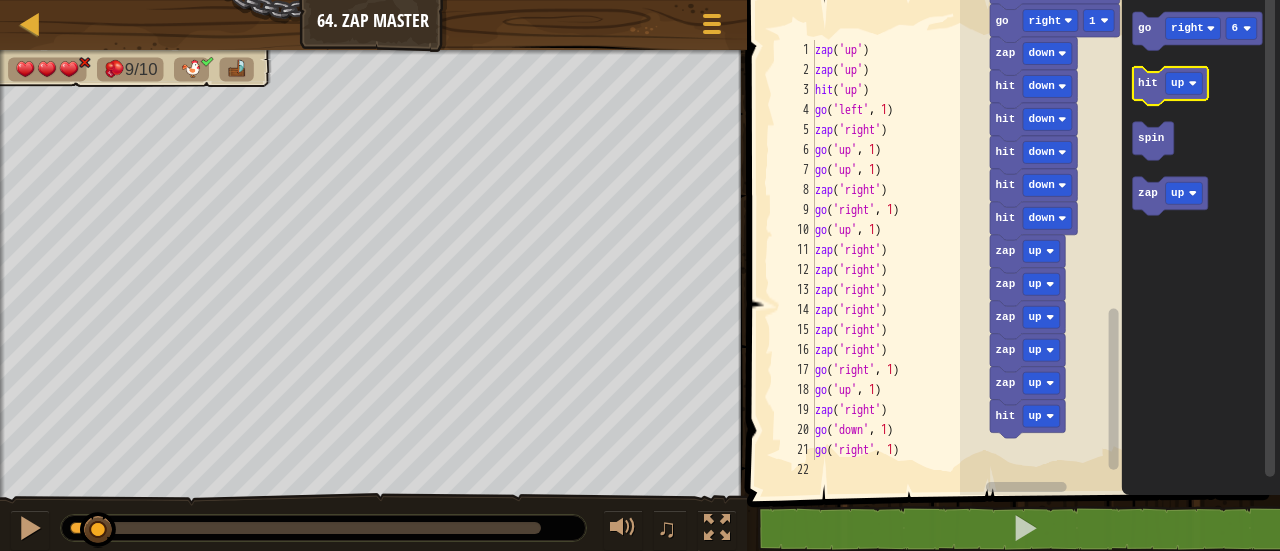 click on "hit" 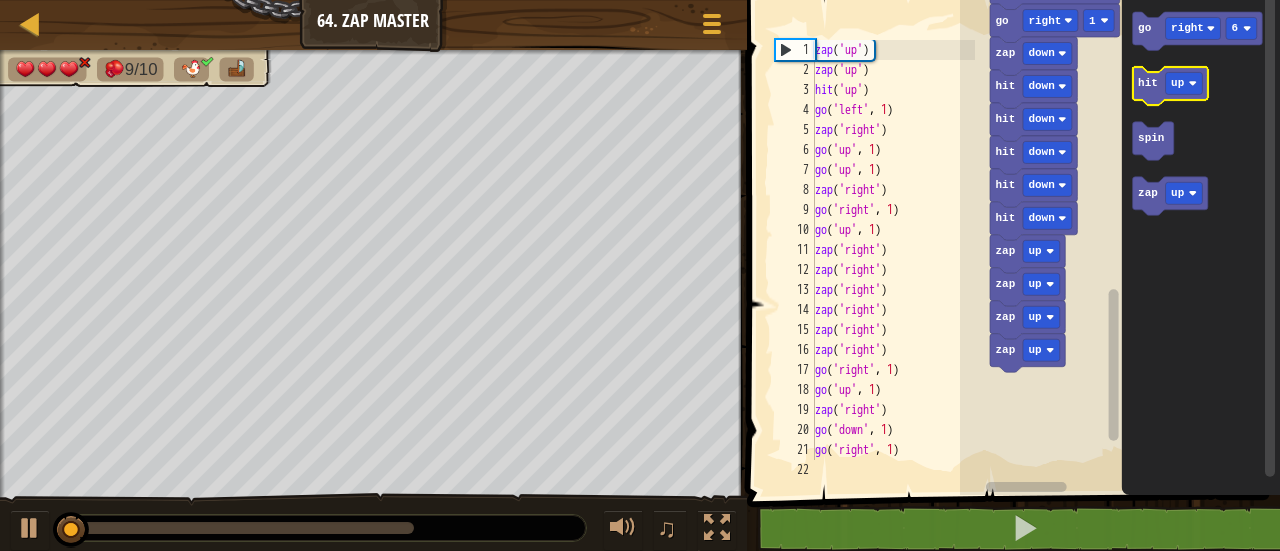 click 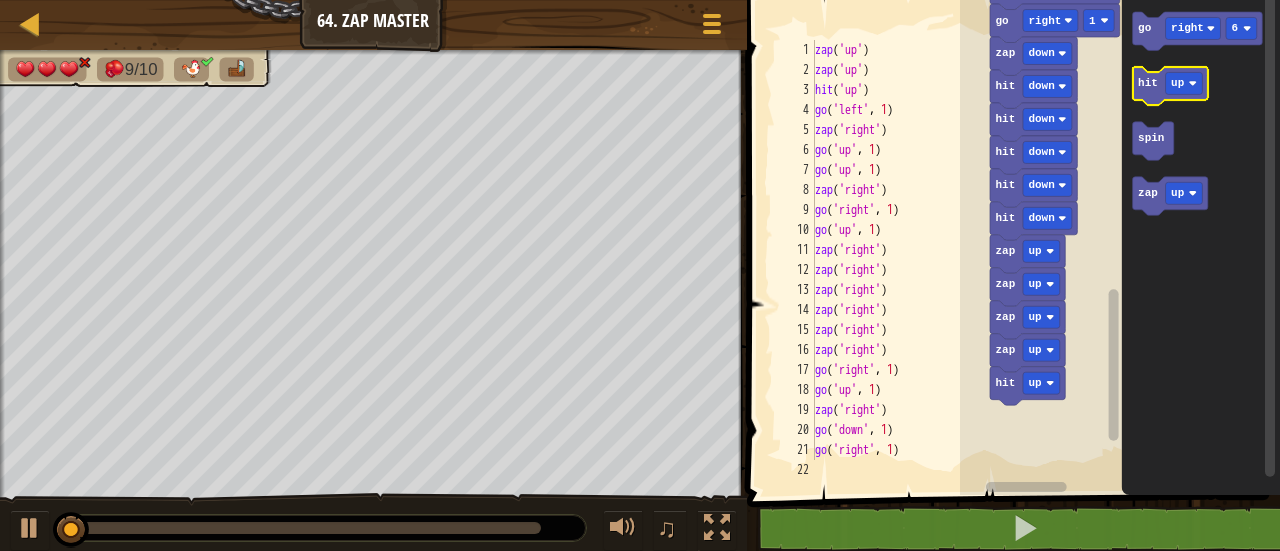 click 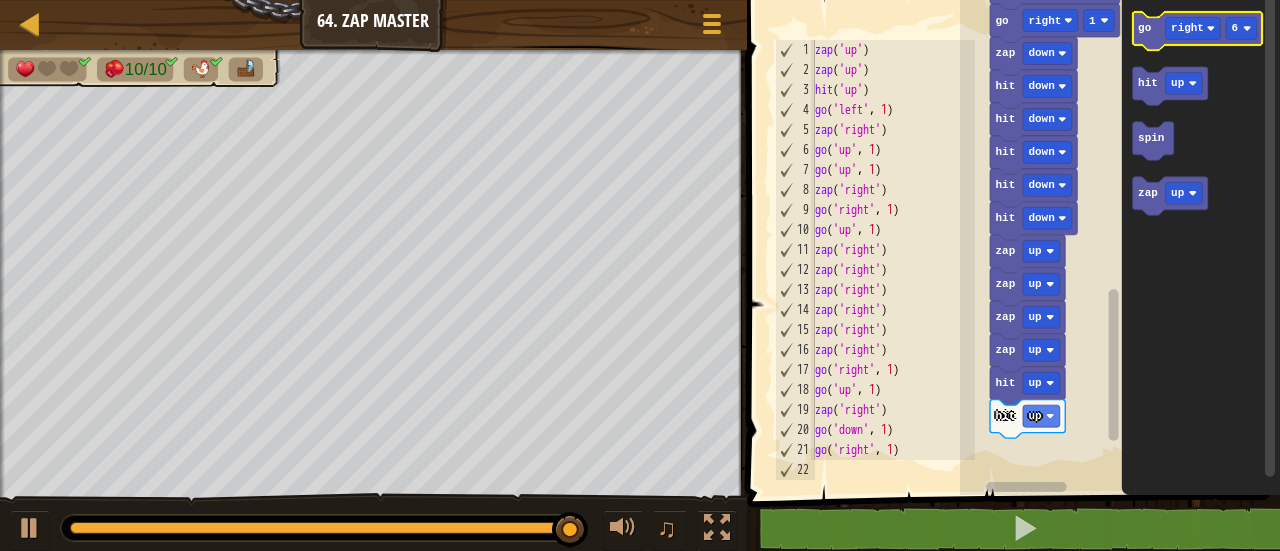 click on "go right 6" 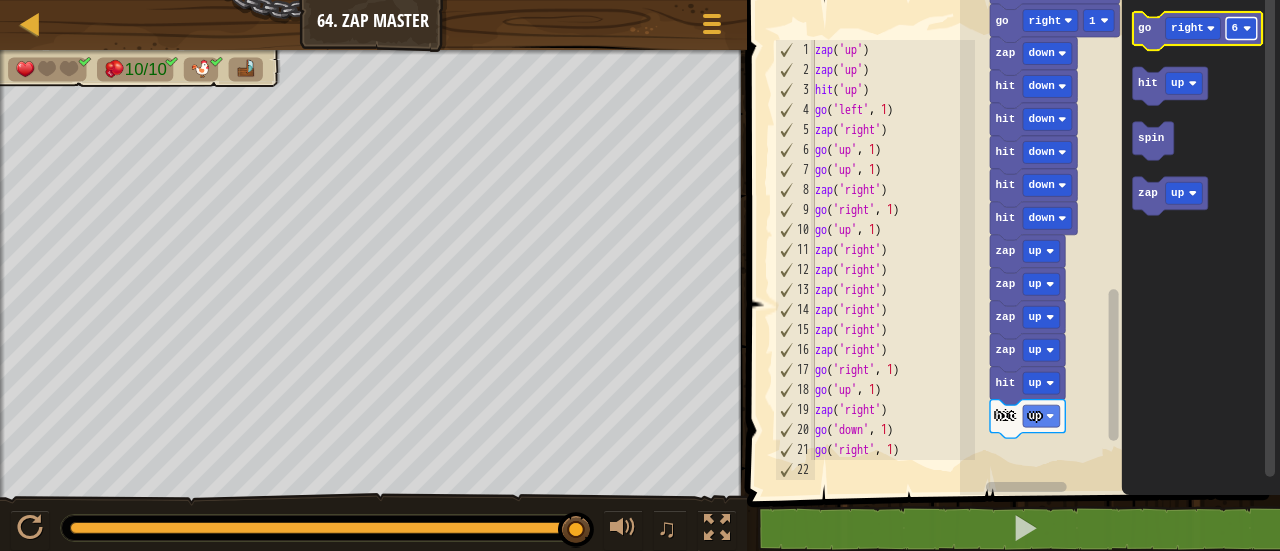 click on "6" 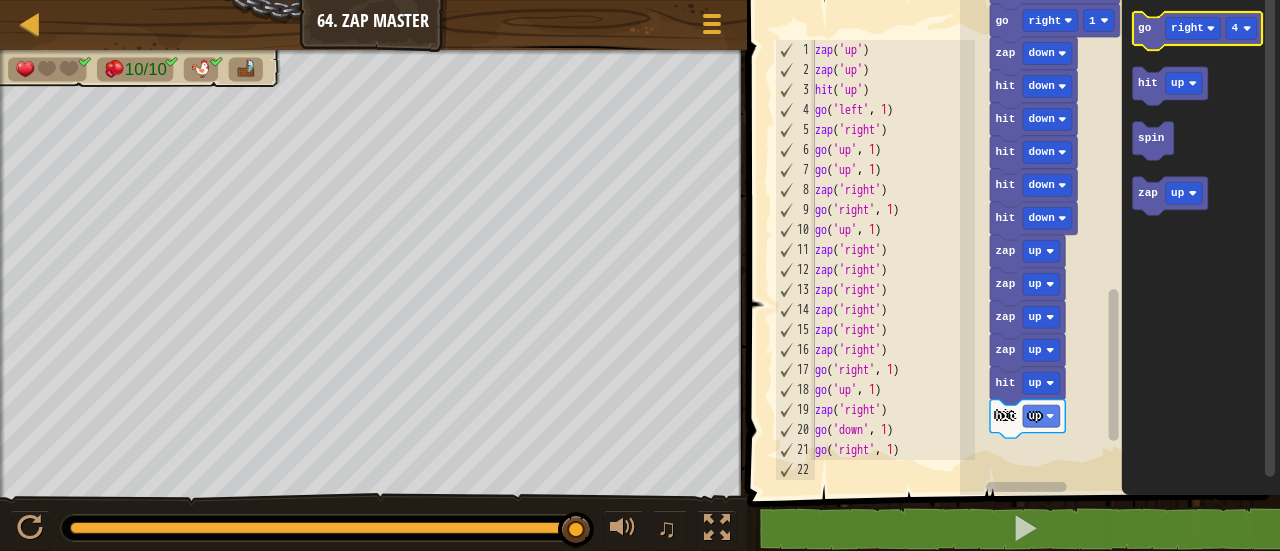 click 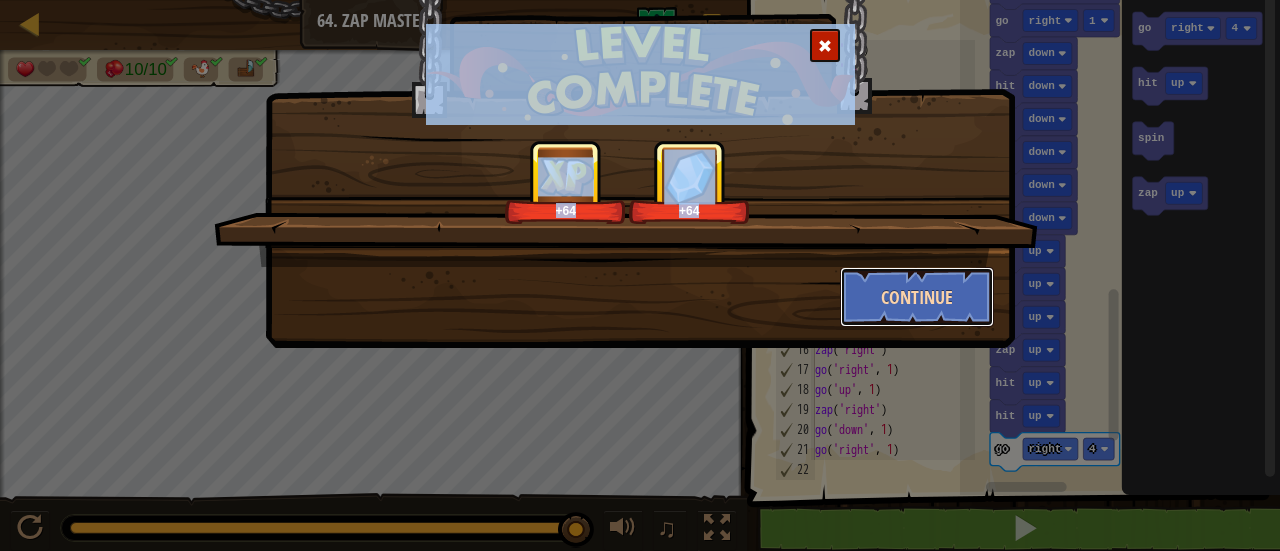 click on "Continue" at bounding box center [917, 297] 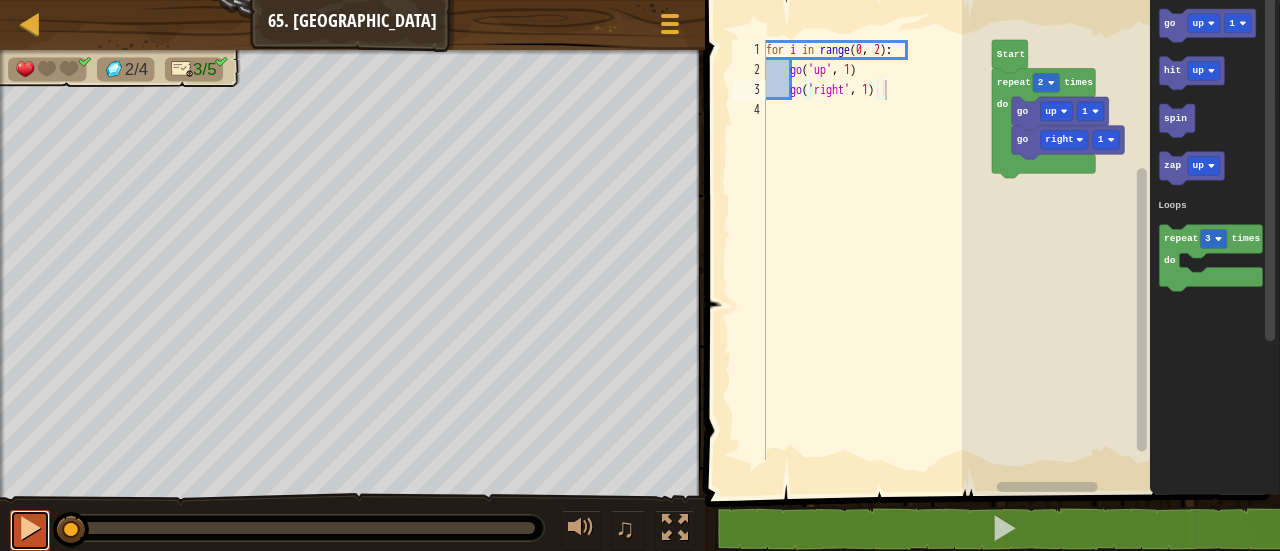 click at bounding box center [30, 528] 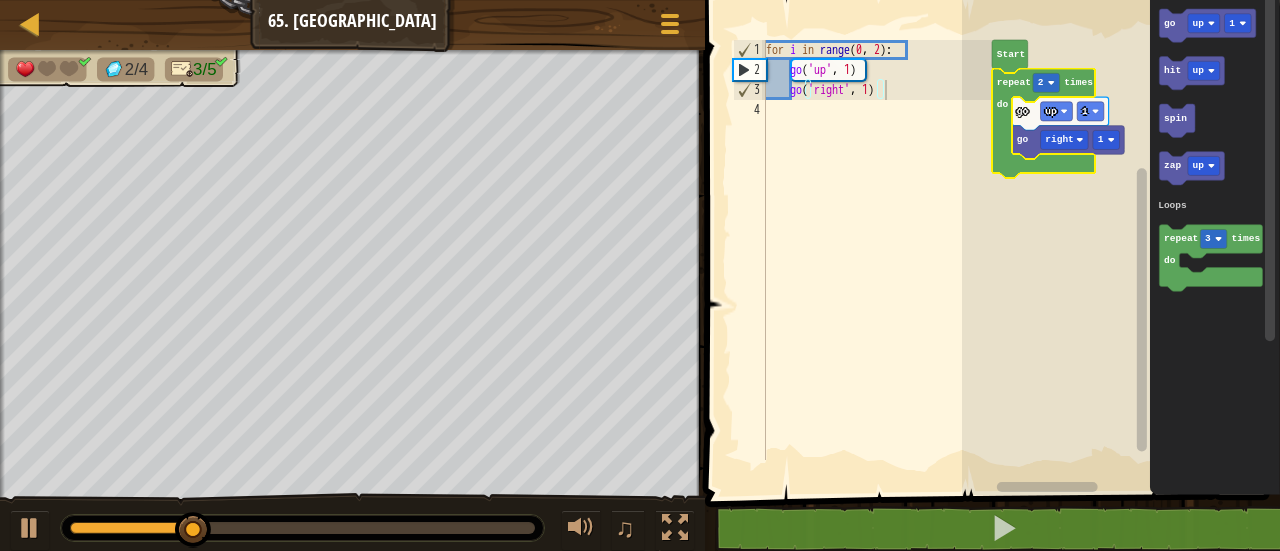 click 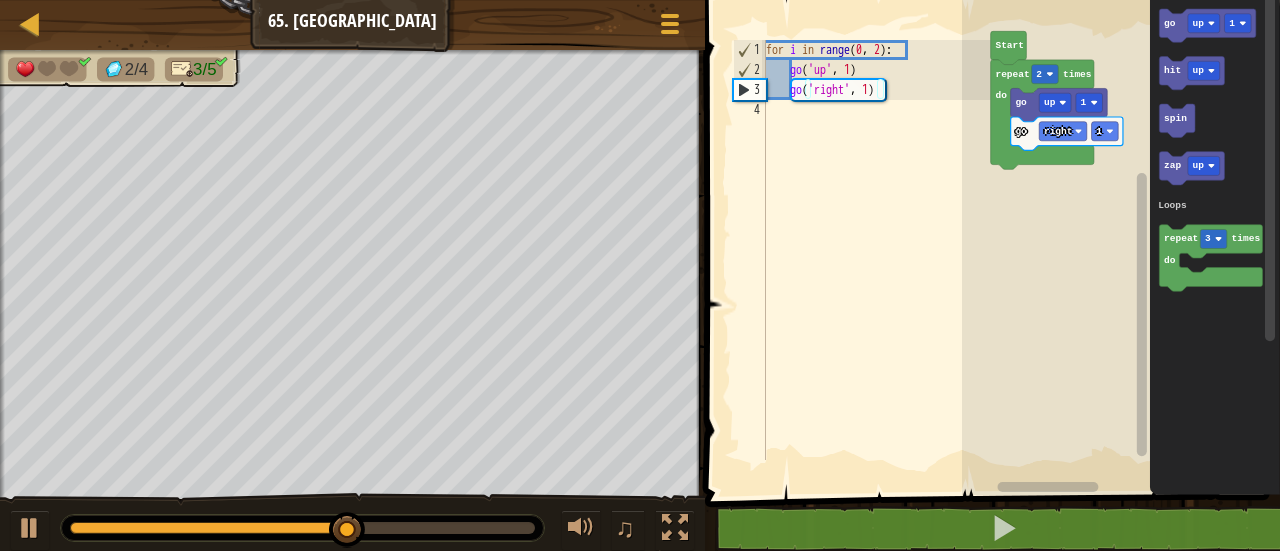 click 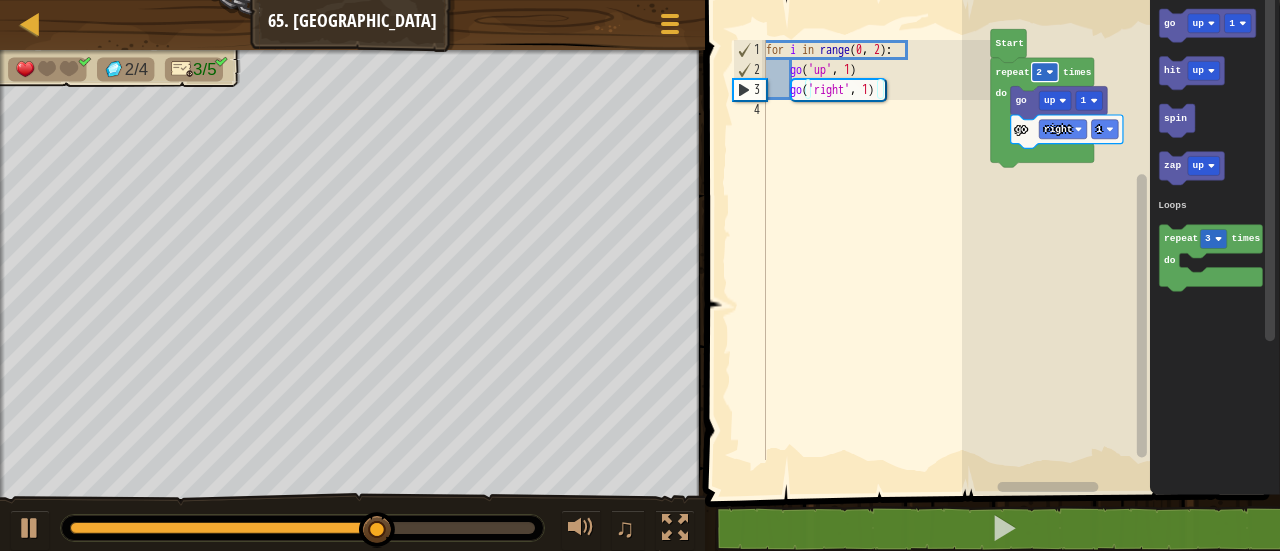 click 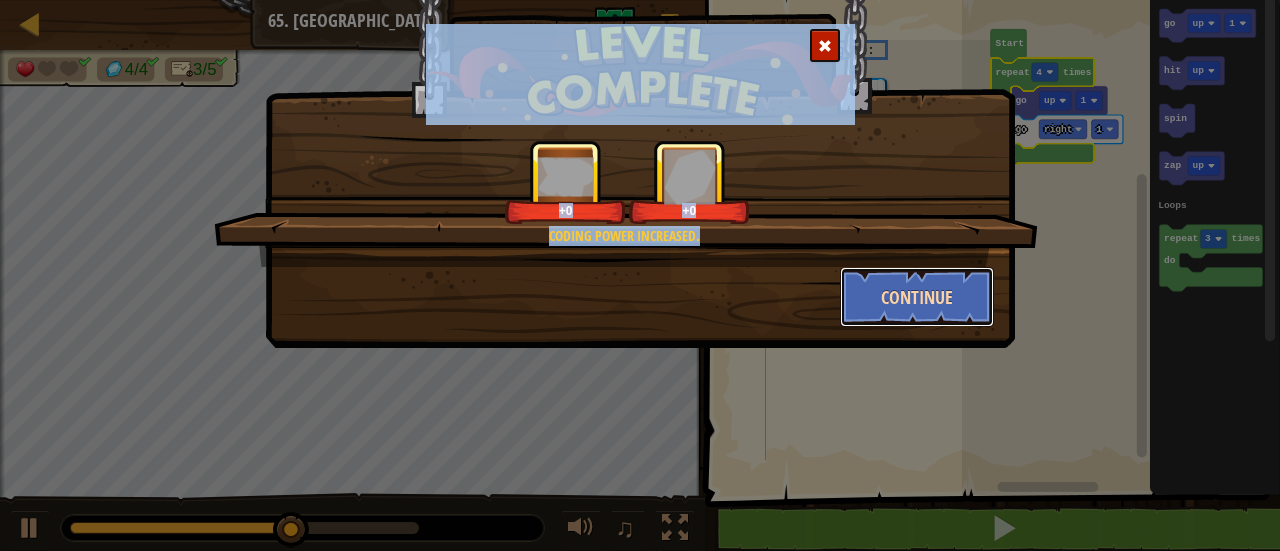 click on "Continue" at bounding box center [917, 297] 